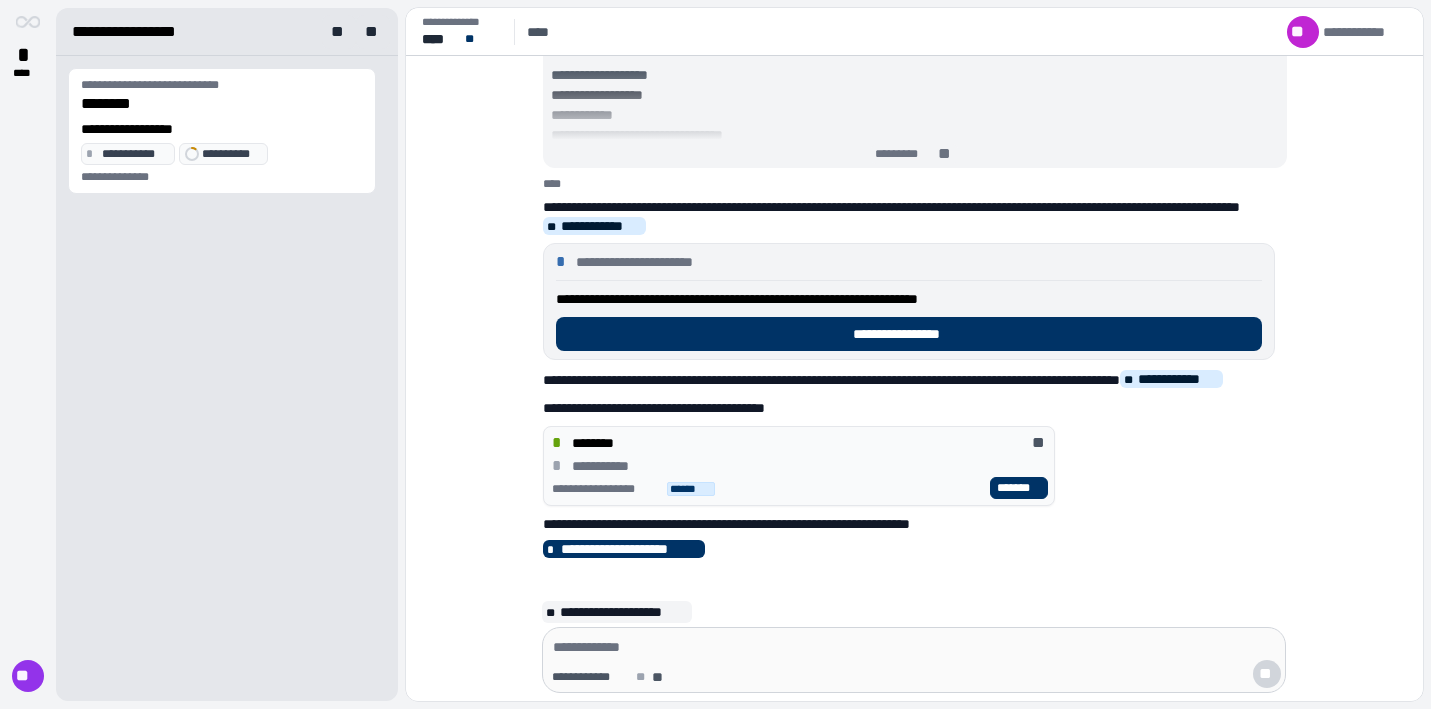 scroll, scrollTop: 0, scrollLeft: 0, axis: both 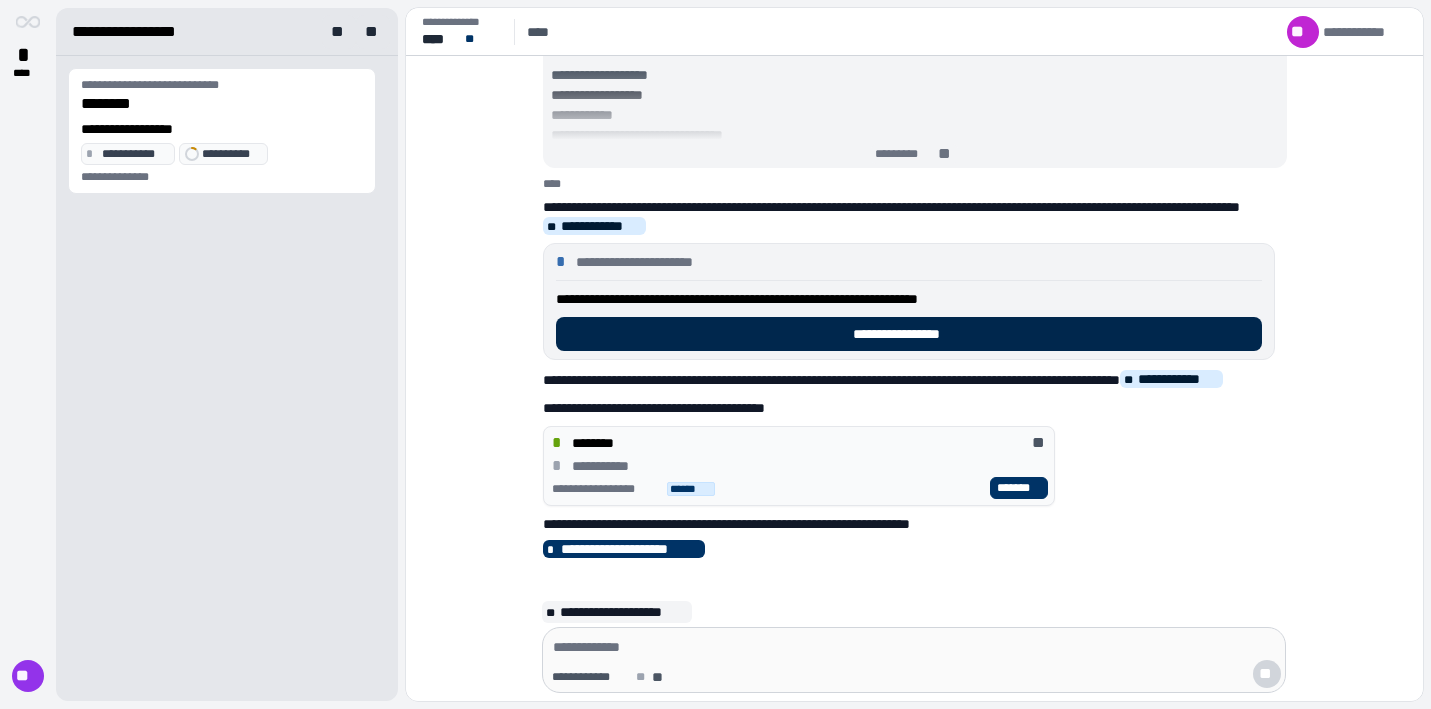 click on "**********" at bounding box center [908, 334] 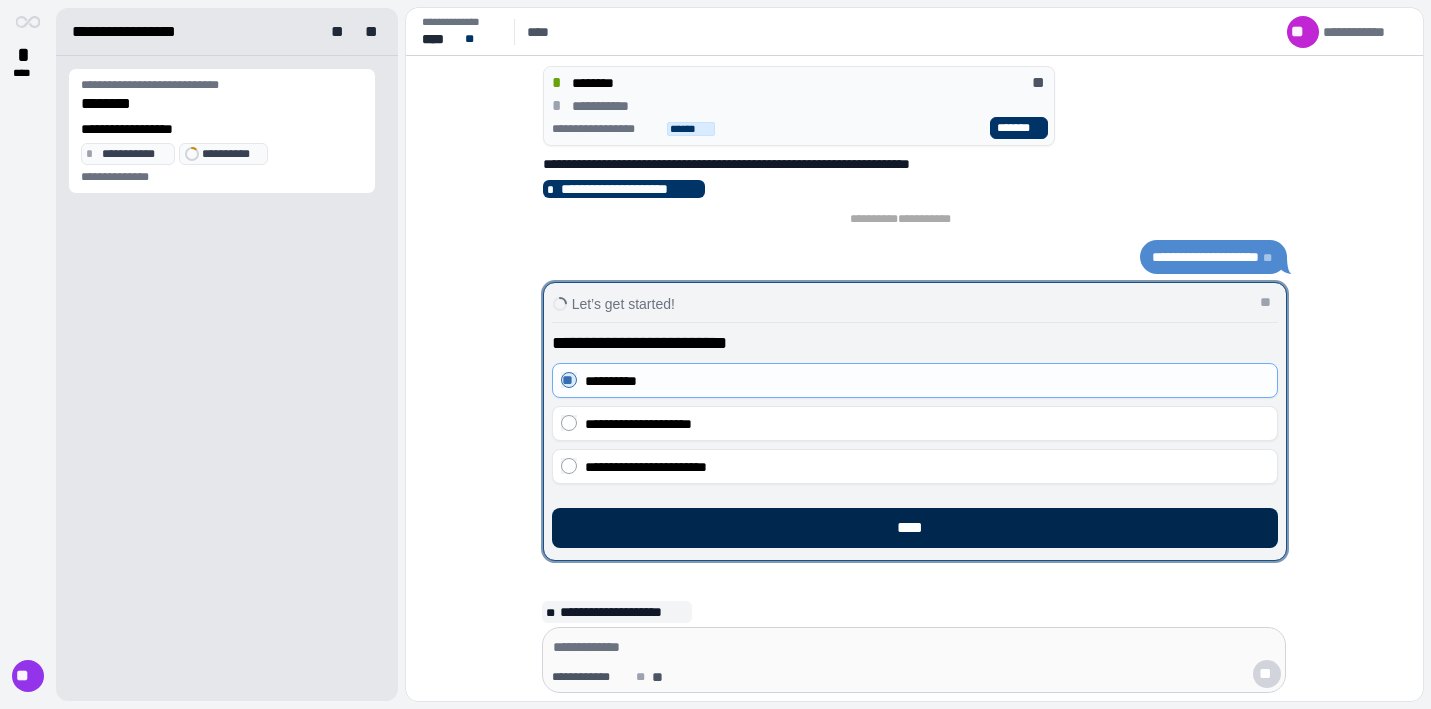 click on "****" at bounding box center (914, 528) 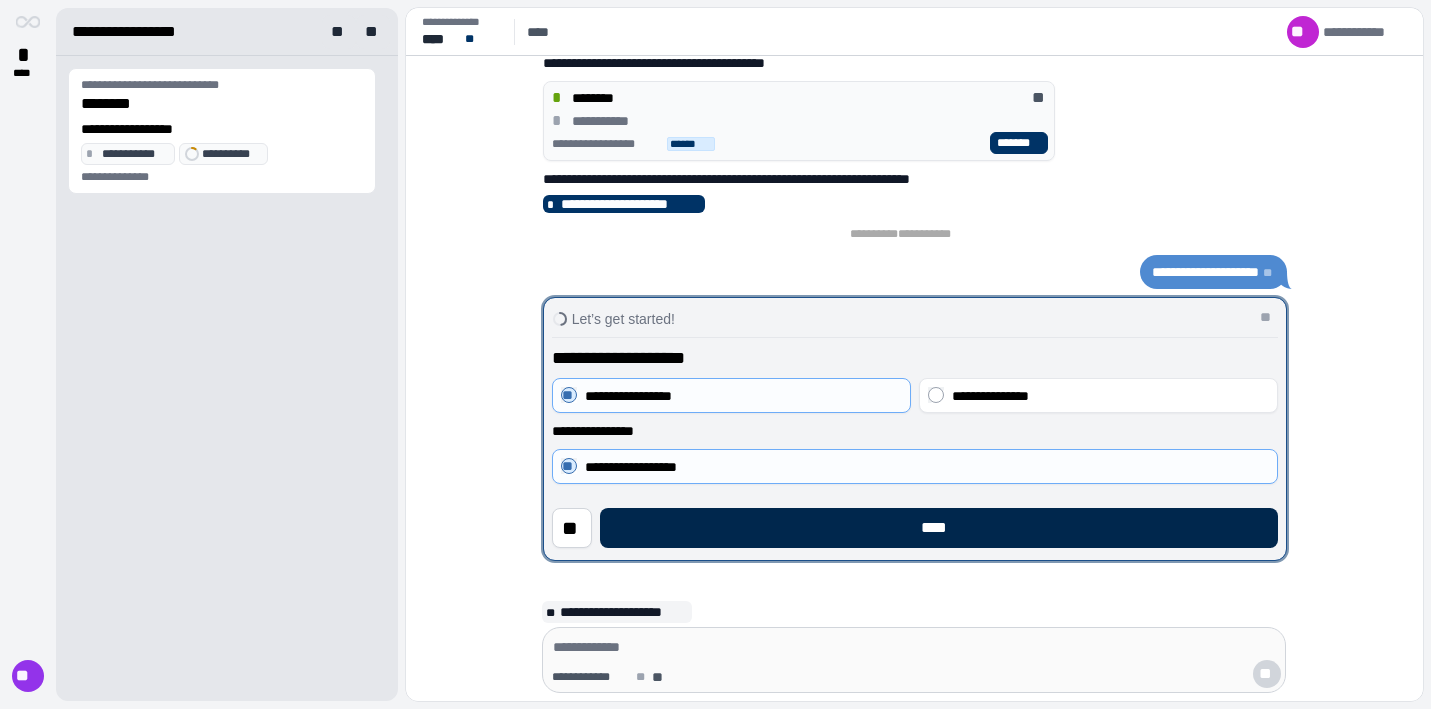 click on "****" at bounding box center (938, 528) 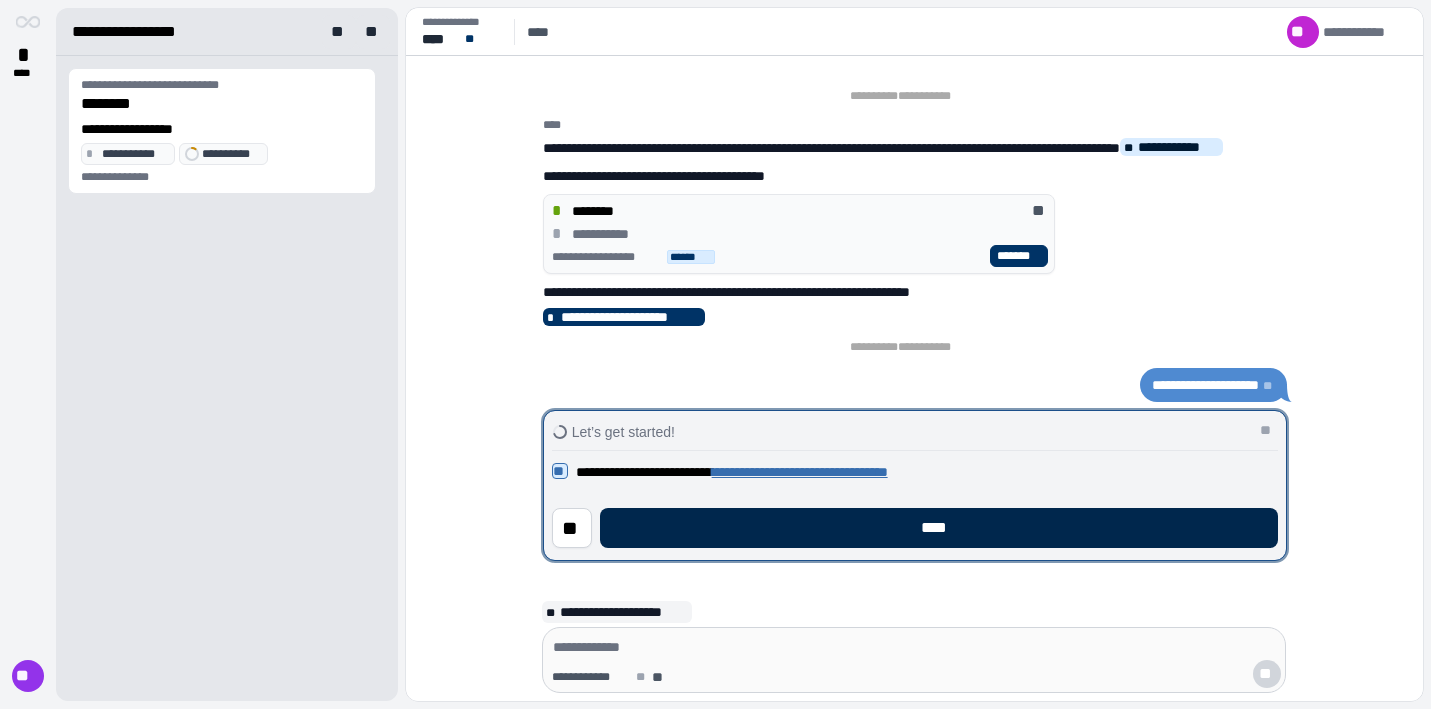 click on "****" at bounding box center [938, 528] 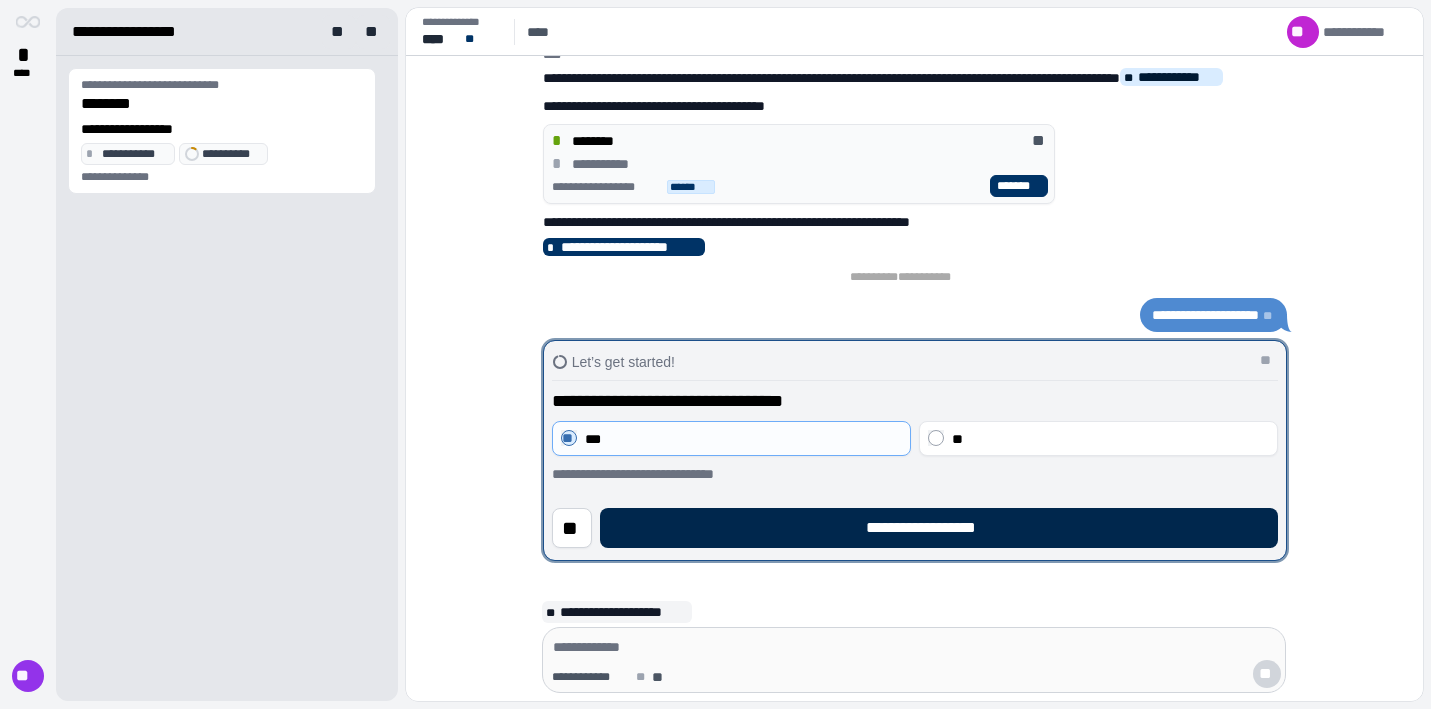 click on "**********" at bounding box center [938, 528] 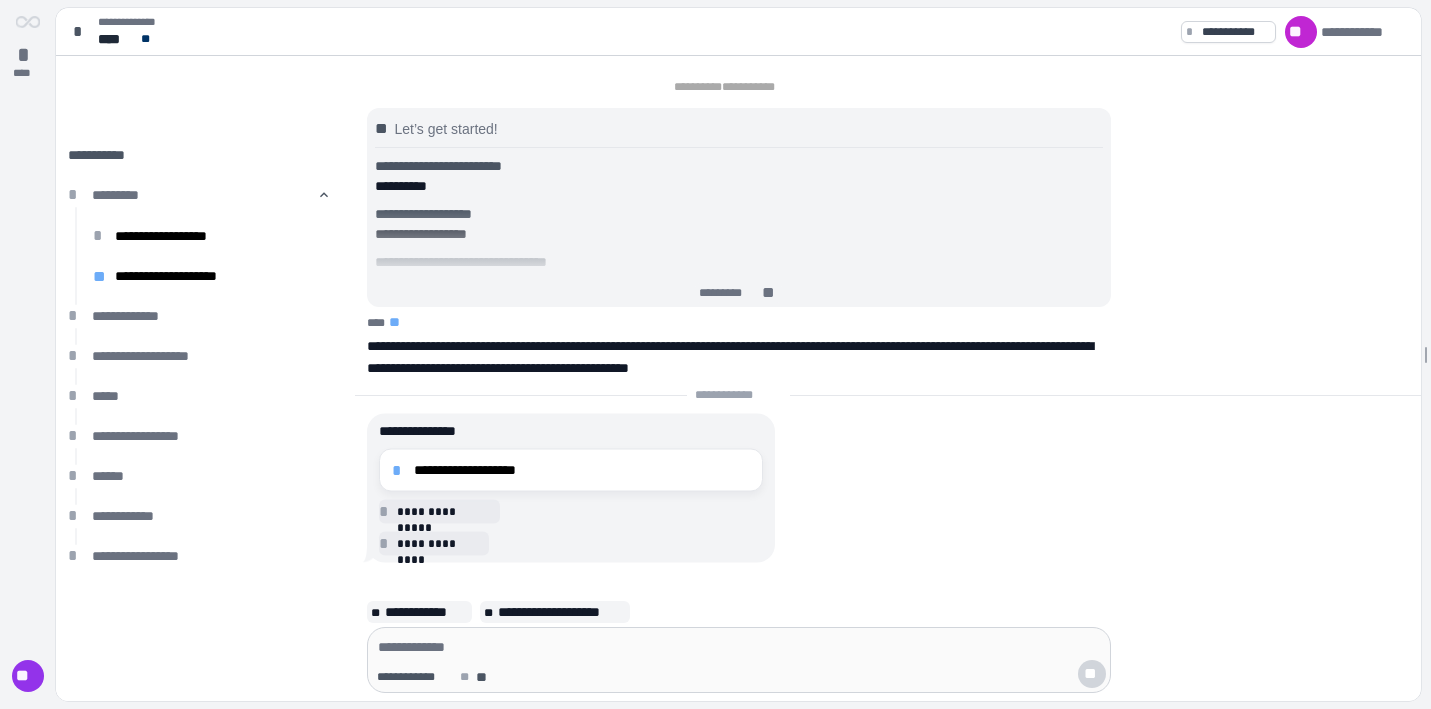scroll, scrollTop: 0, scrollLeft: 0, axis: both 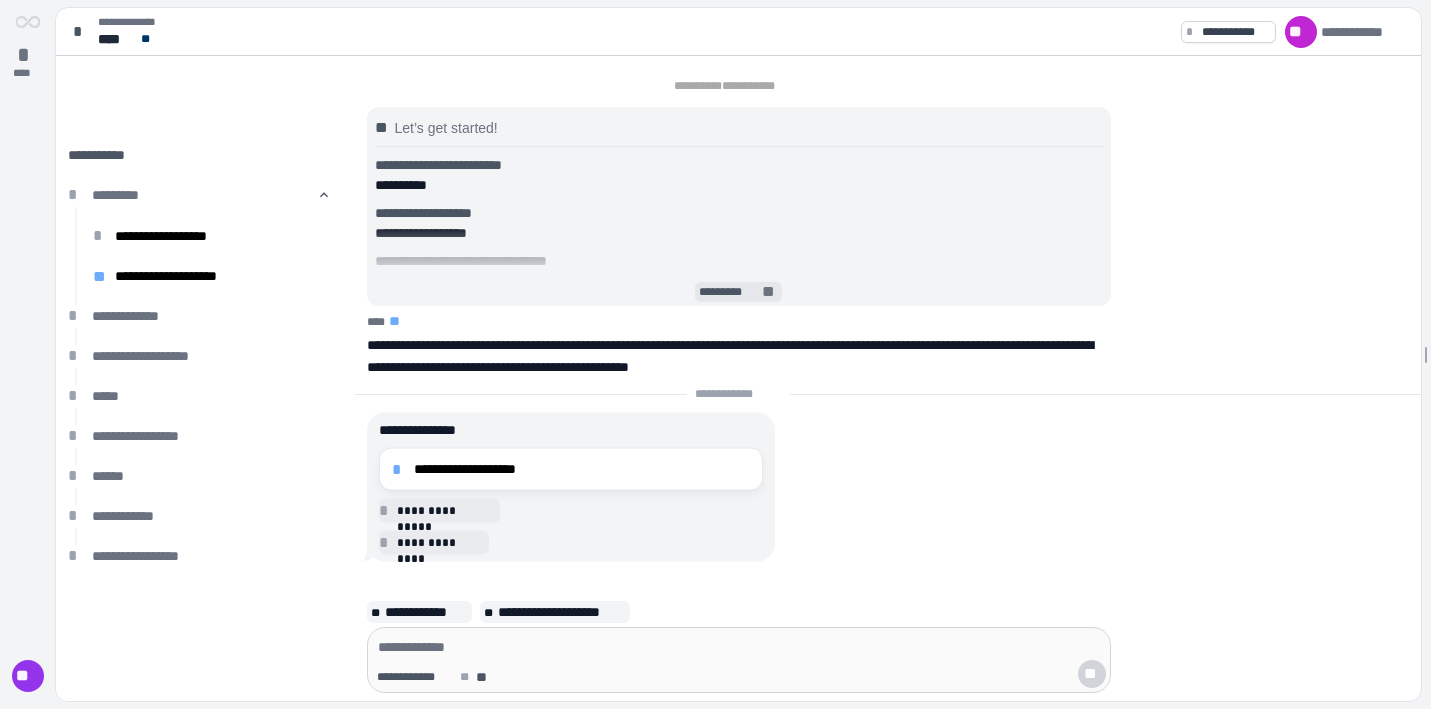 click on "*********" at bounding box center [730, 293] 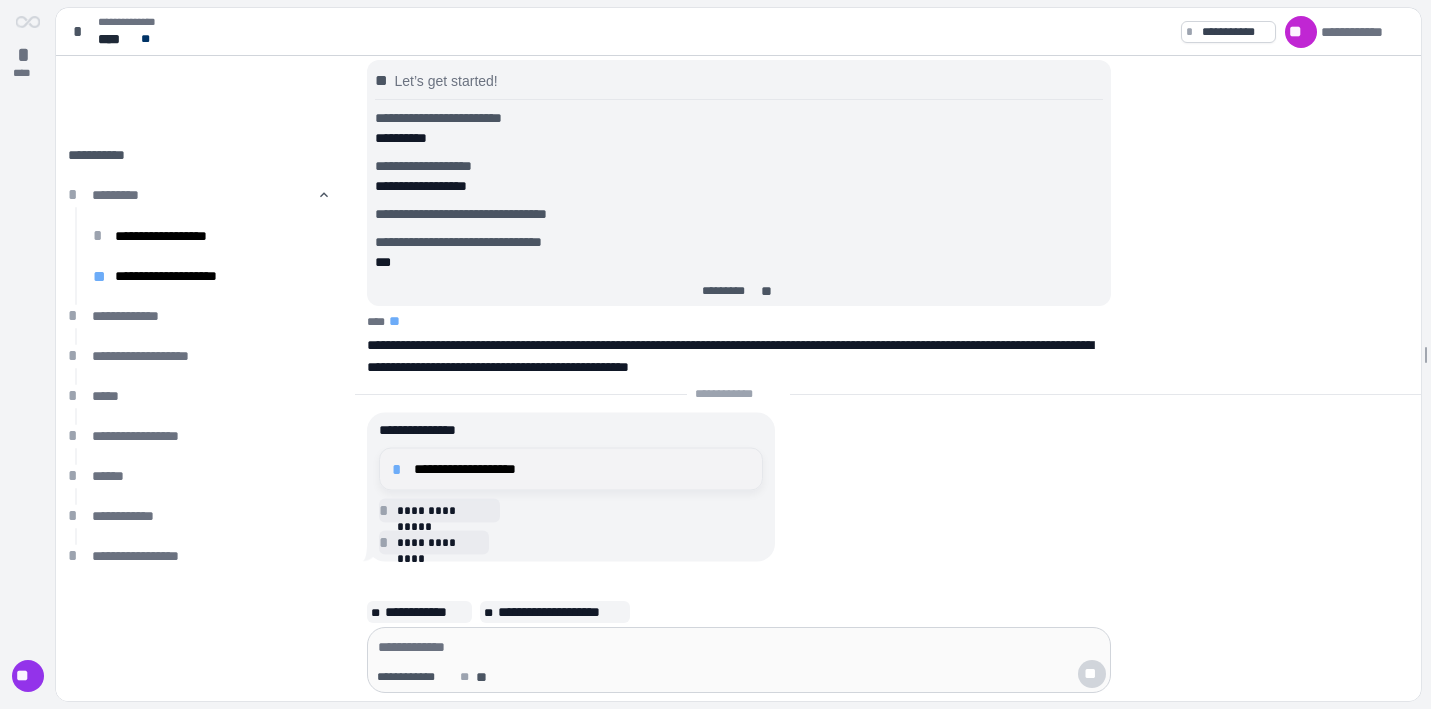 click on "*" at bounding box center (400, 469) 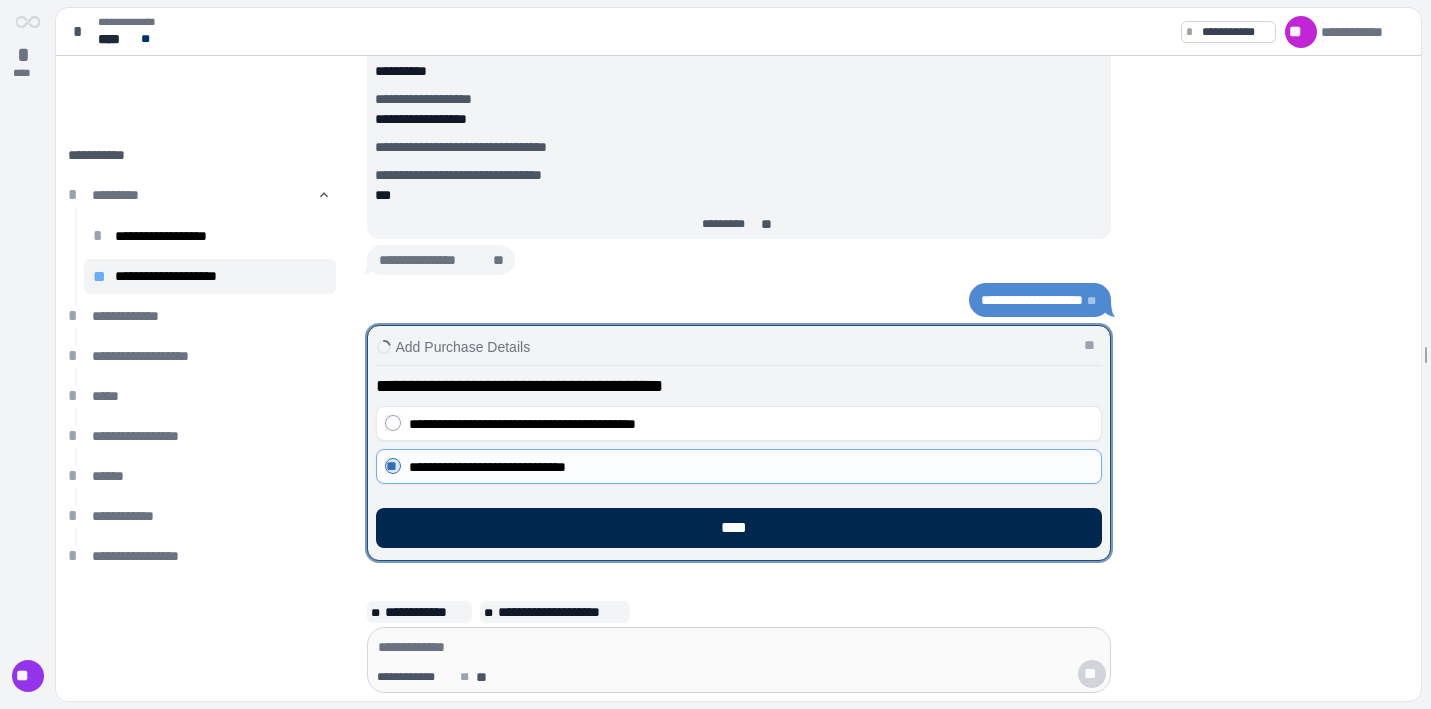 click on "****" at bounding box center [739, 528] 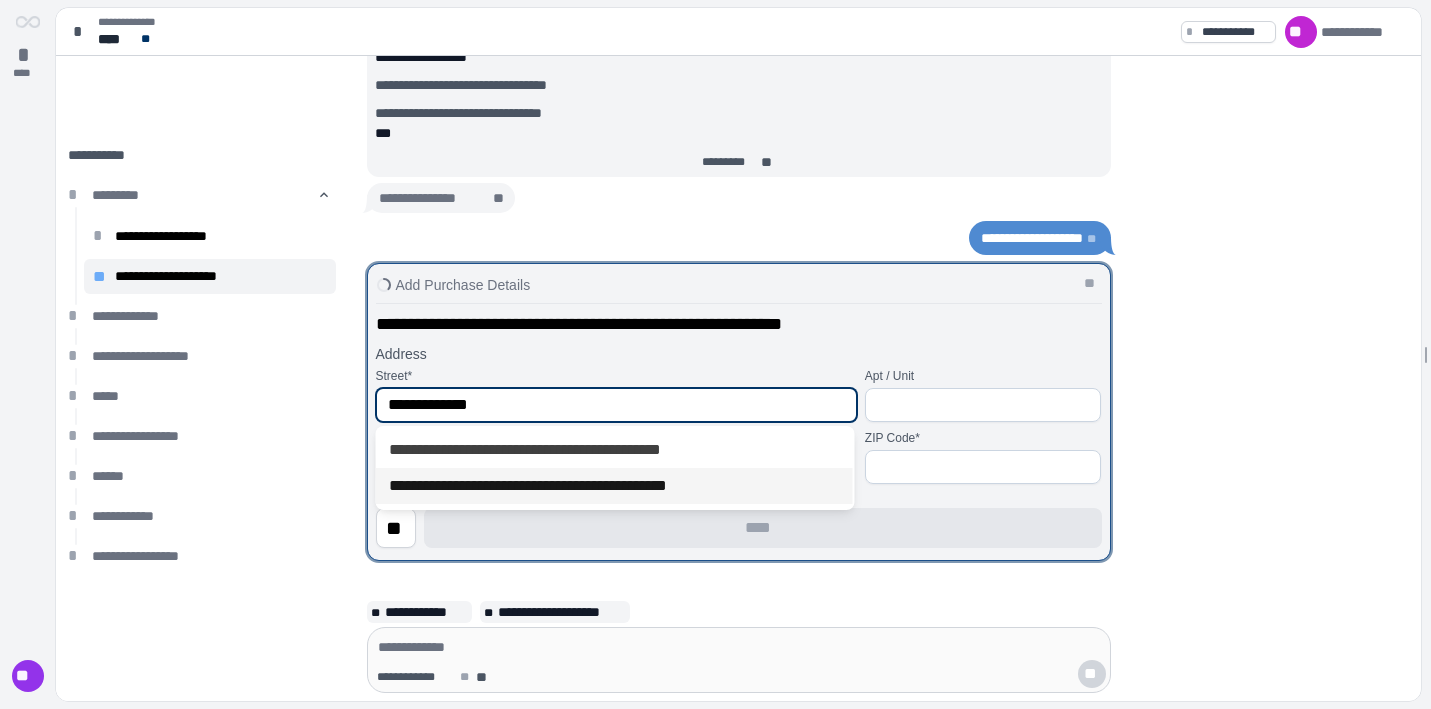 click on "**********" at bounding box center [614, 486] 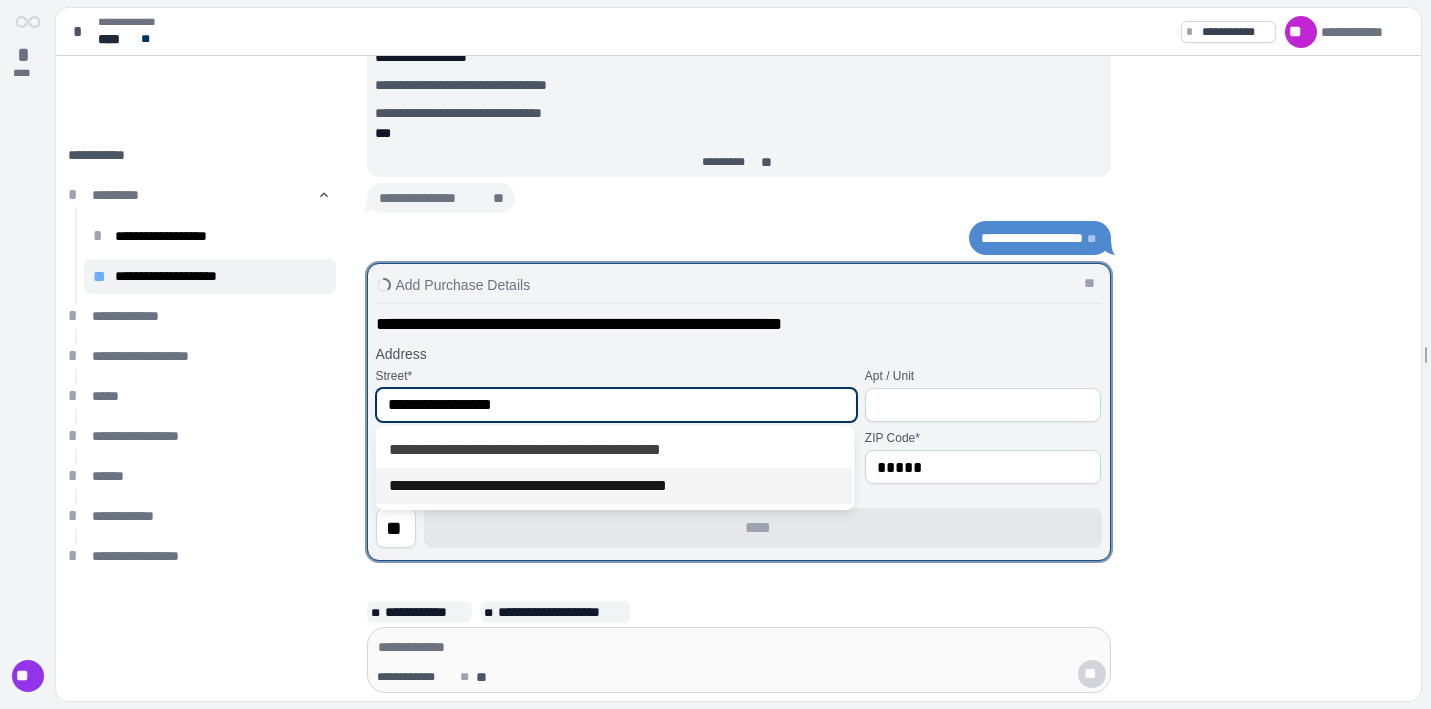 type on "********" 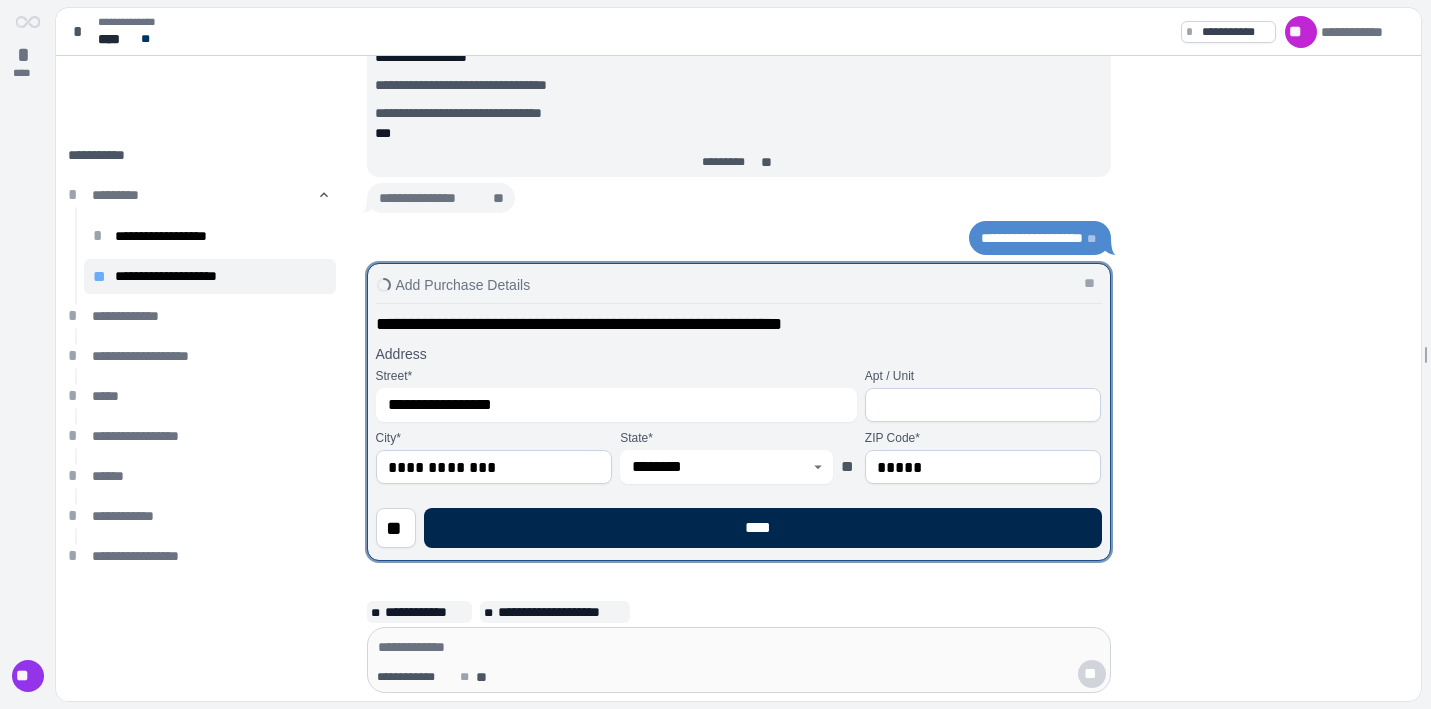 click on "****" at bounding box center [763, 528] 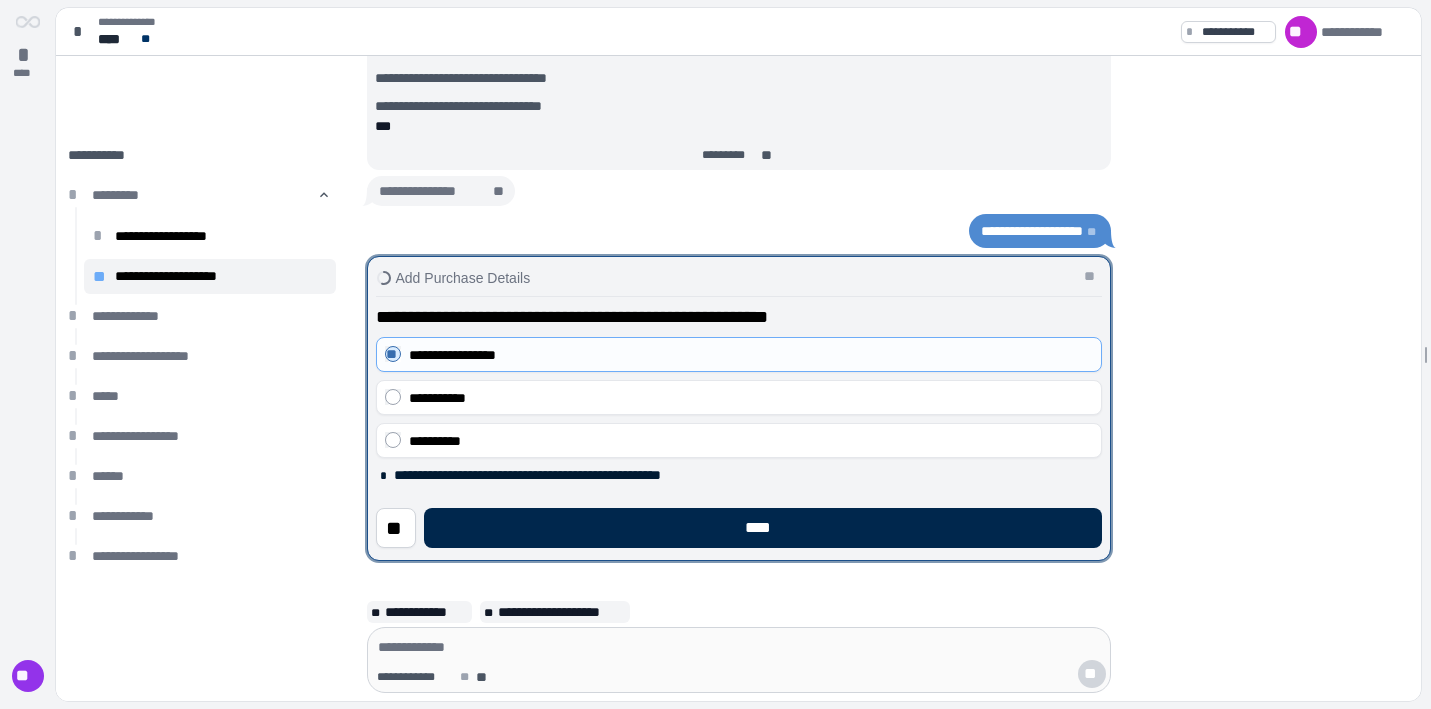 click on "****" at bounding box center [763, 528] 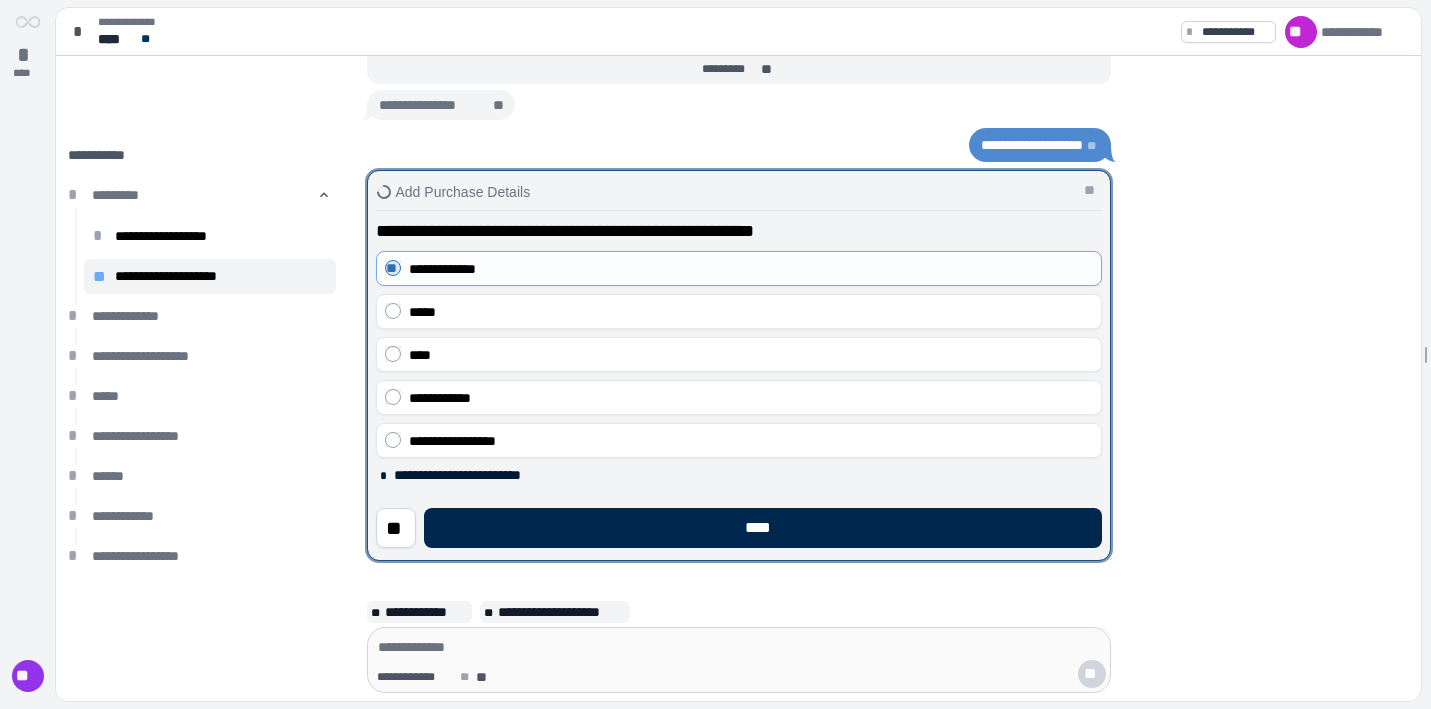 click on "****" at bounding box center (763, 528) 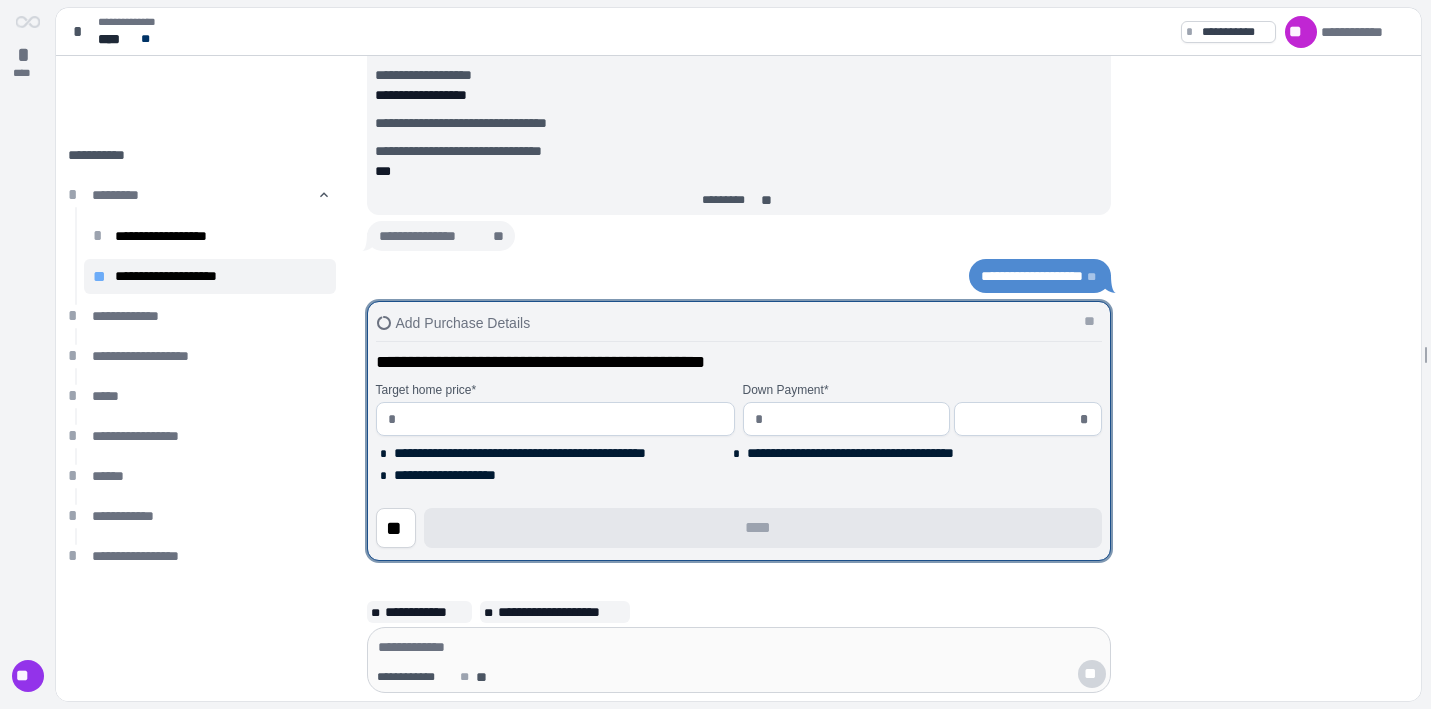 click at bounding box center (563, 419) 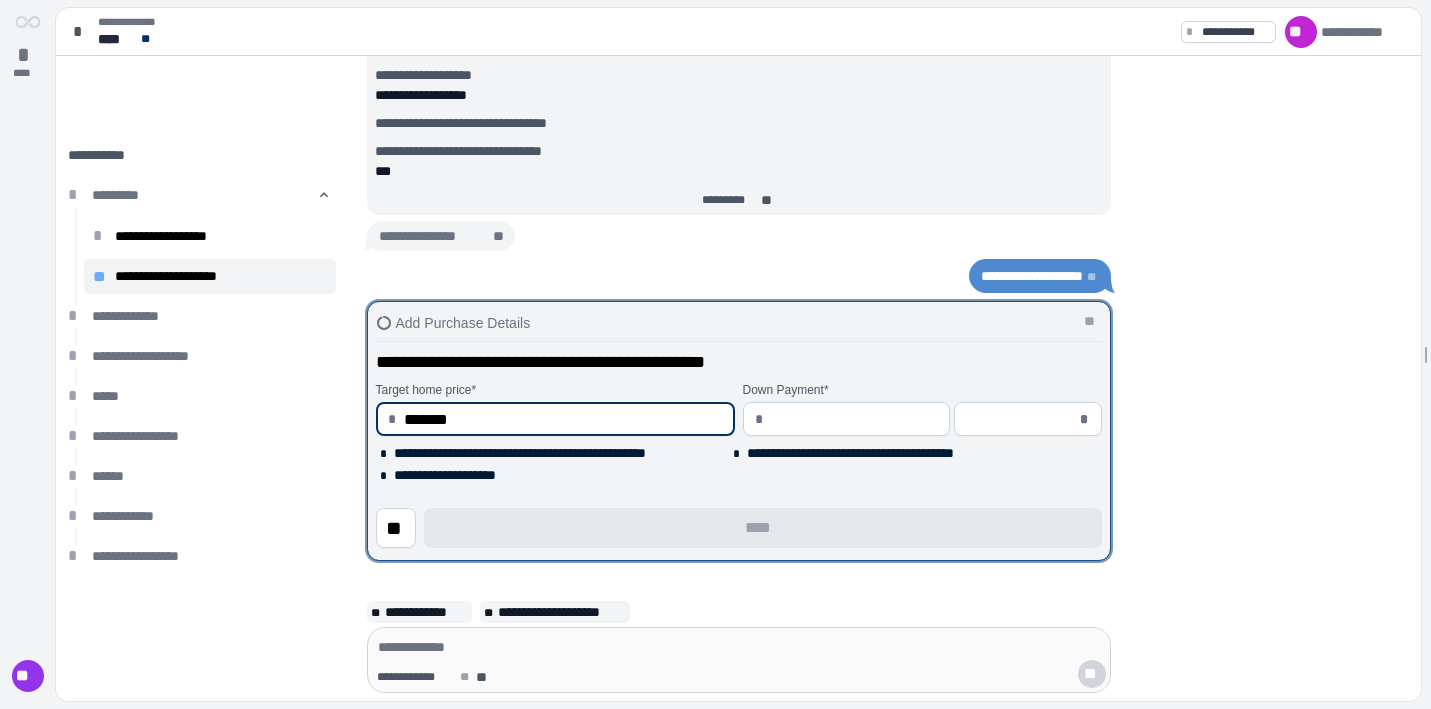 type on "**********" 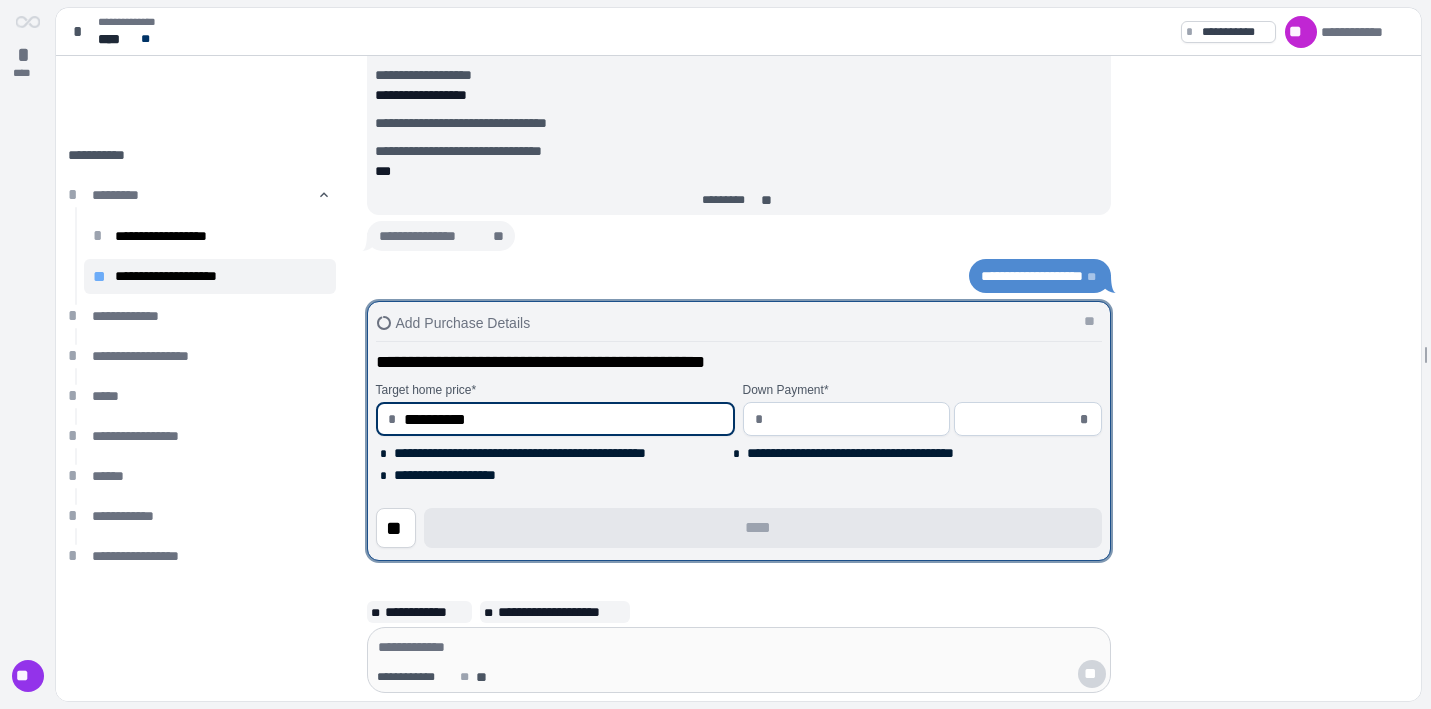 click at bounding box center [854, 419] 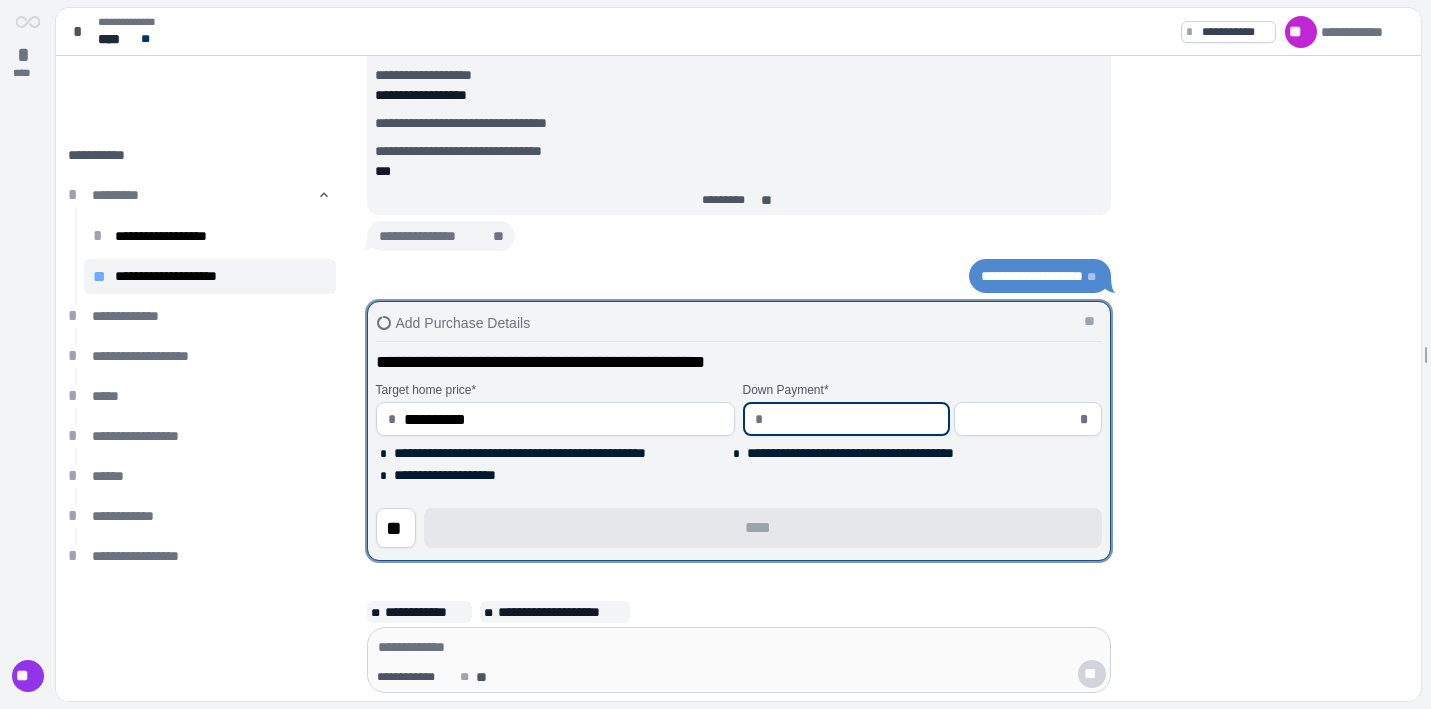 type on "*" 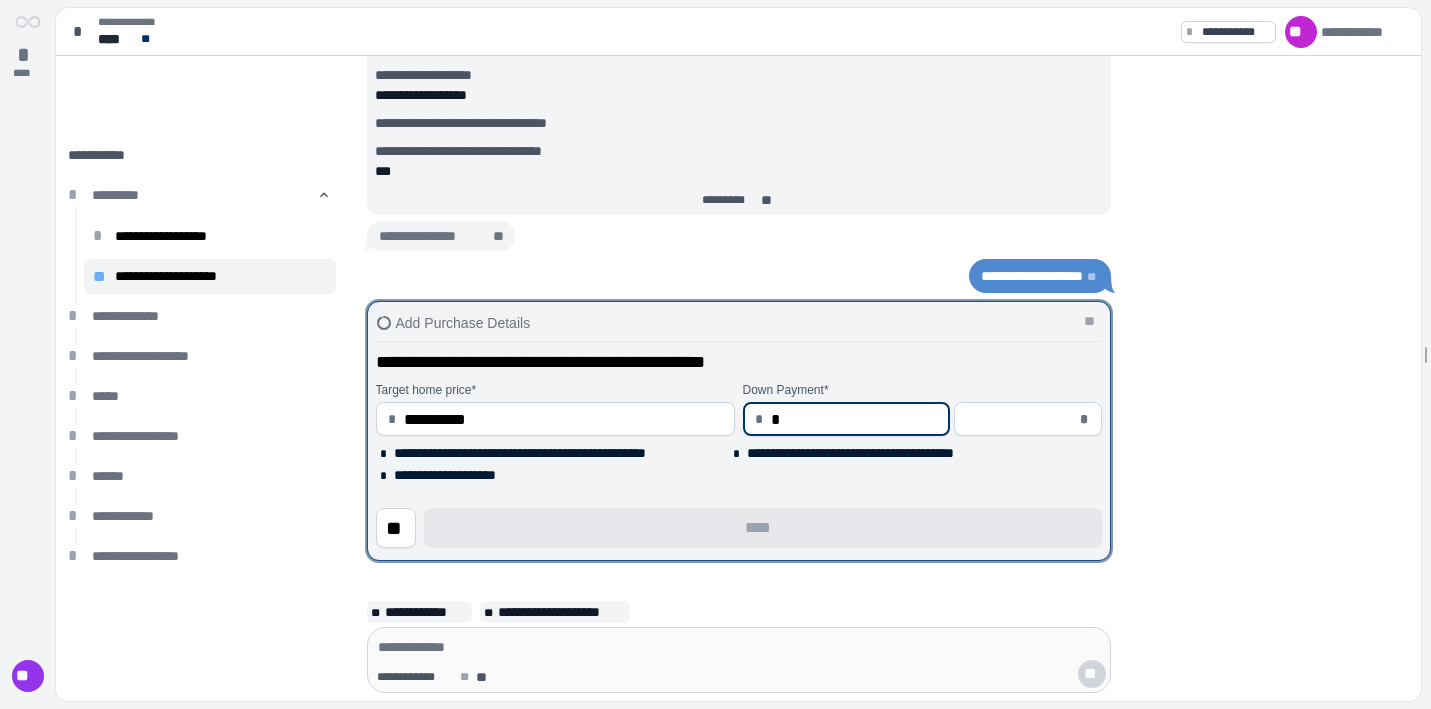 type on "*****" 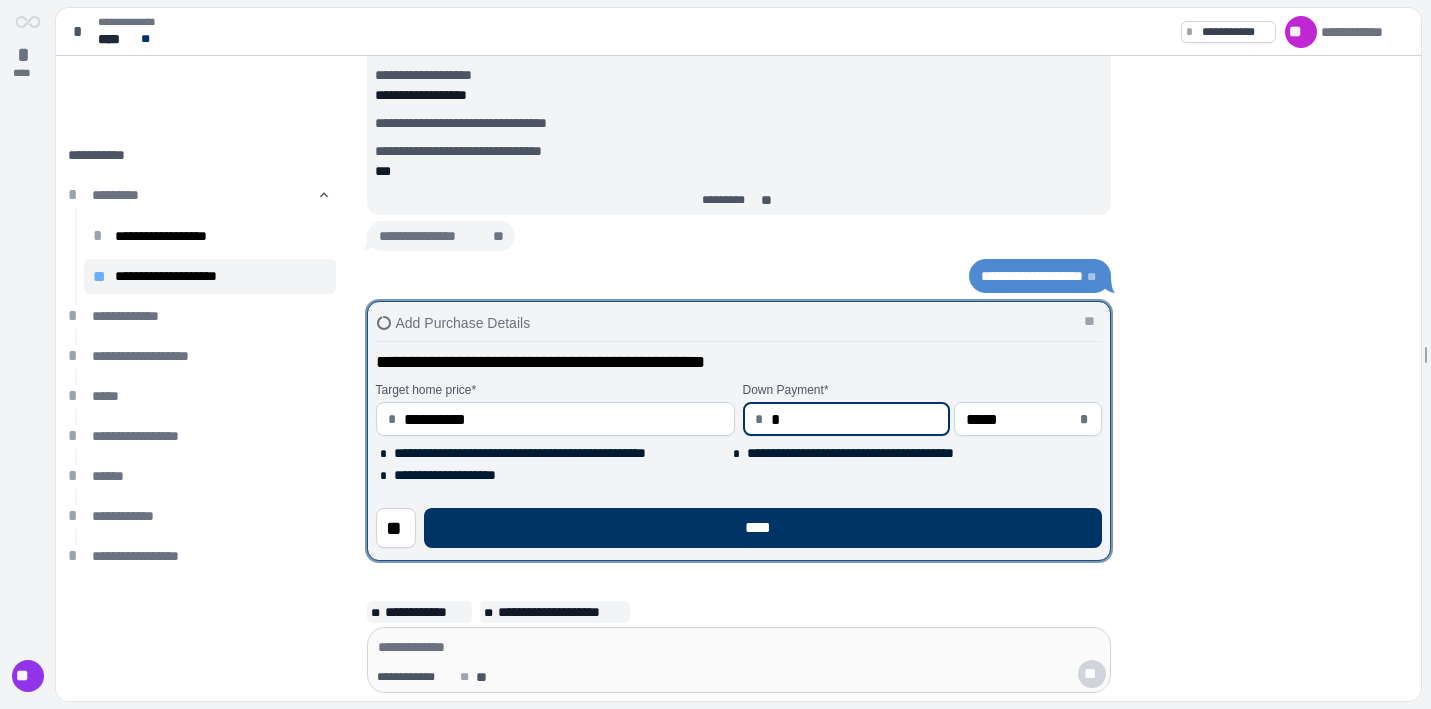 type on "**" 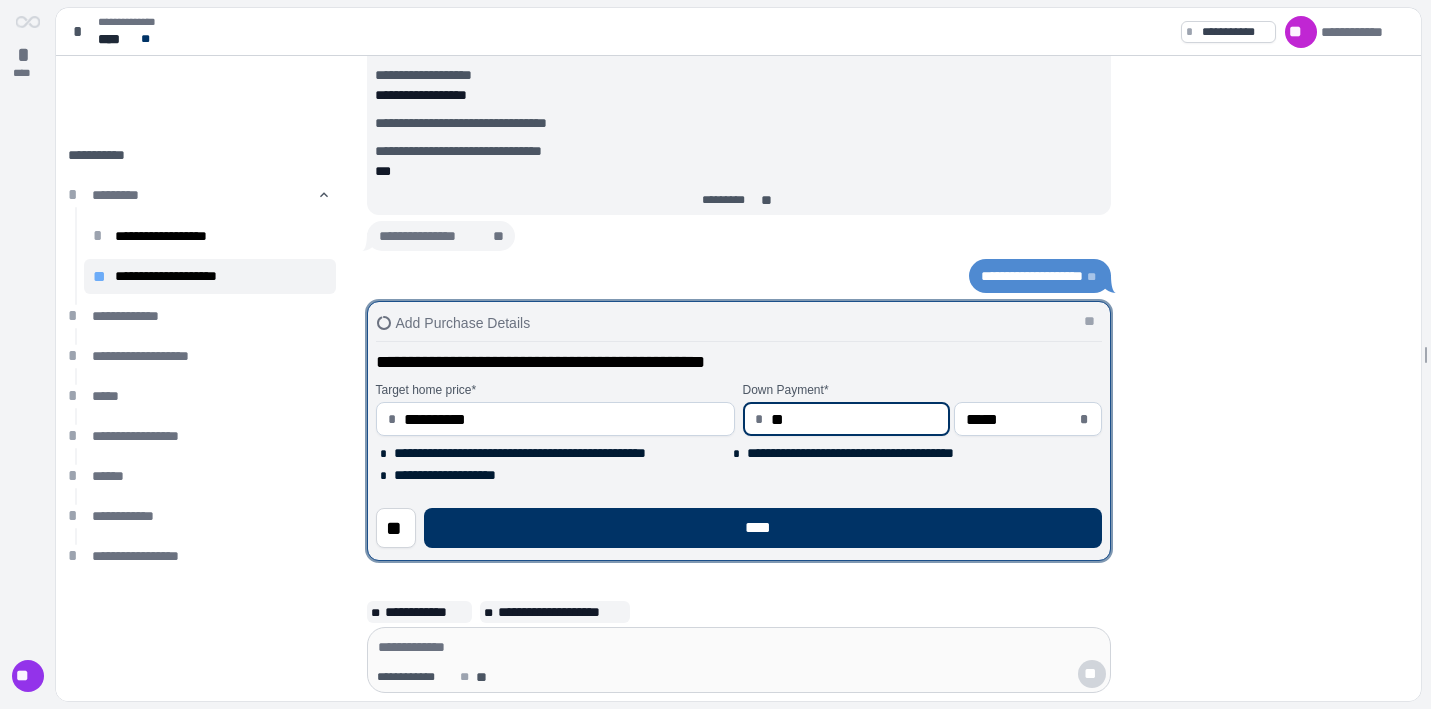 type on "***" 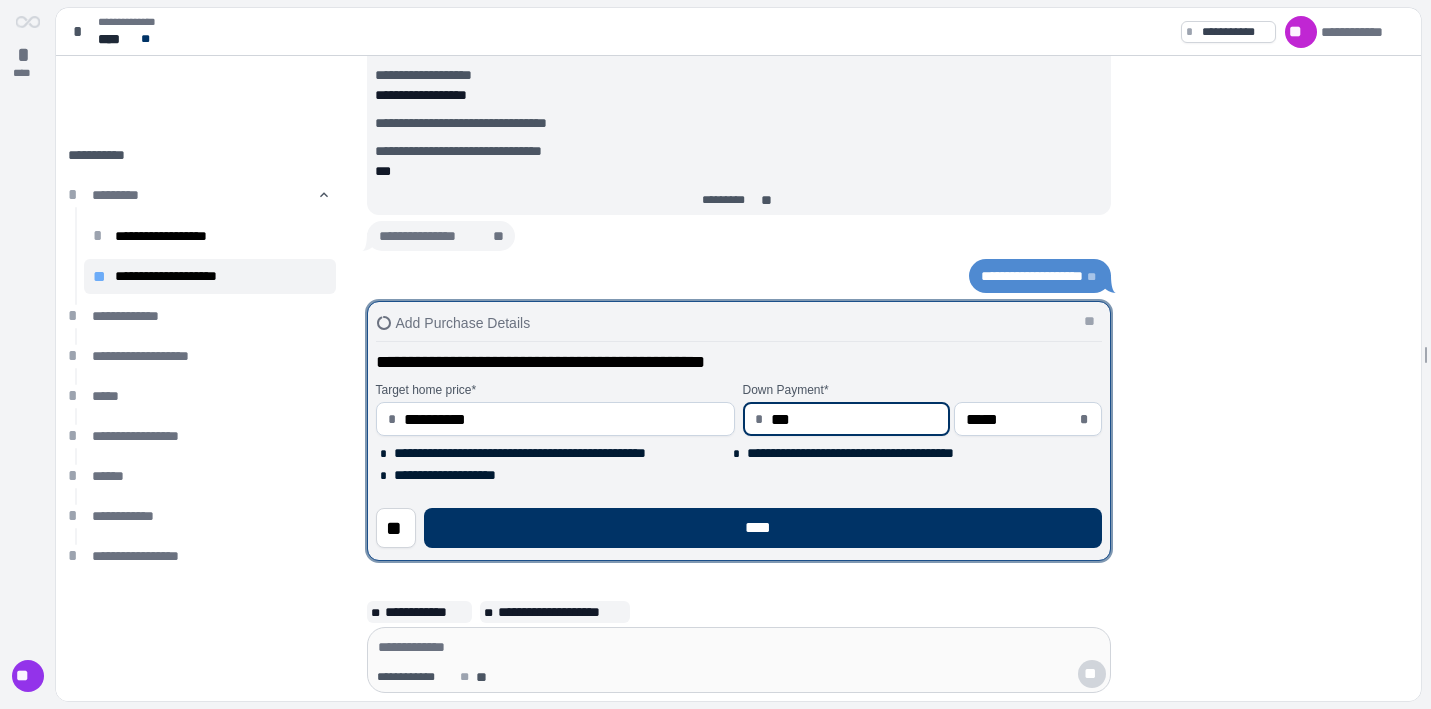 type on "*****" 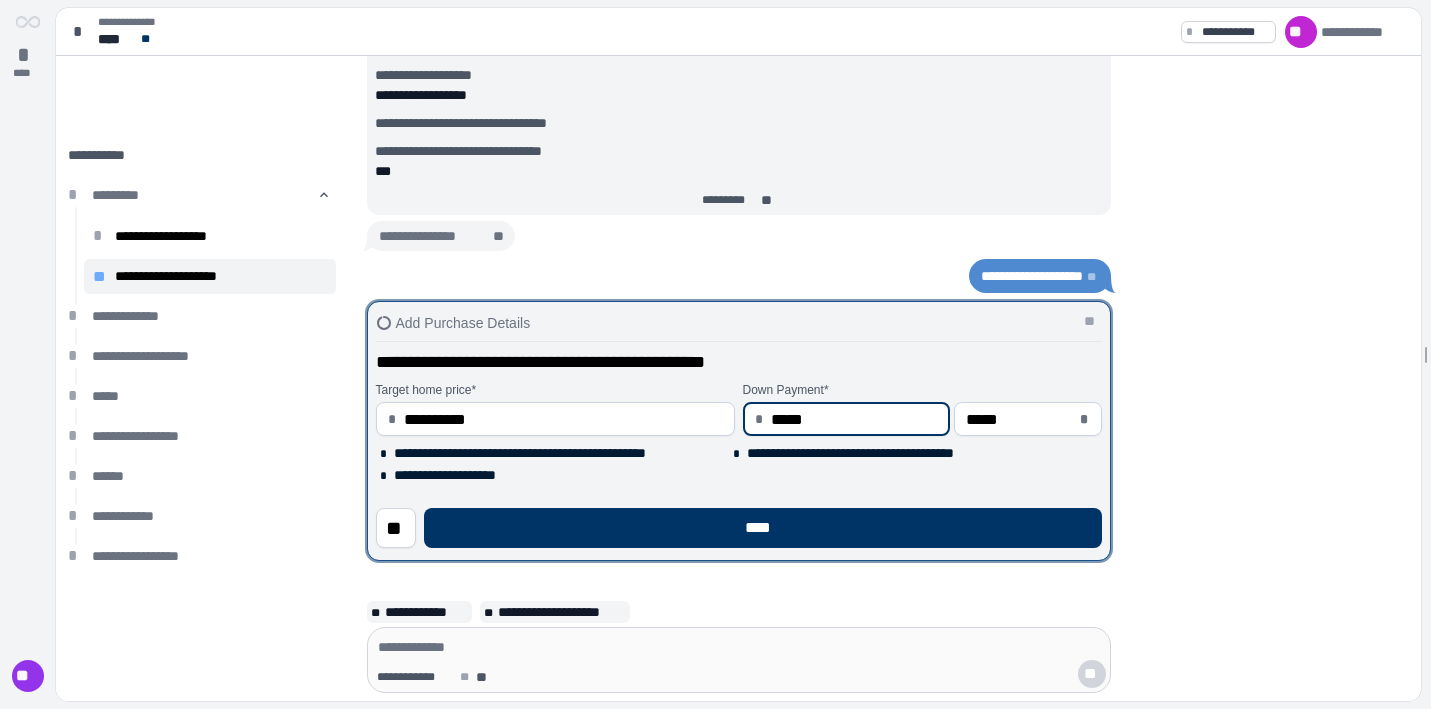 type on "******" 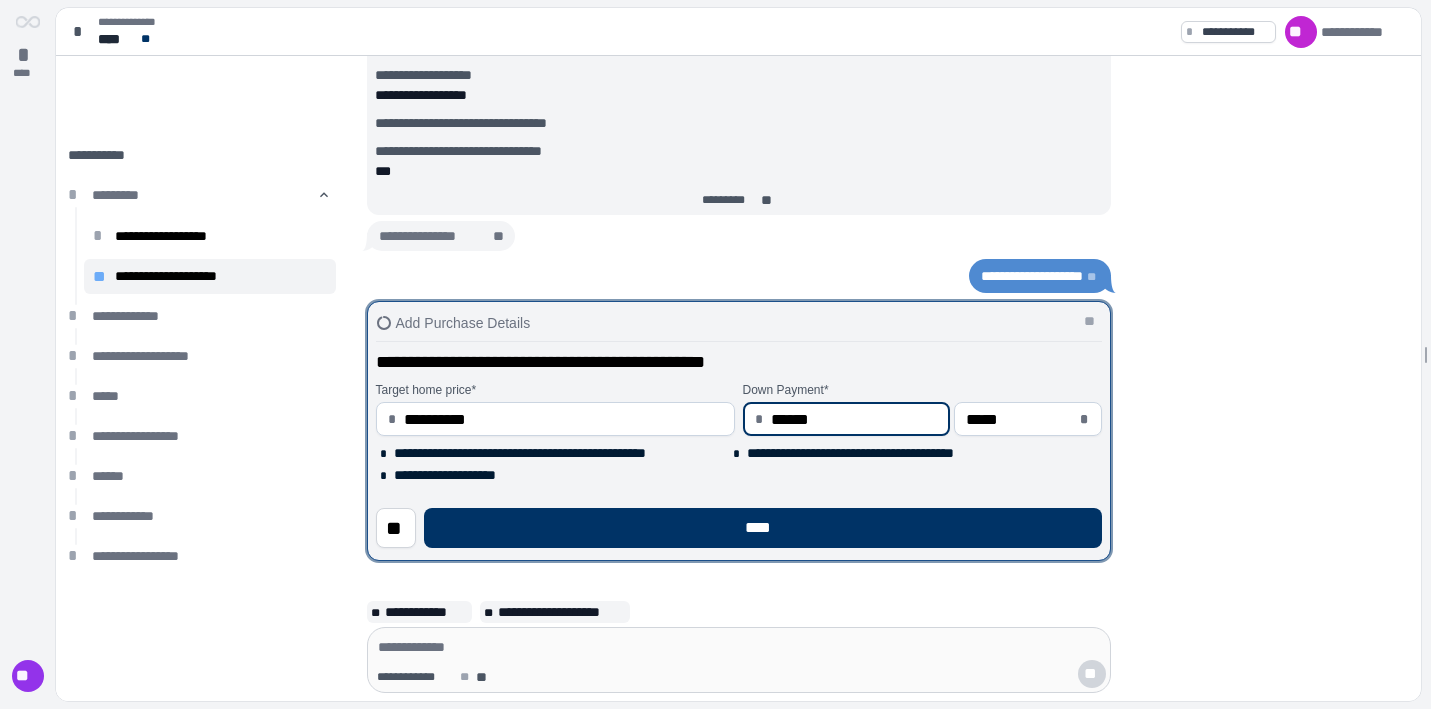 type on "*****" 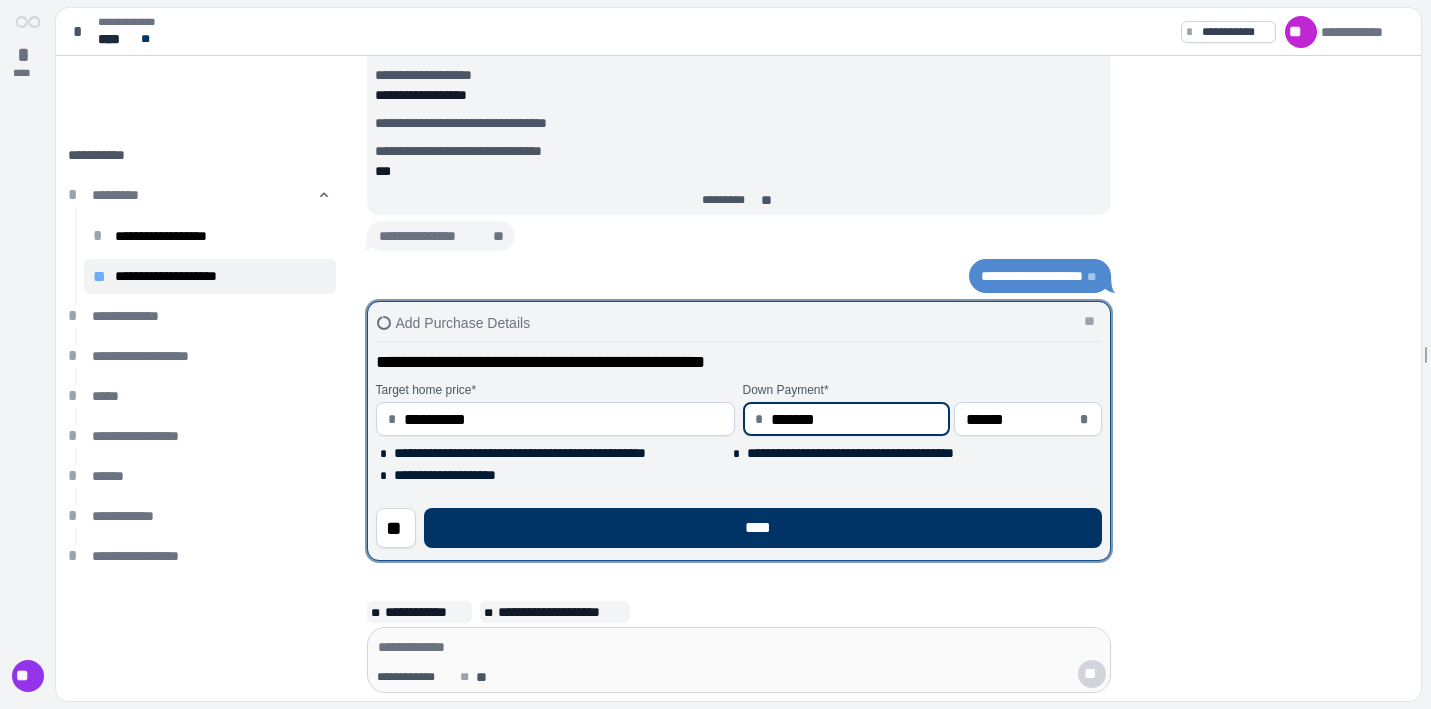 type on "**********" 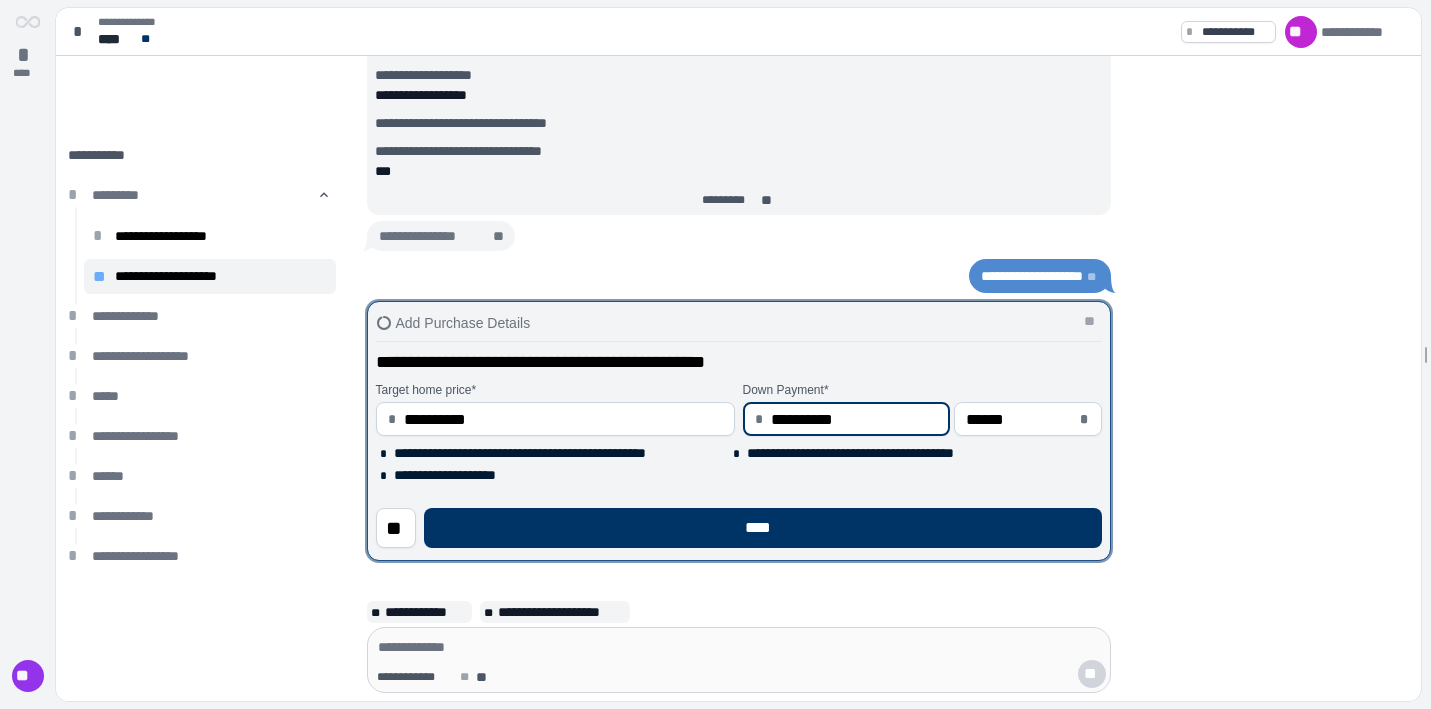 click on "******" at bounding box center [1020, 419] 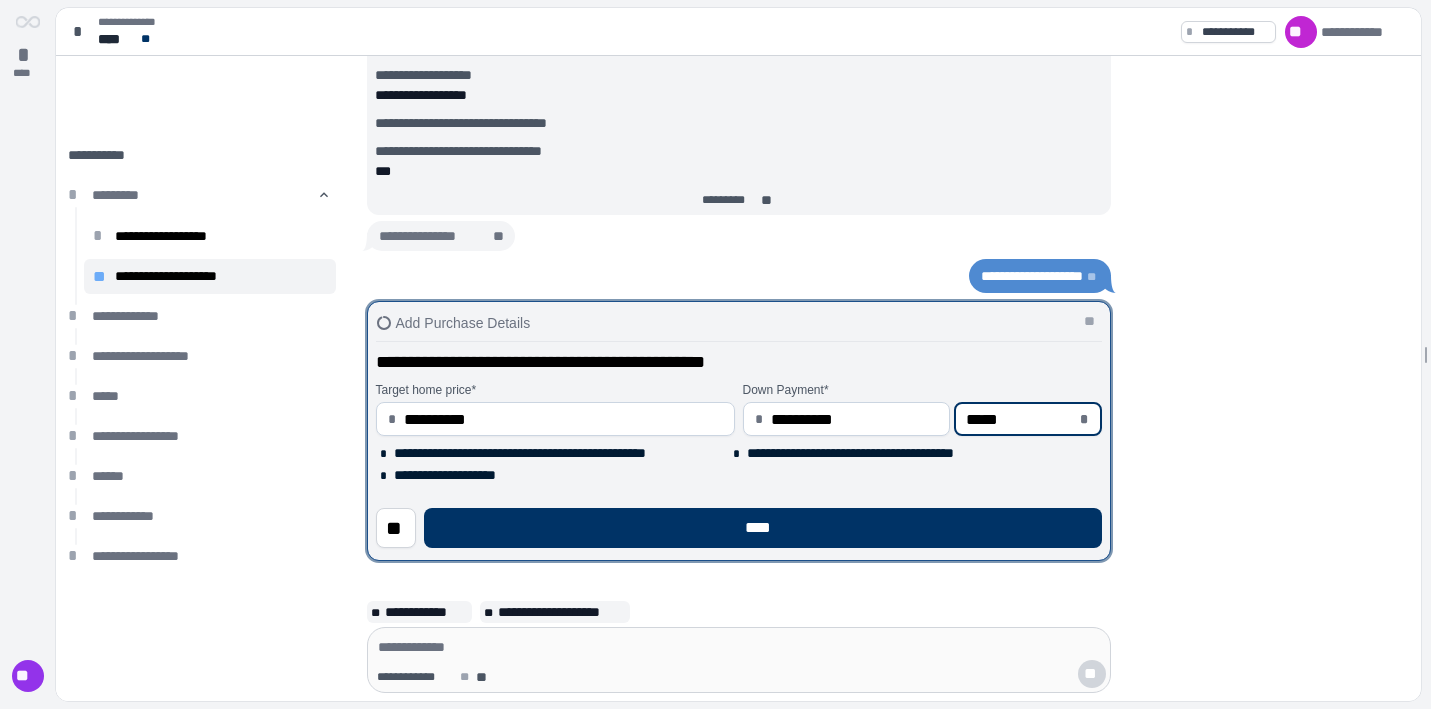 type on "****" 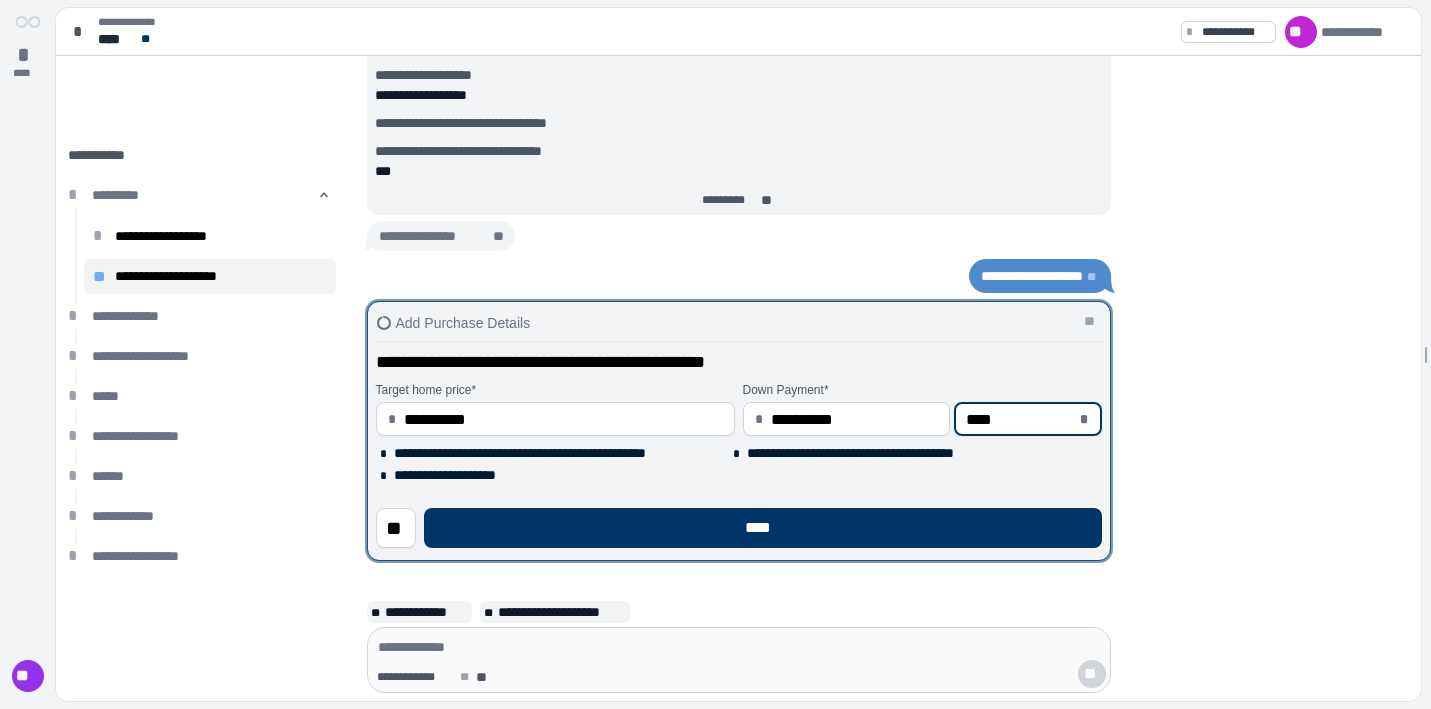type on "**********" 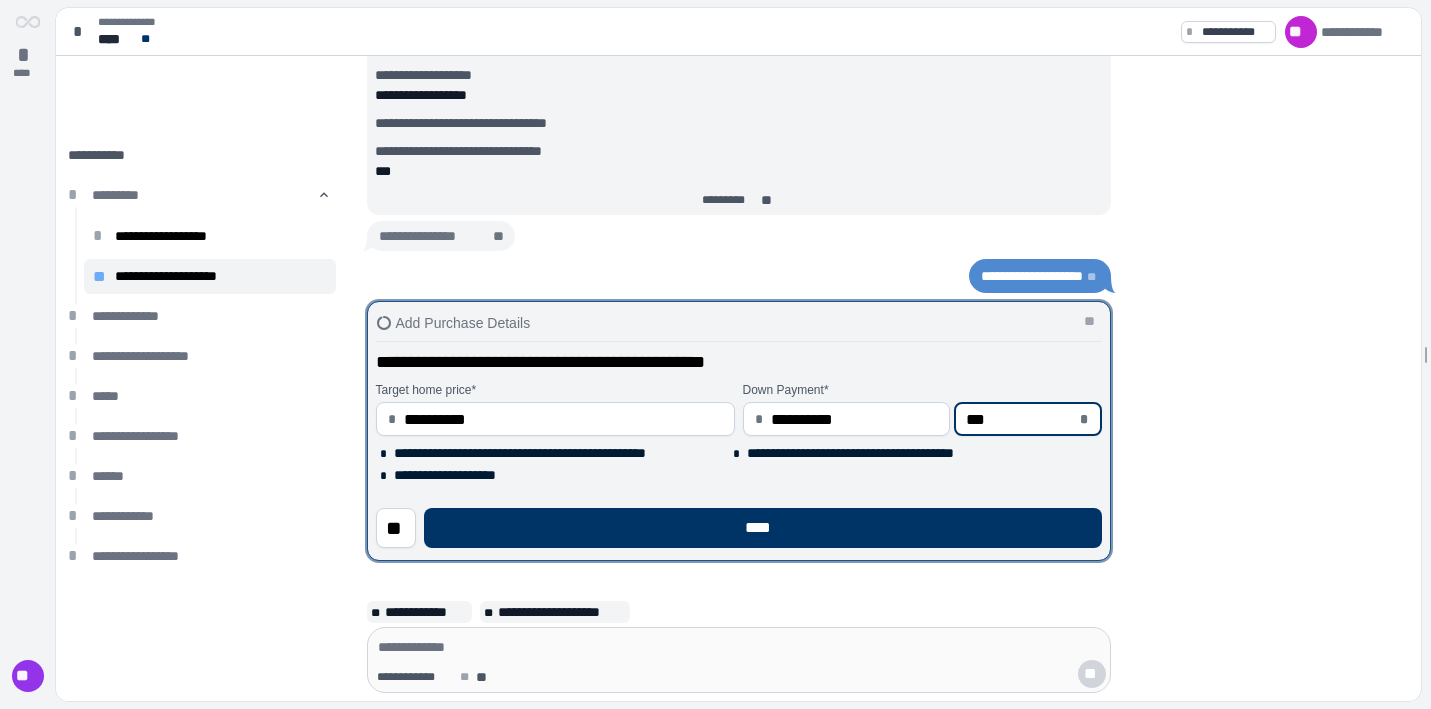 type on "**" 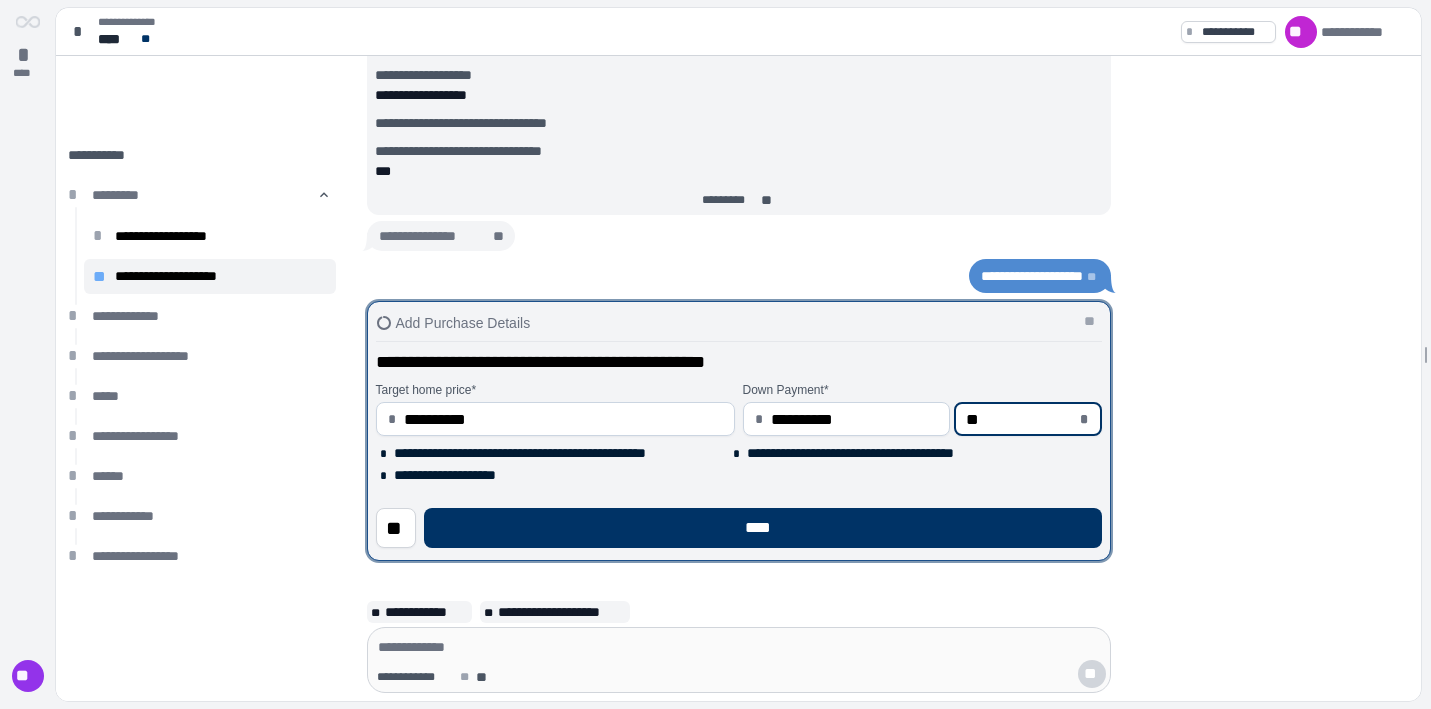 type on "*********" 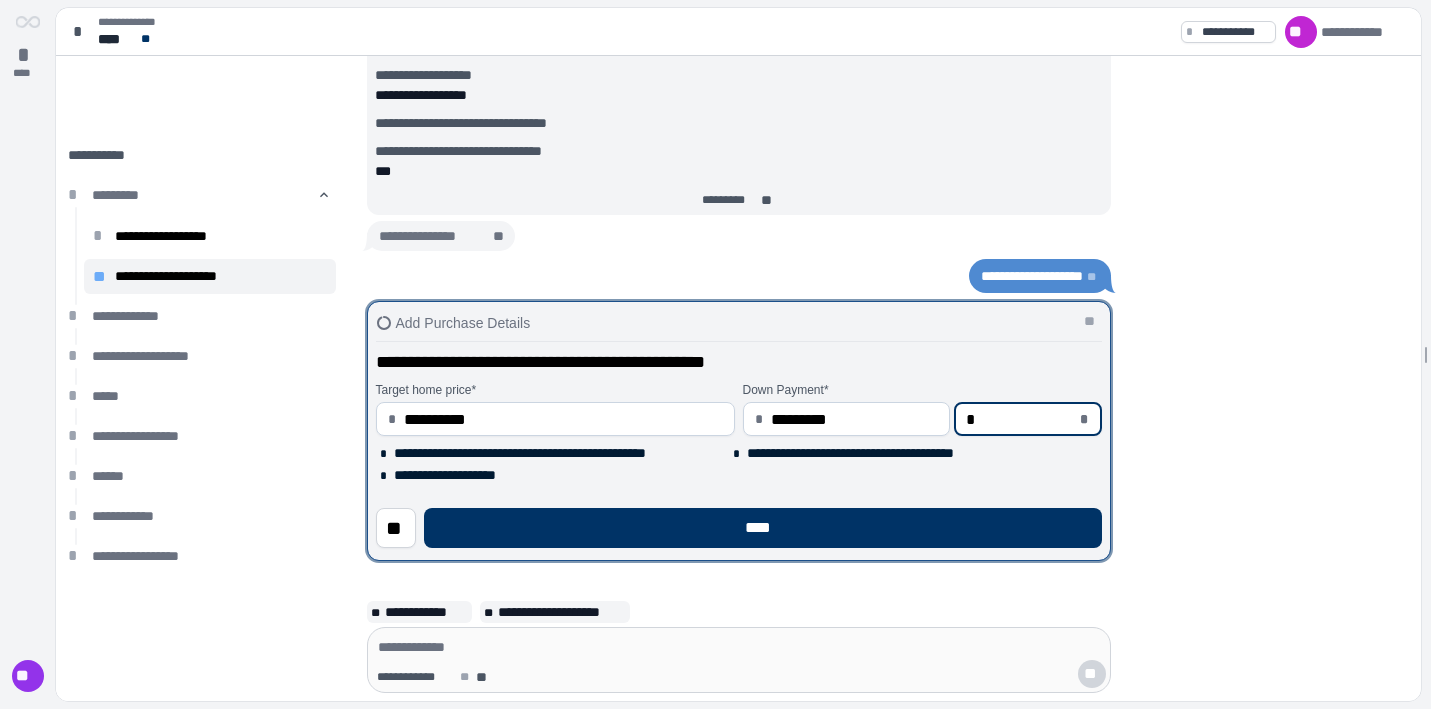 type 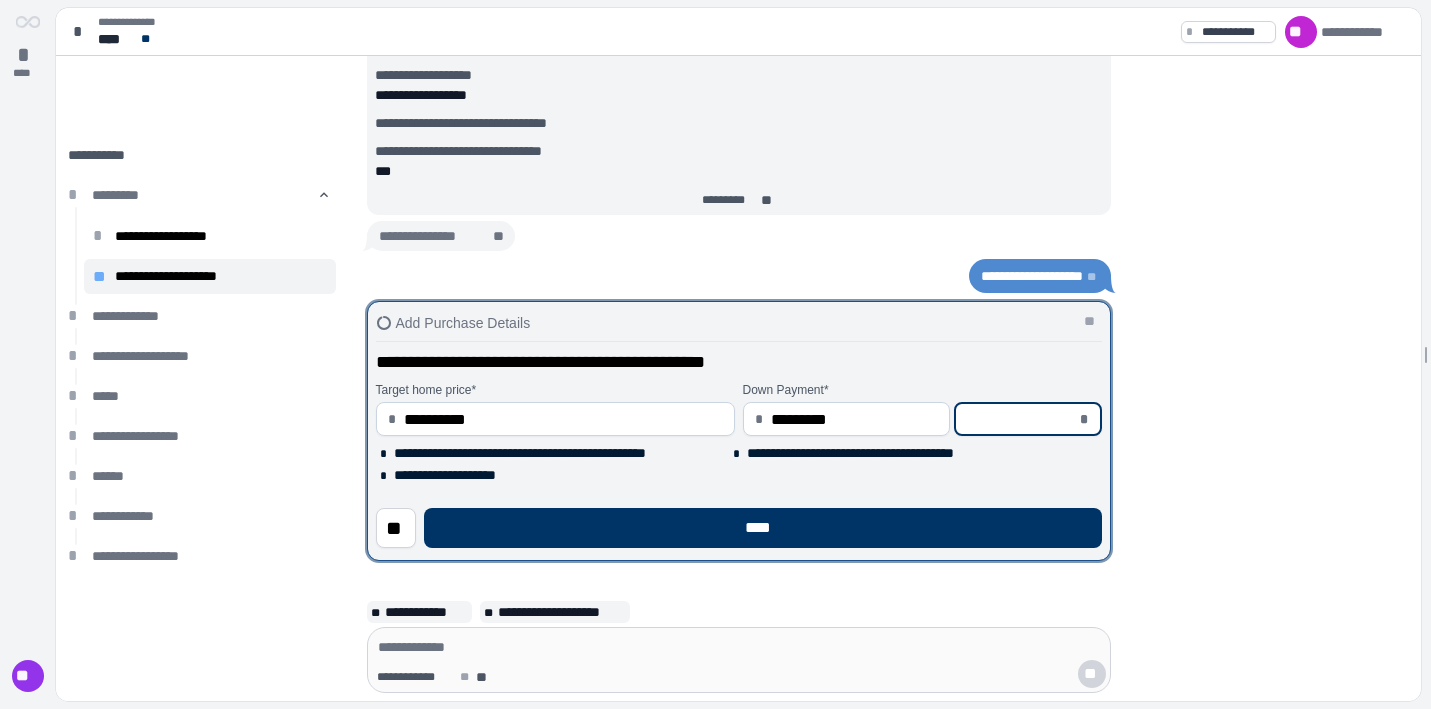 type on "*********" 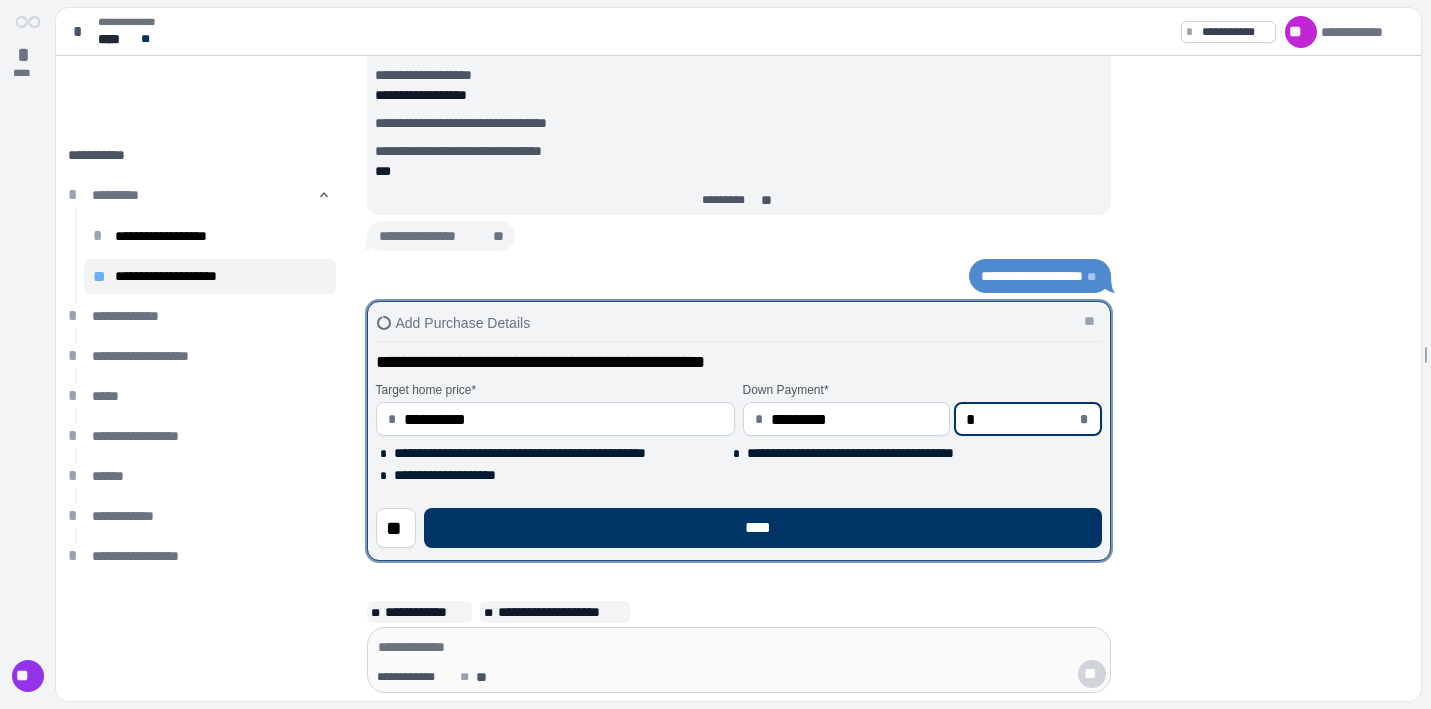 type on "**" 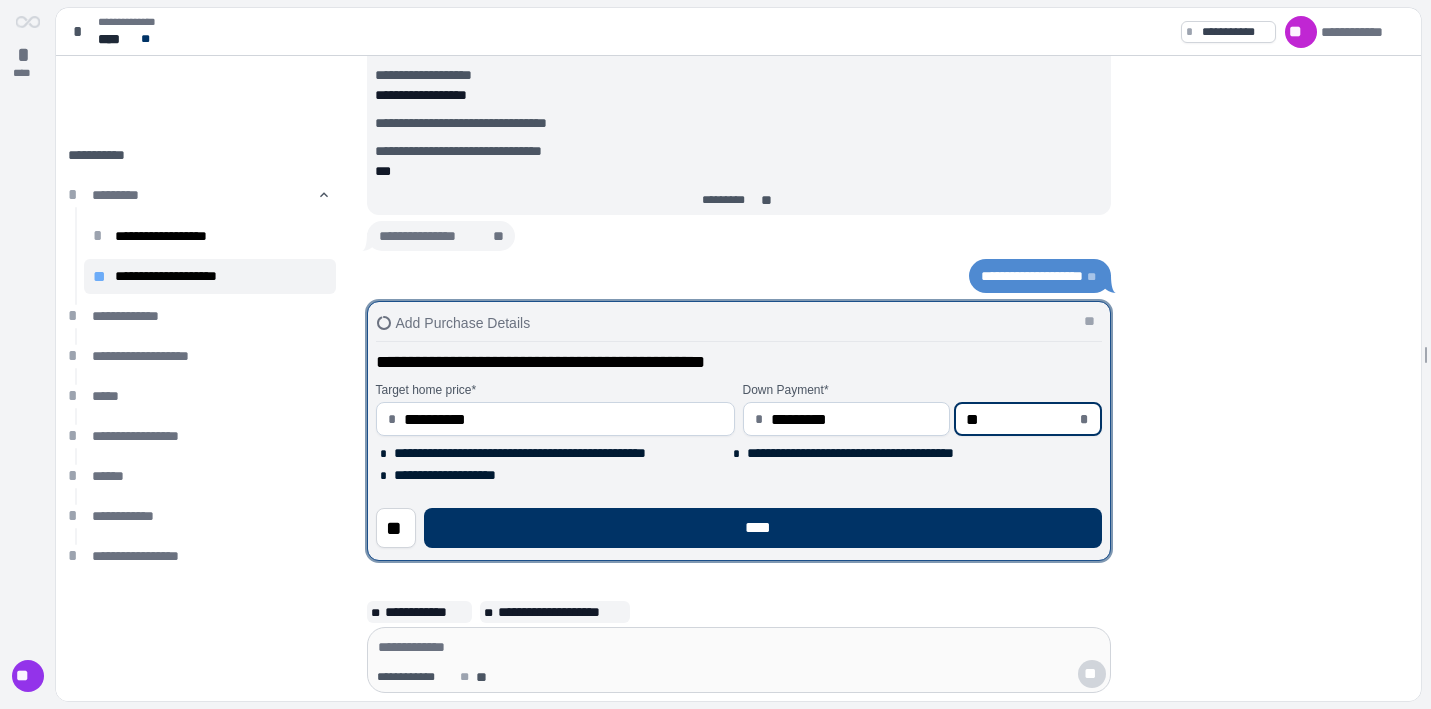 type on "*********" 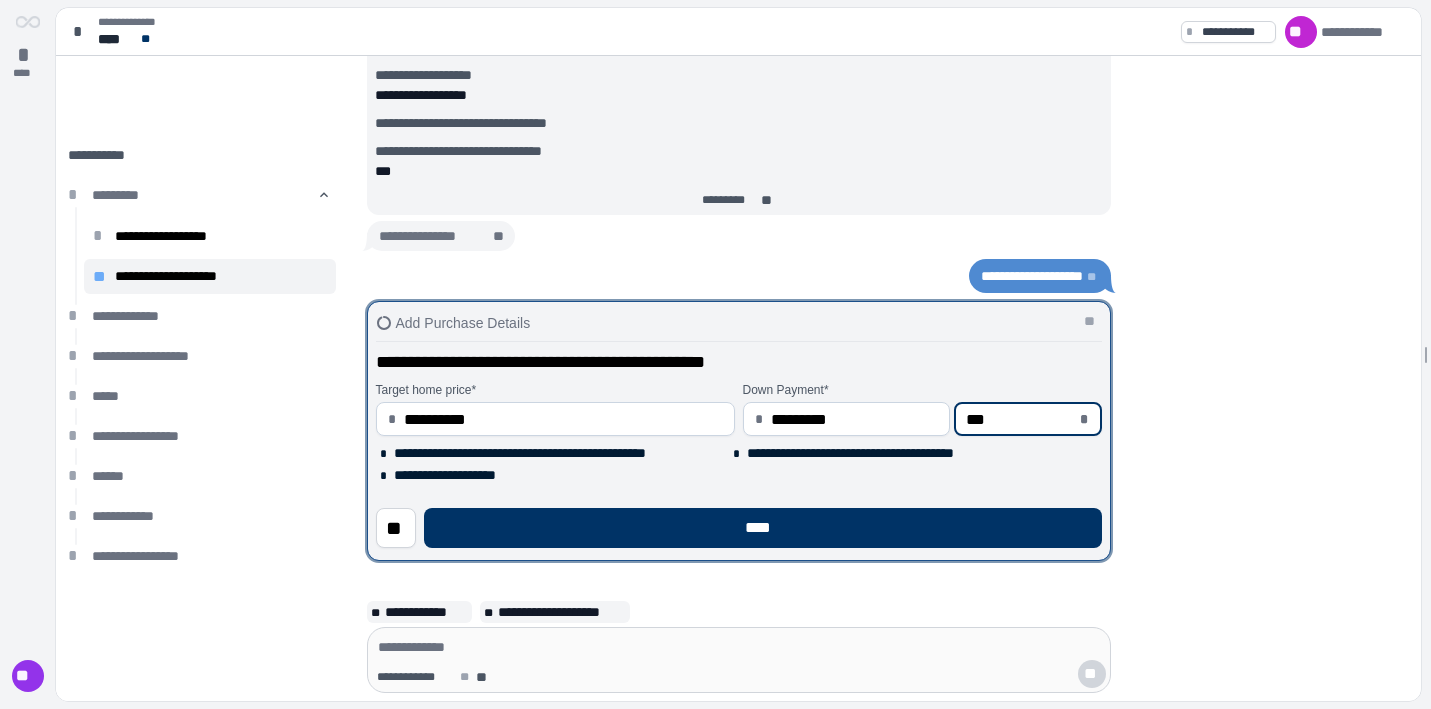 type on "*********" 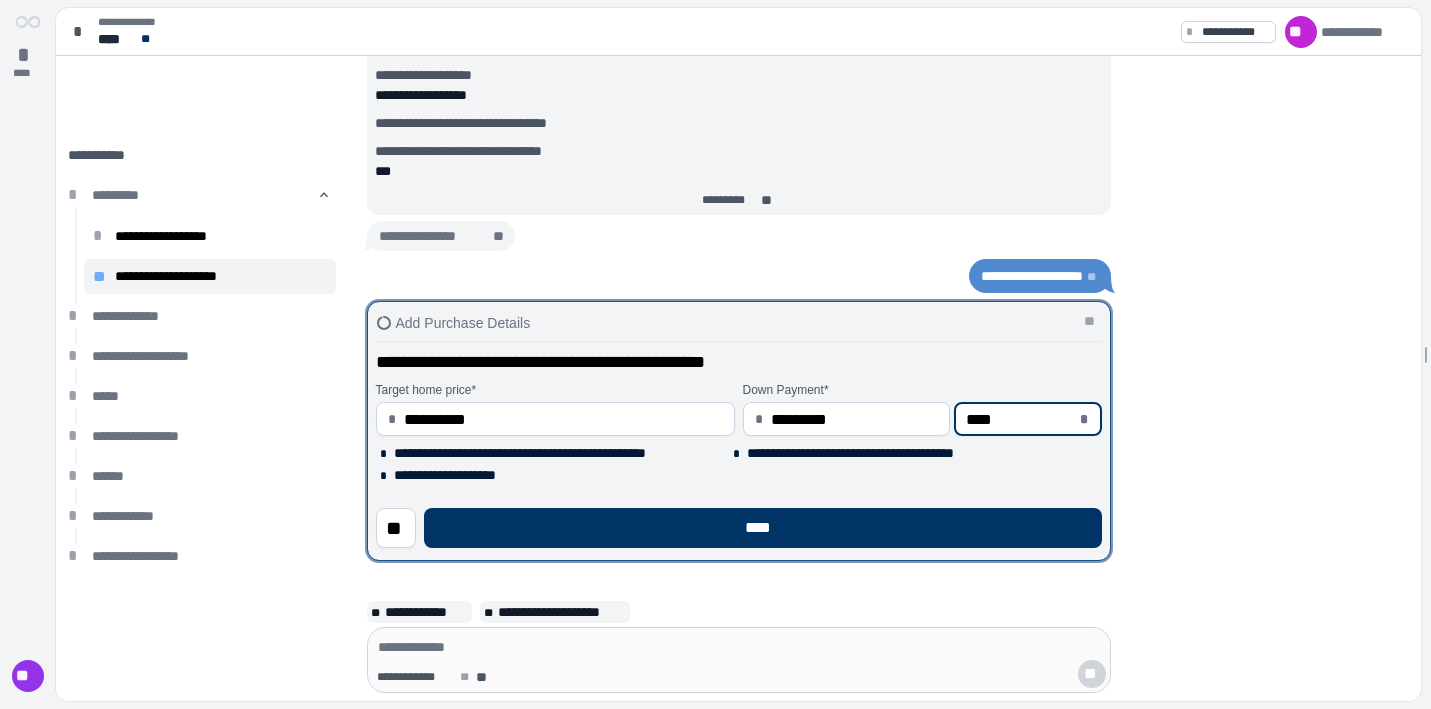 type on "*****" 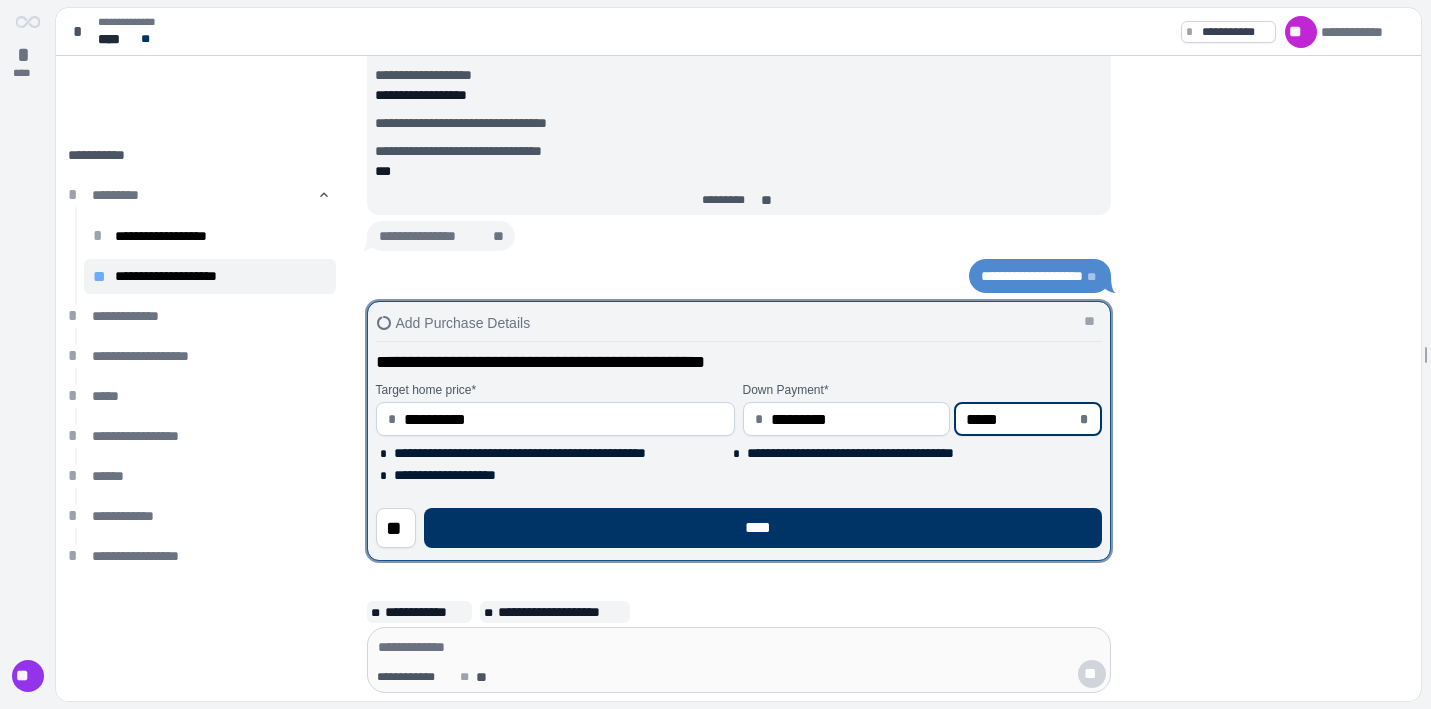 click on "*********" at bounding box center [854, 419] 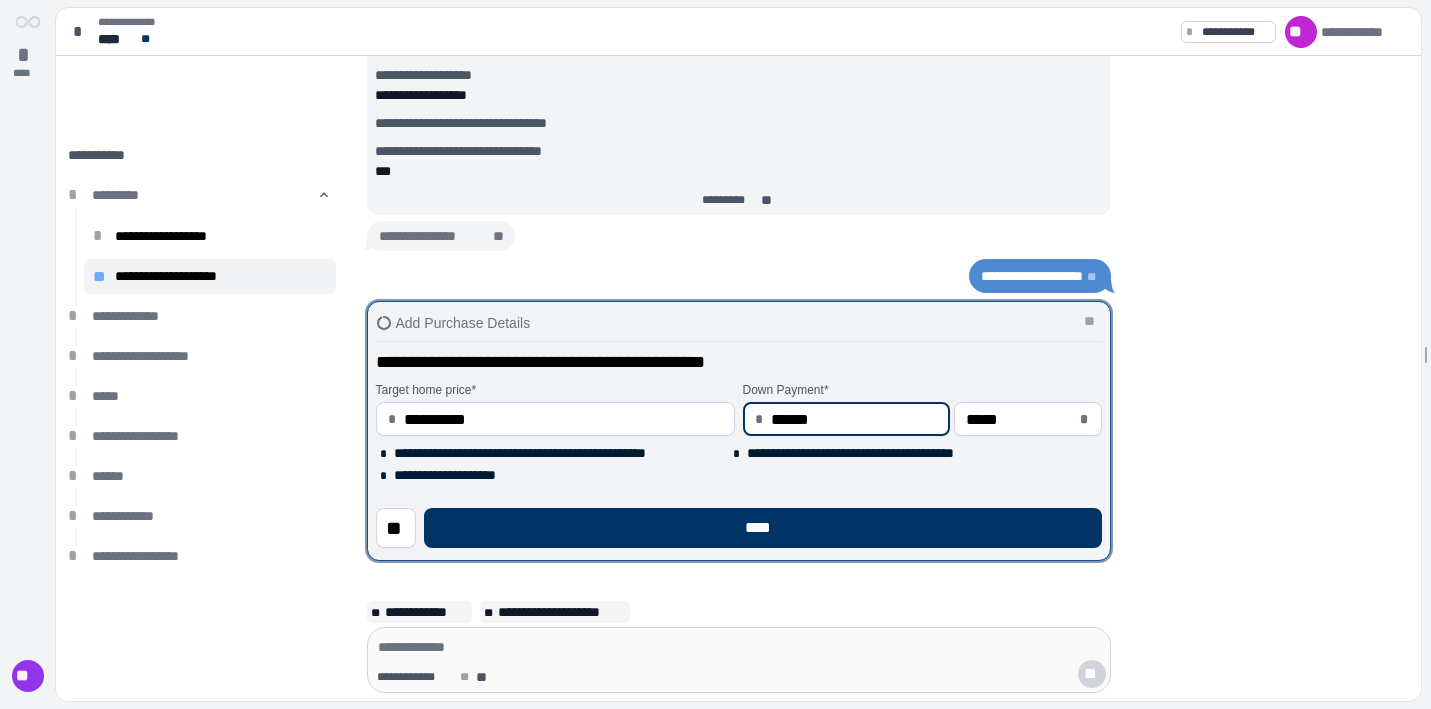 type on "*****" 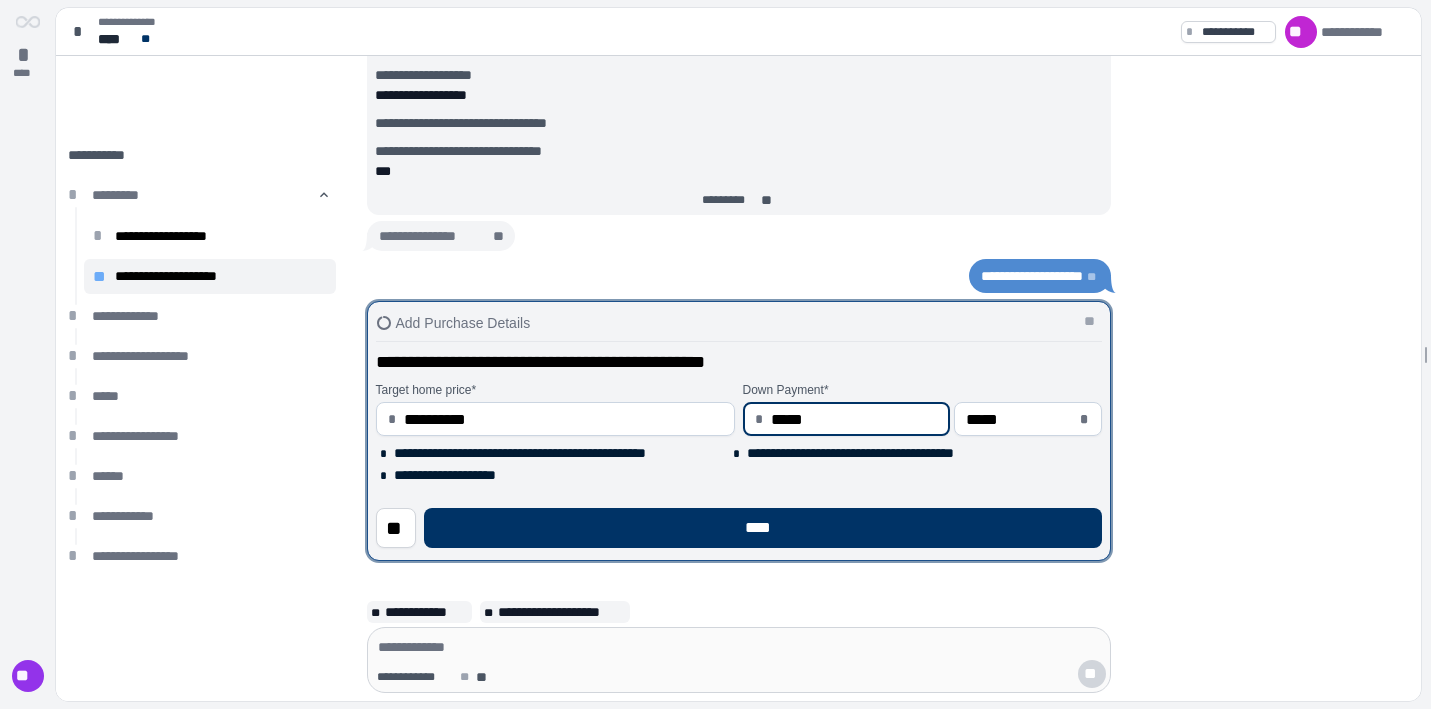 type on "***" 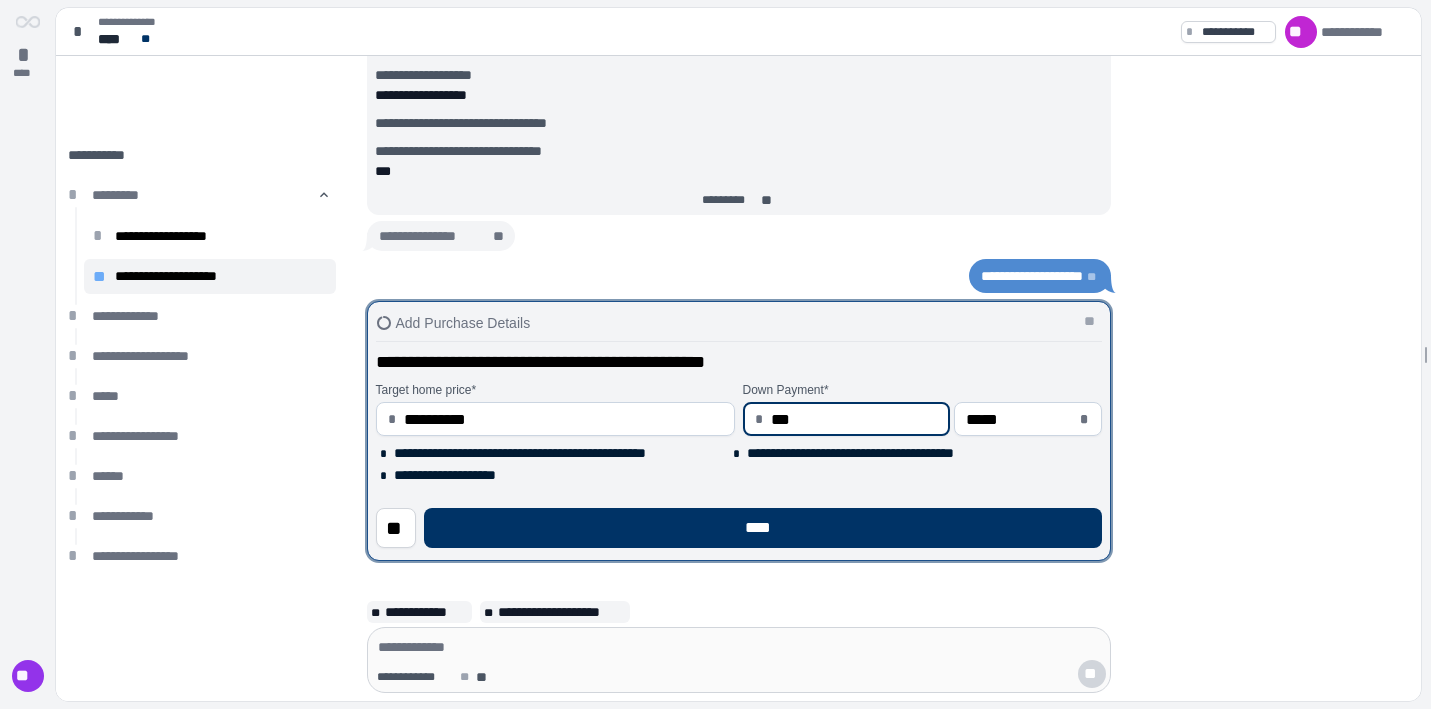 type on "**" 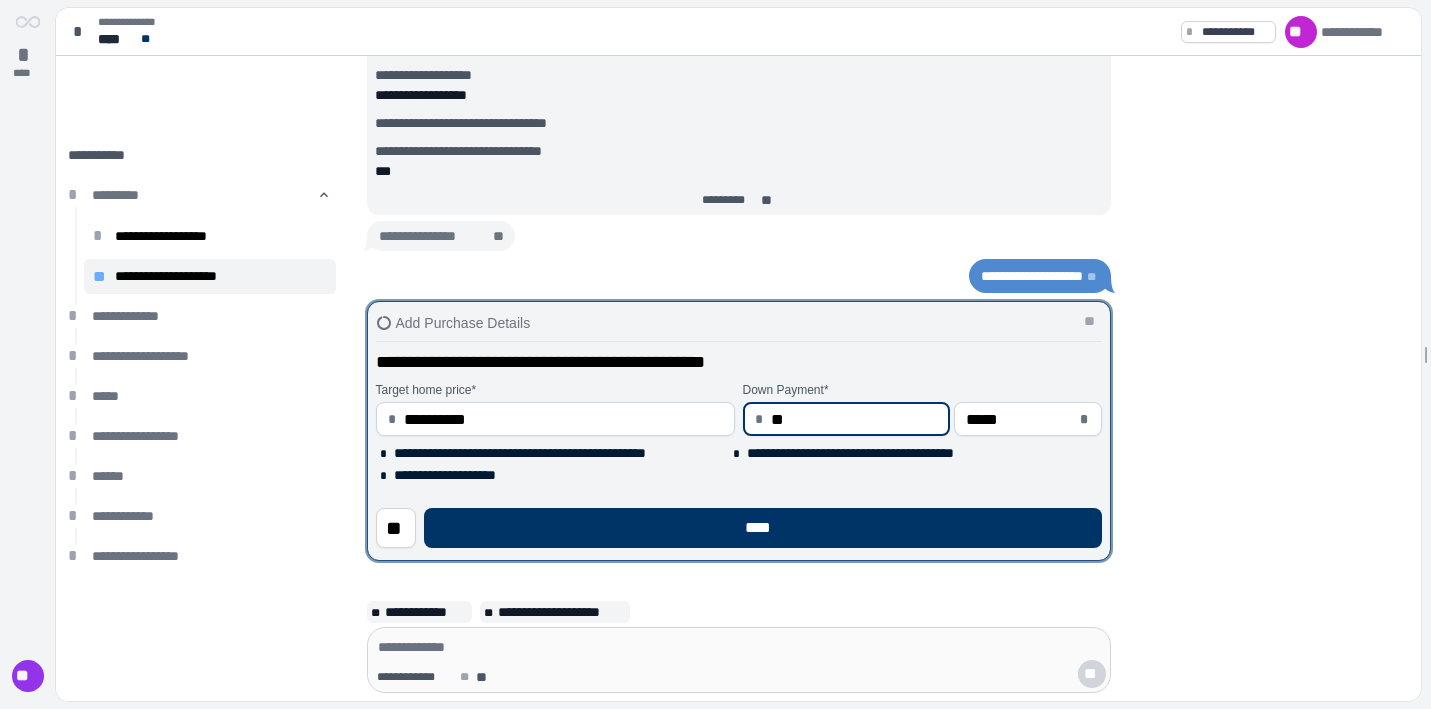 type on "*" 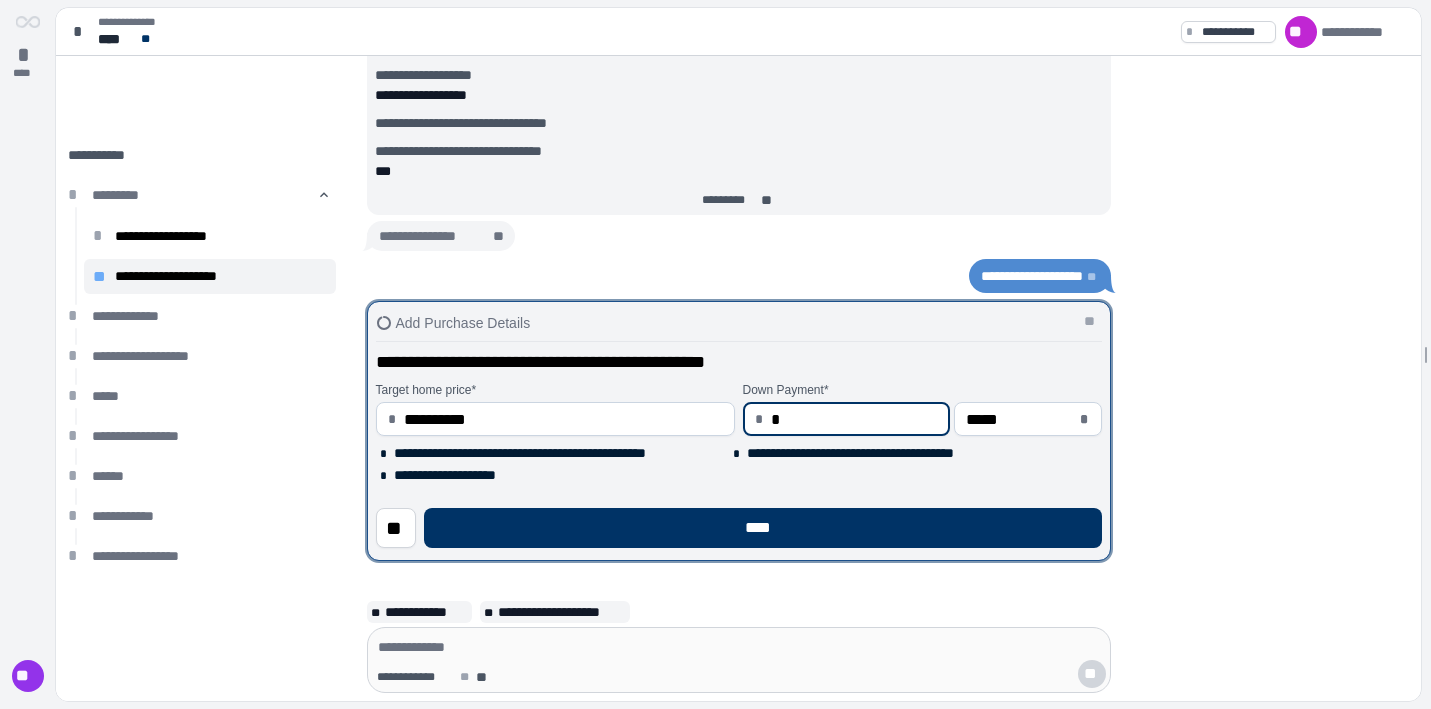 type on "**" 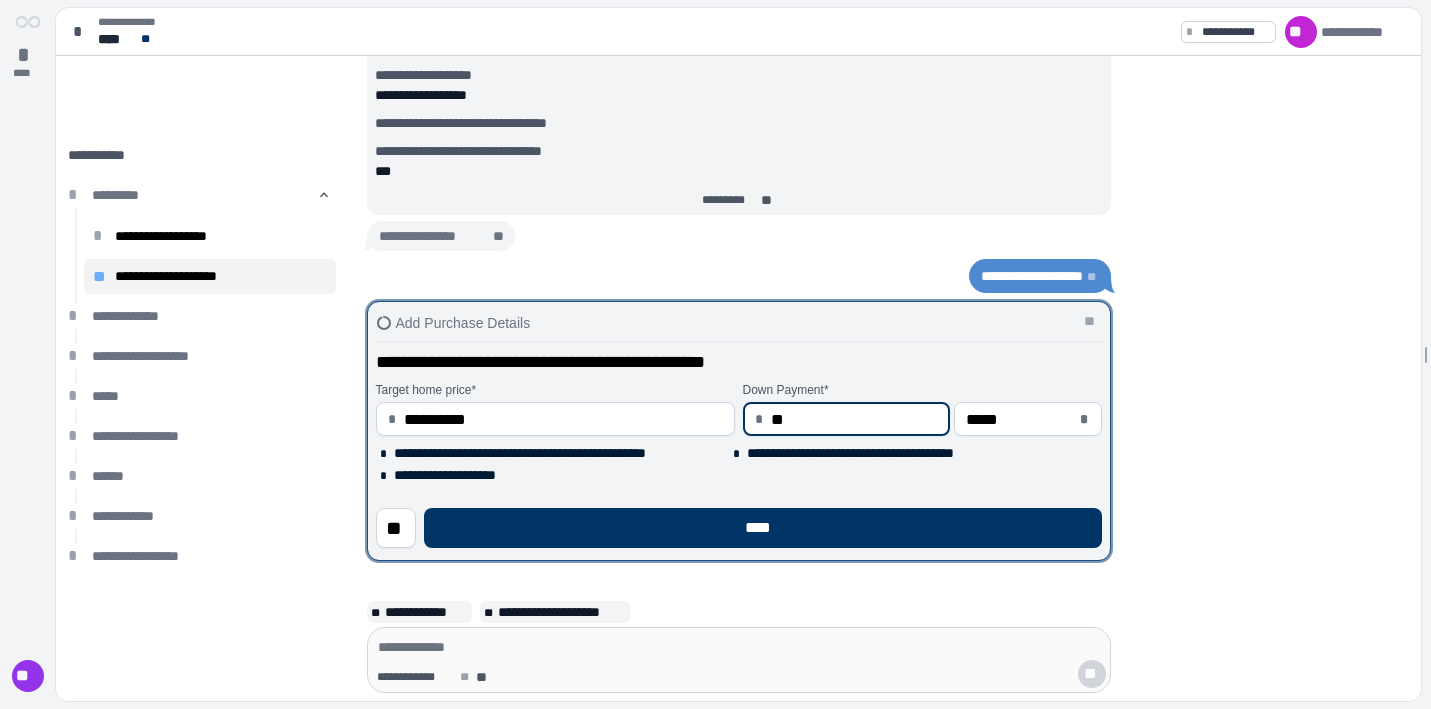 type on "***" 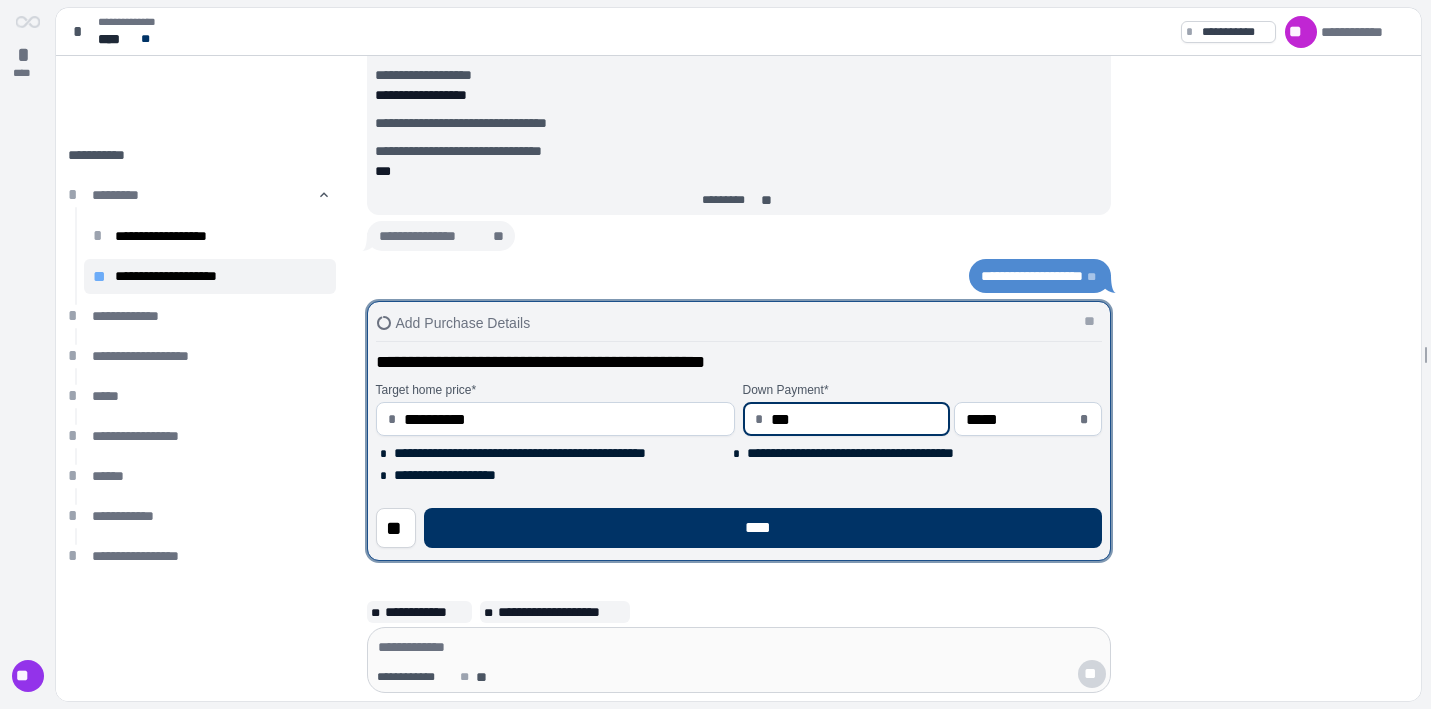 type on "*****" 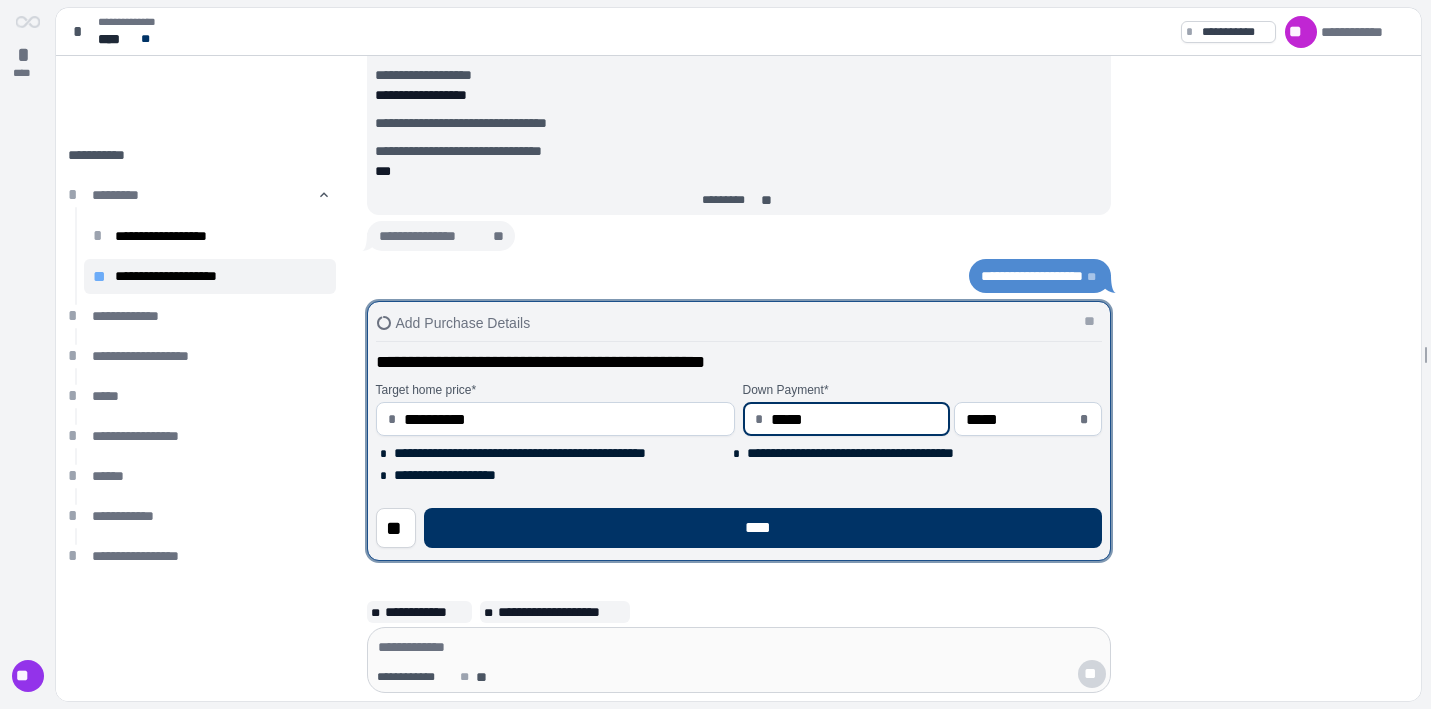 type on "******" 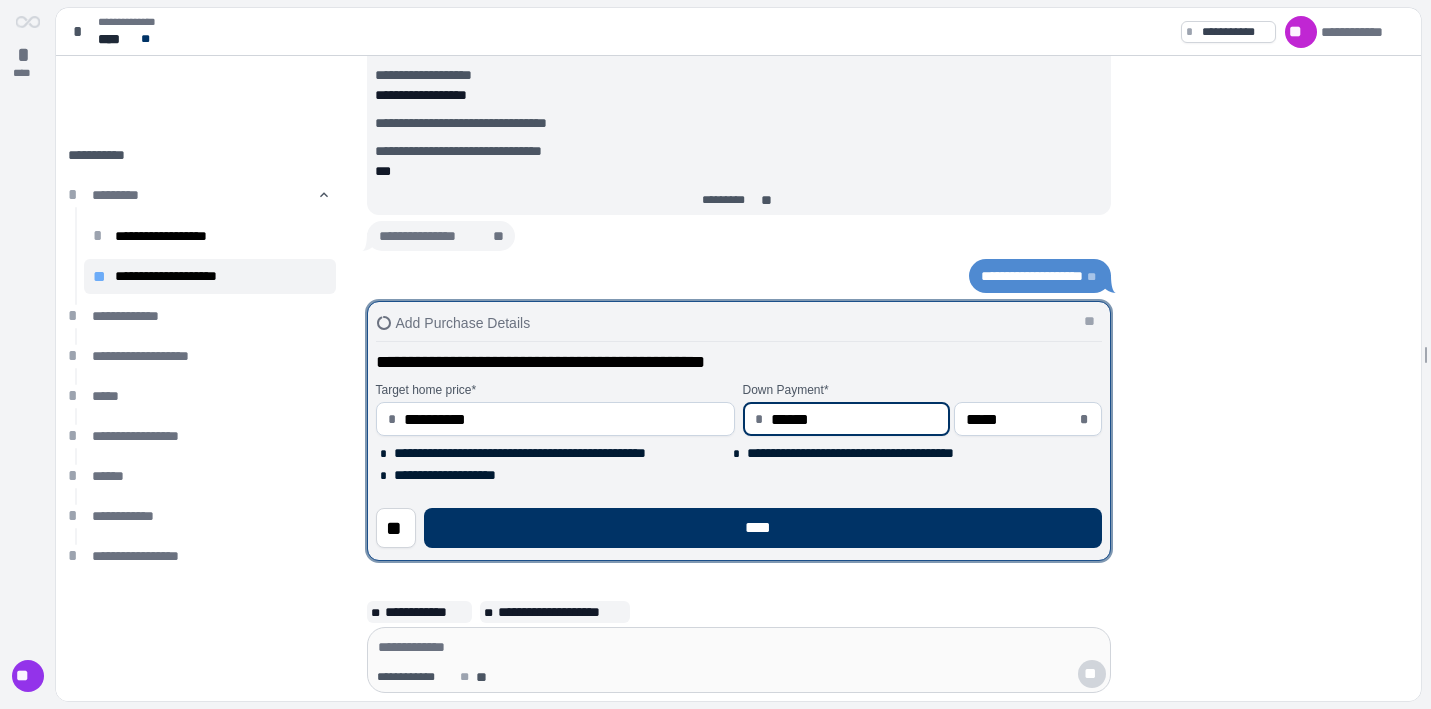 type on "*******" 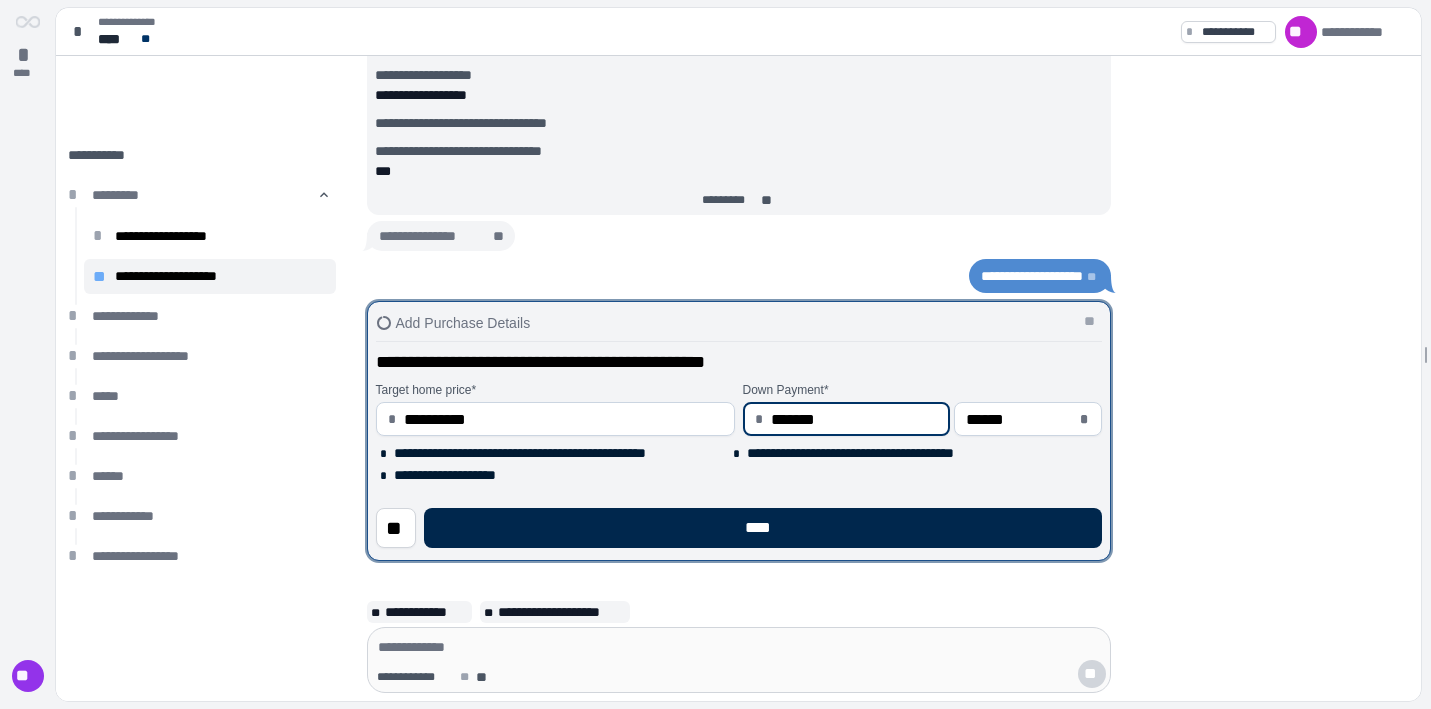 type on "**********" 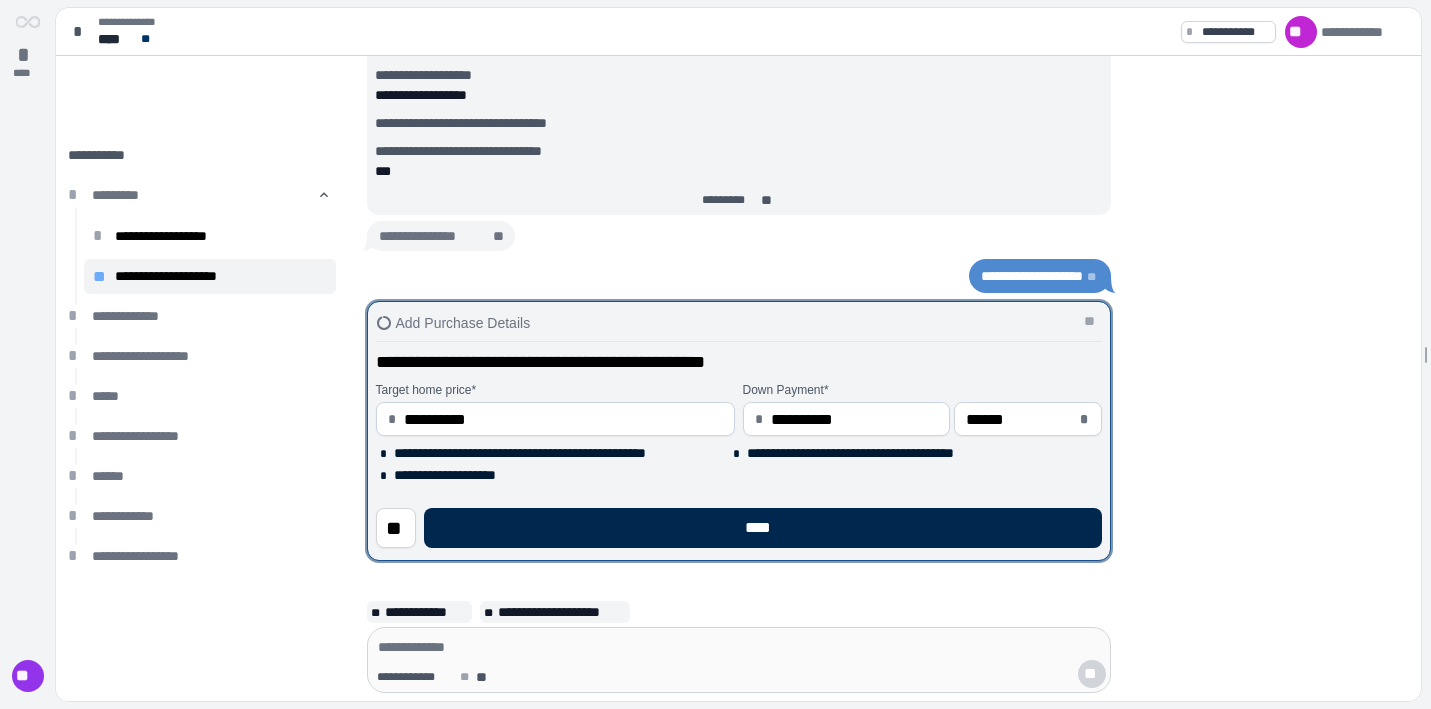 click on "****" at bounding box center (763, 528) 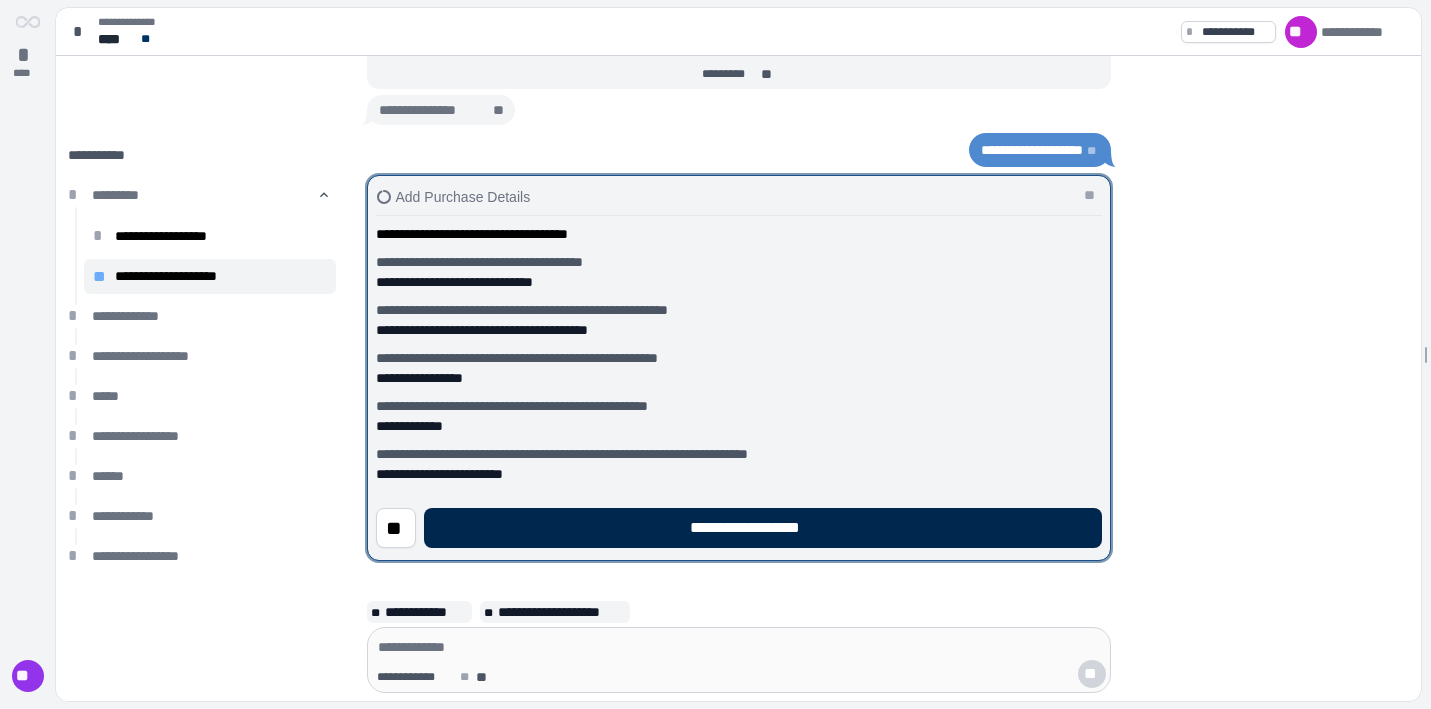click on "**********" at bounding box center [763, 528] 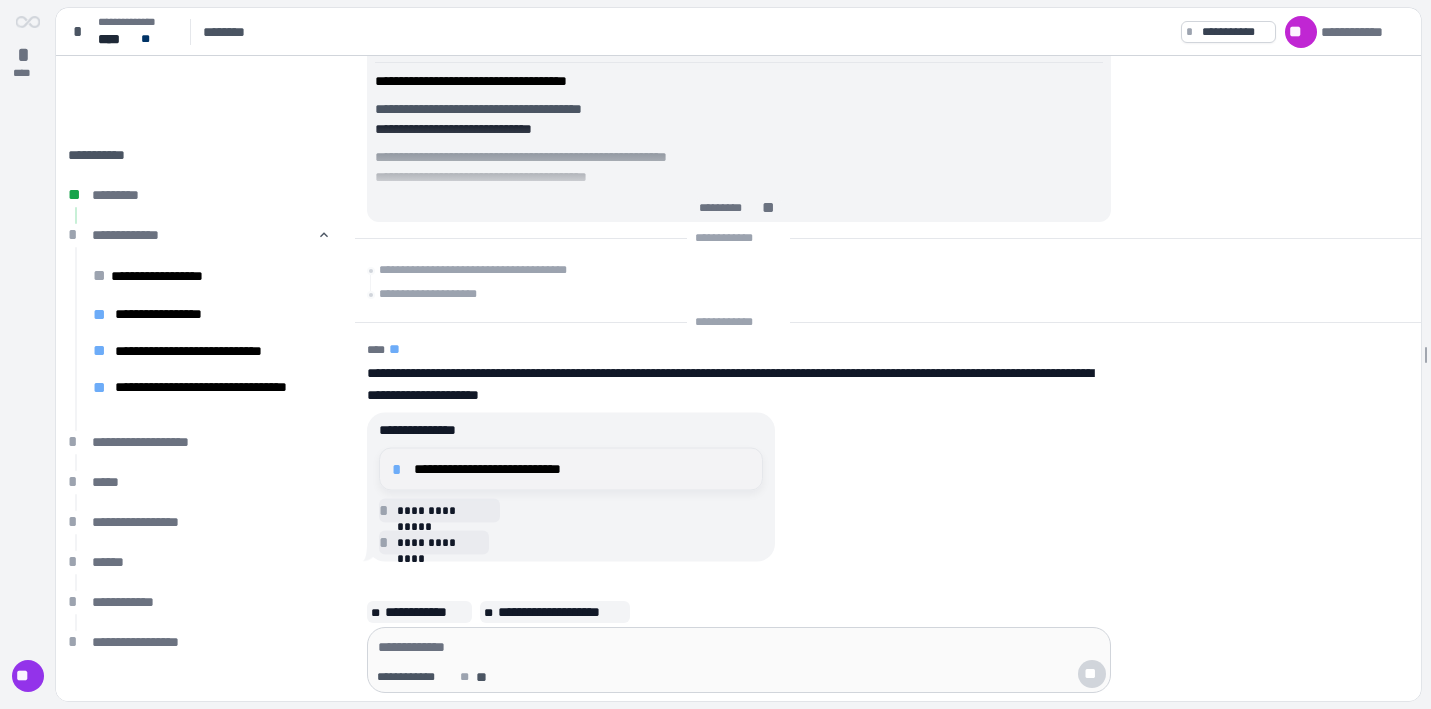 click on "*" at bounding box center [400, 469] 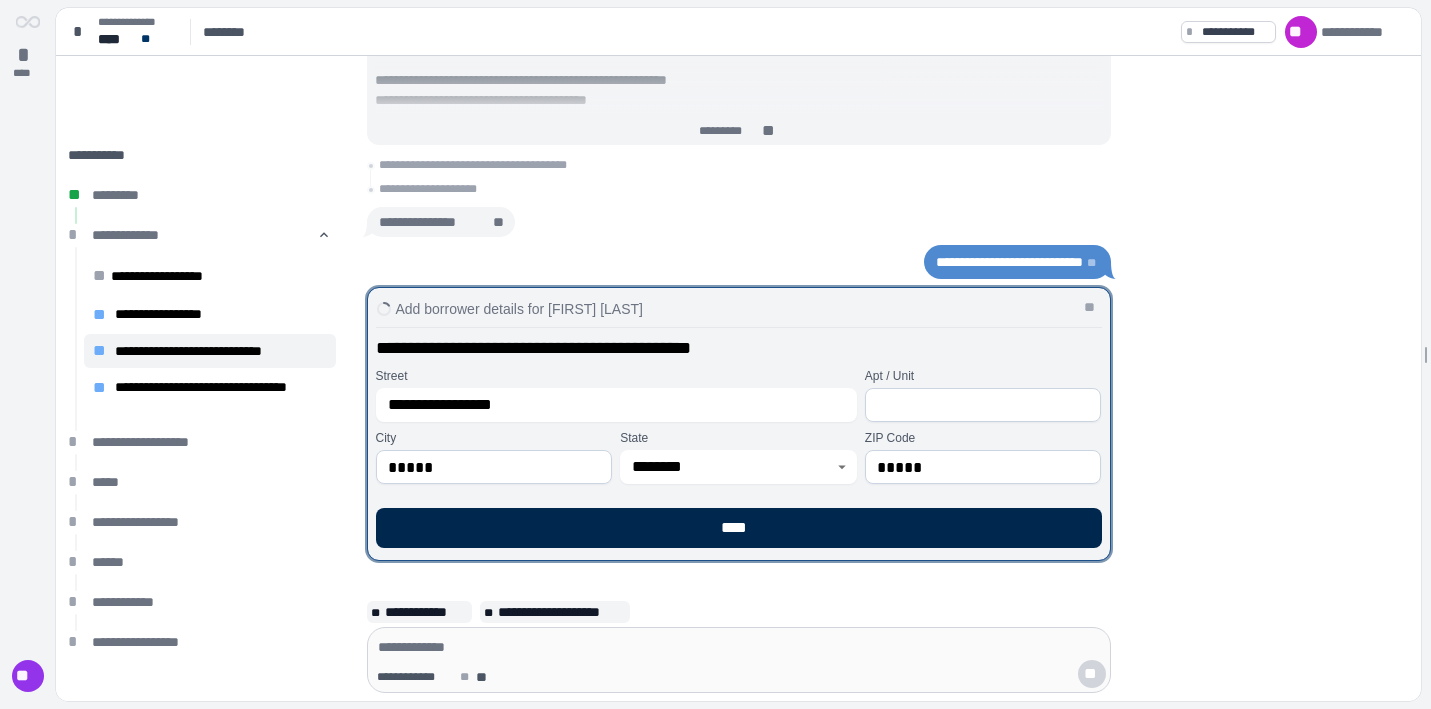 click on "****" at bounding box center [739, 528] 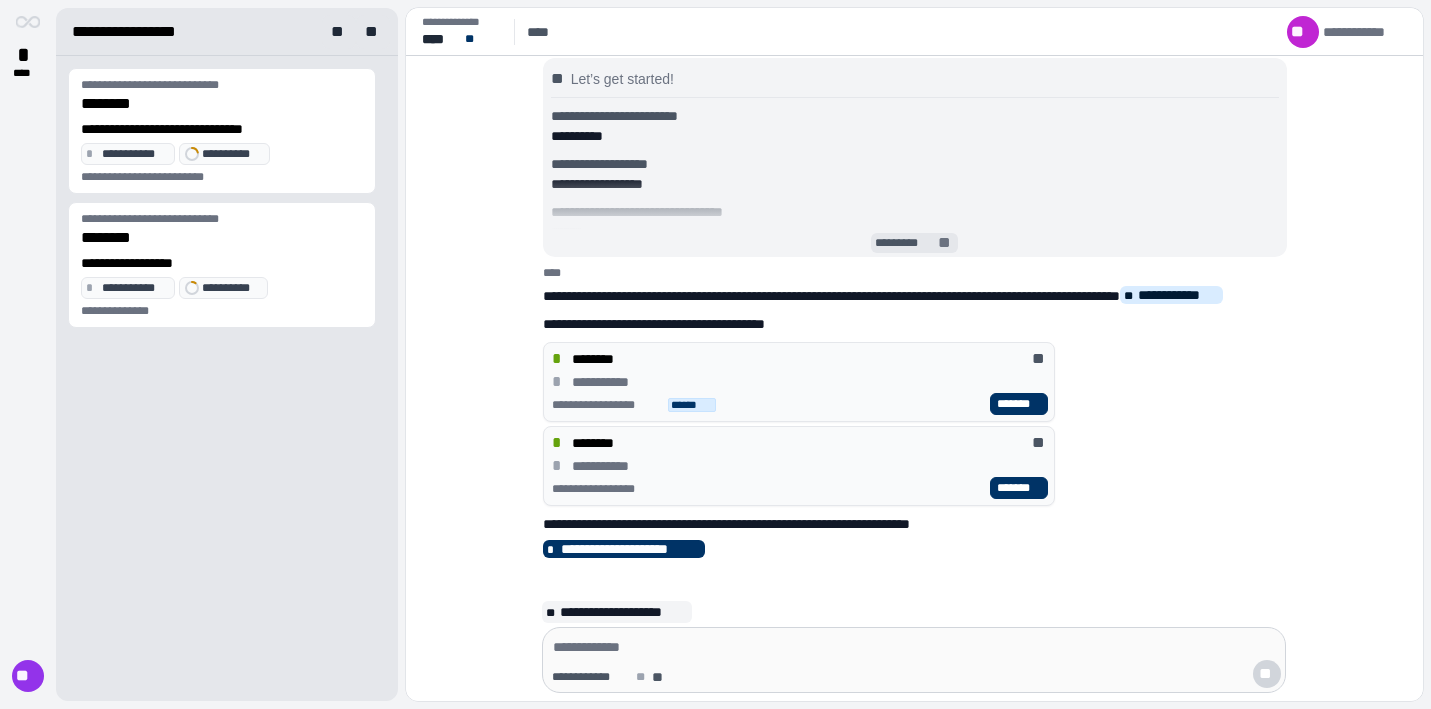click on "*********" at bounding box center (906, 243) 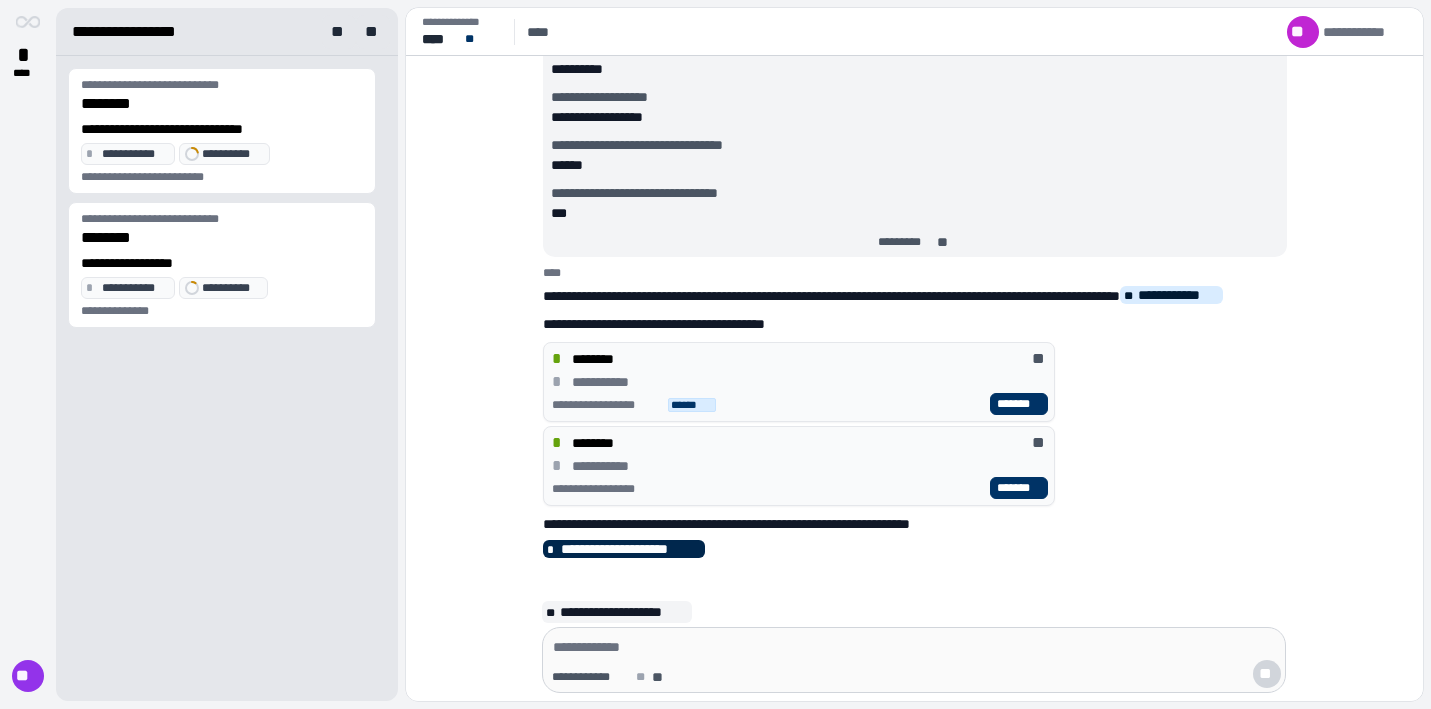 click on "**********" at bounding box center [630, 549] 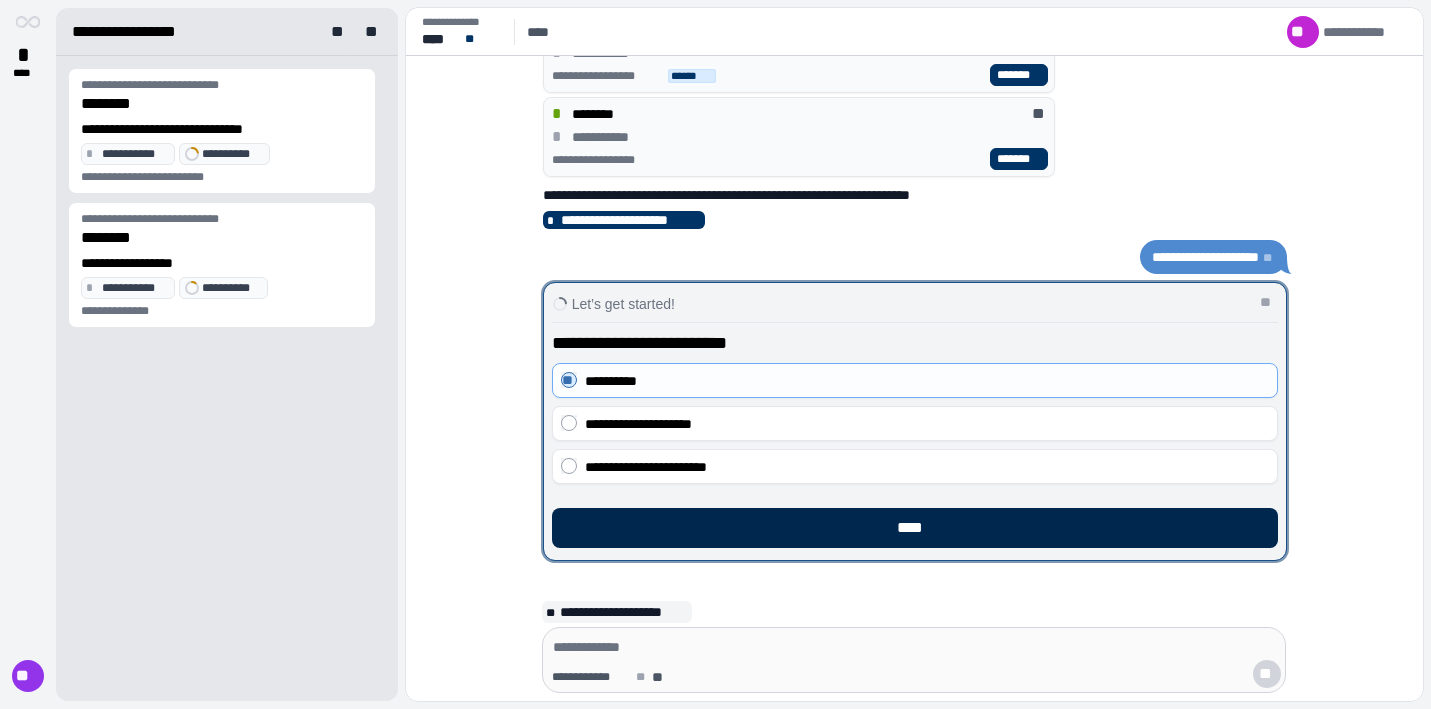 click on "****" at bounding box center (914, 528) 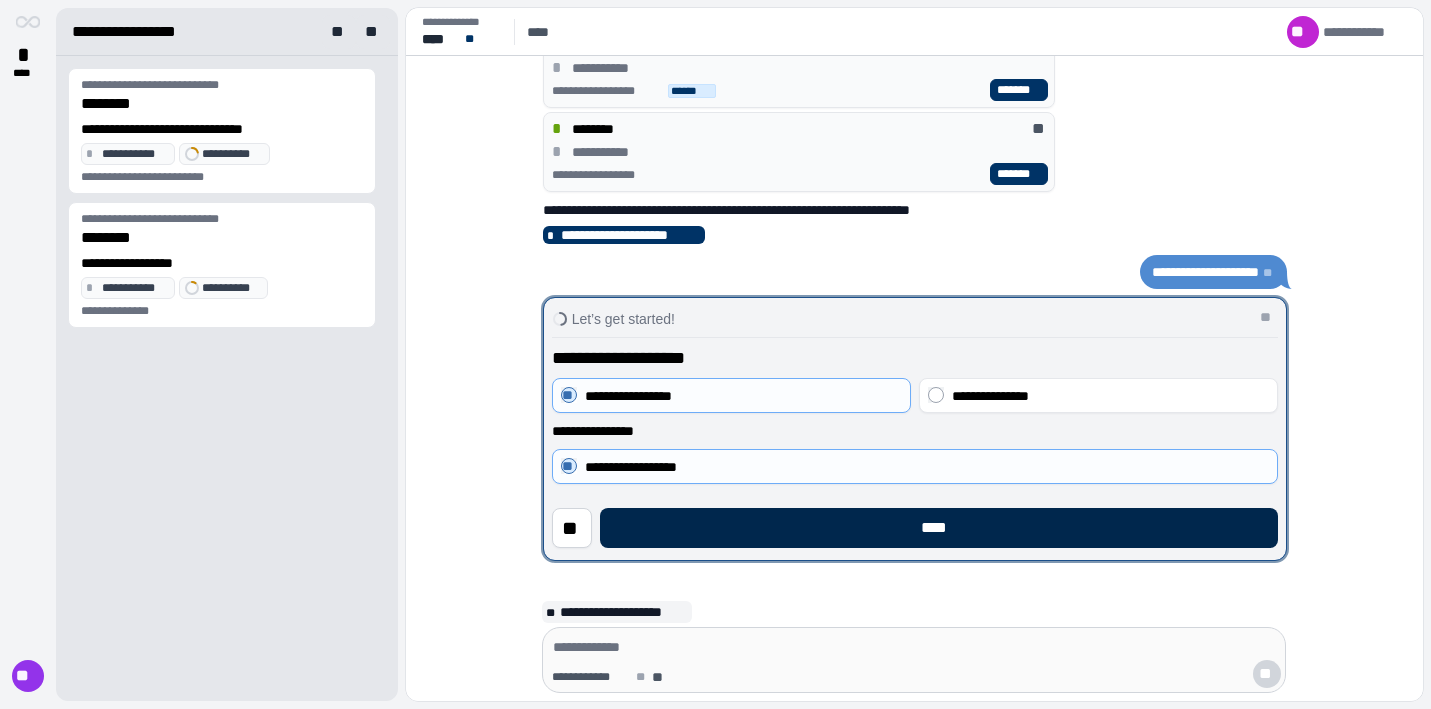 click on "****" at bounding box center (938, 528) 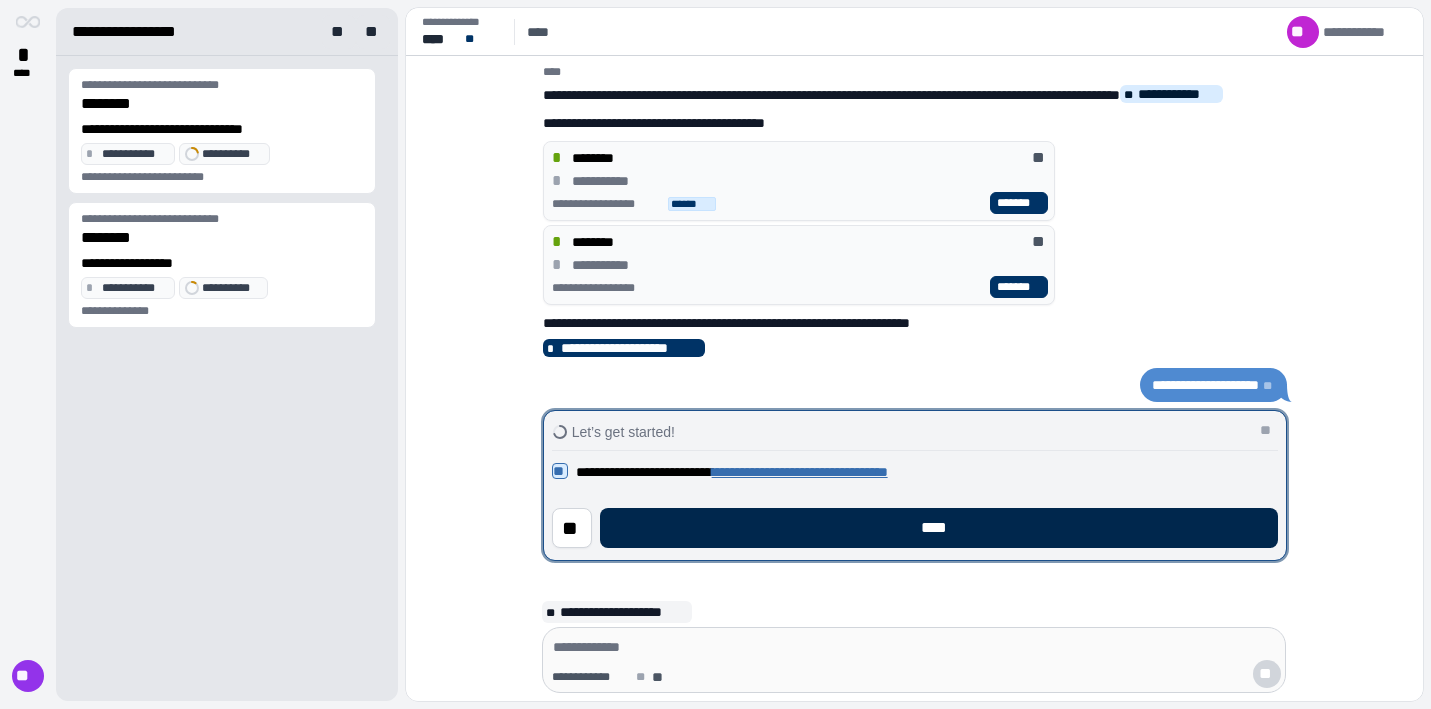 click on "****" at bounding box center (938, 528) 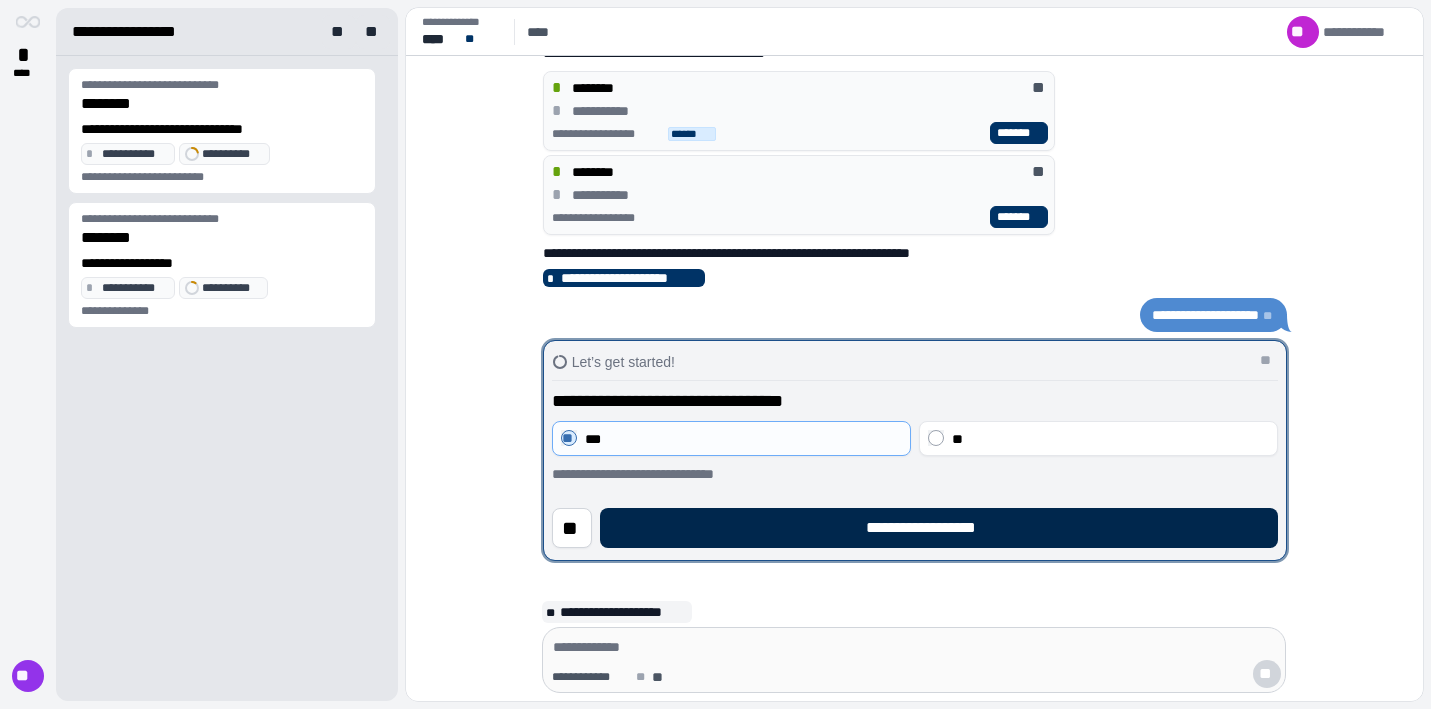 click on "**********" at bounding box center (938, 528) 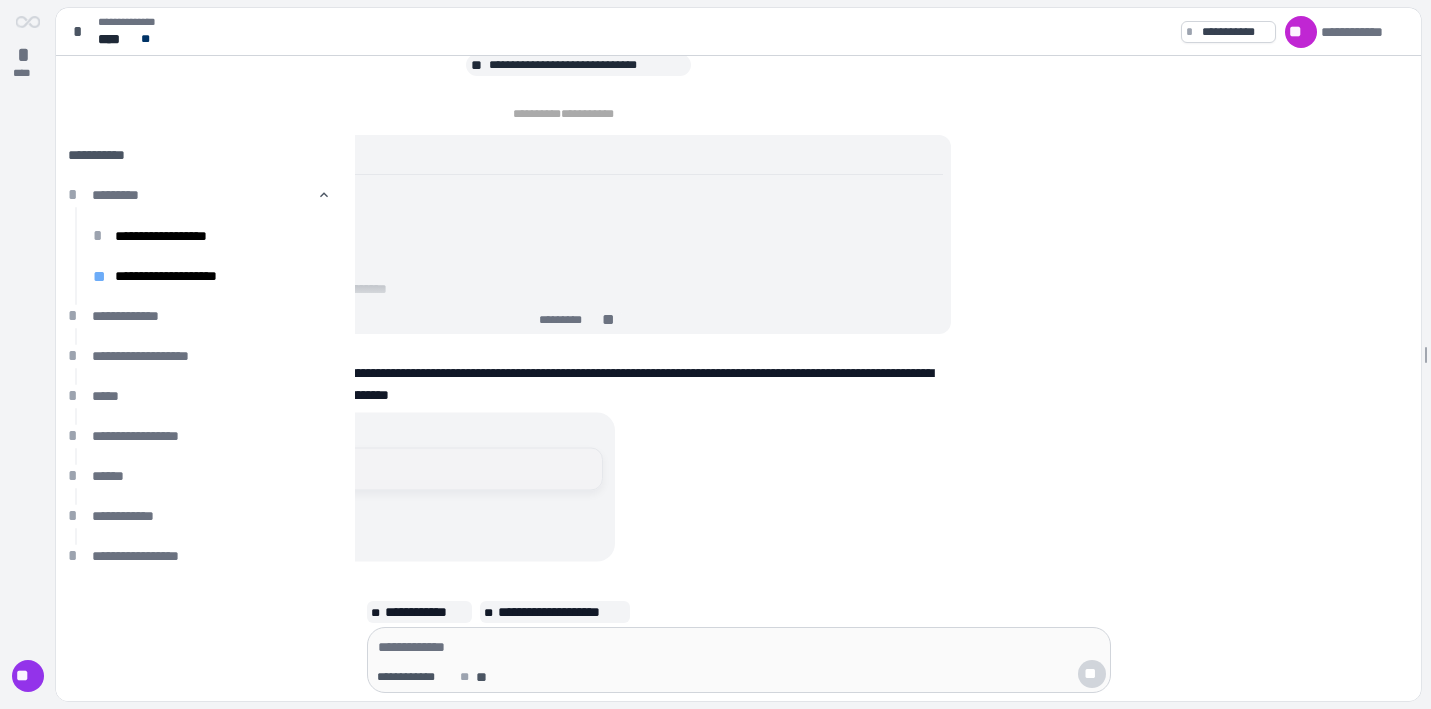 click on "**********" at bounding box center (422, 469) 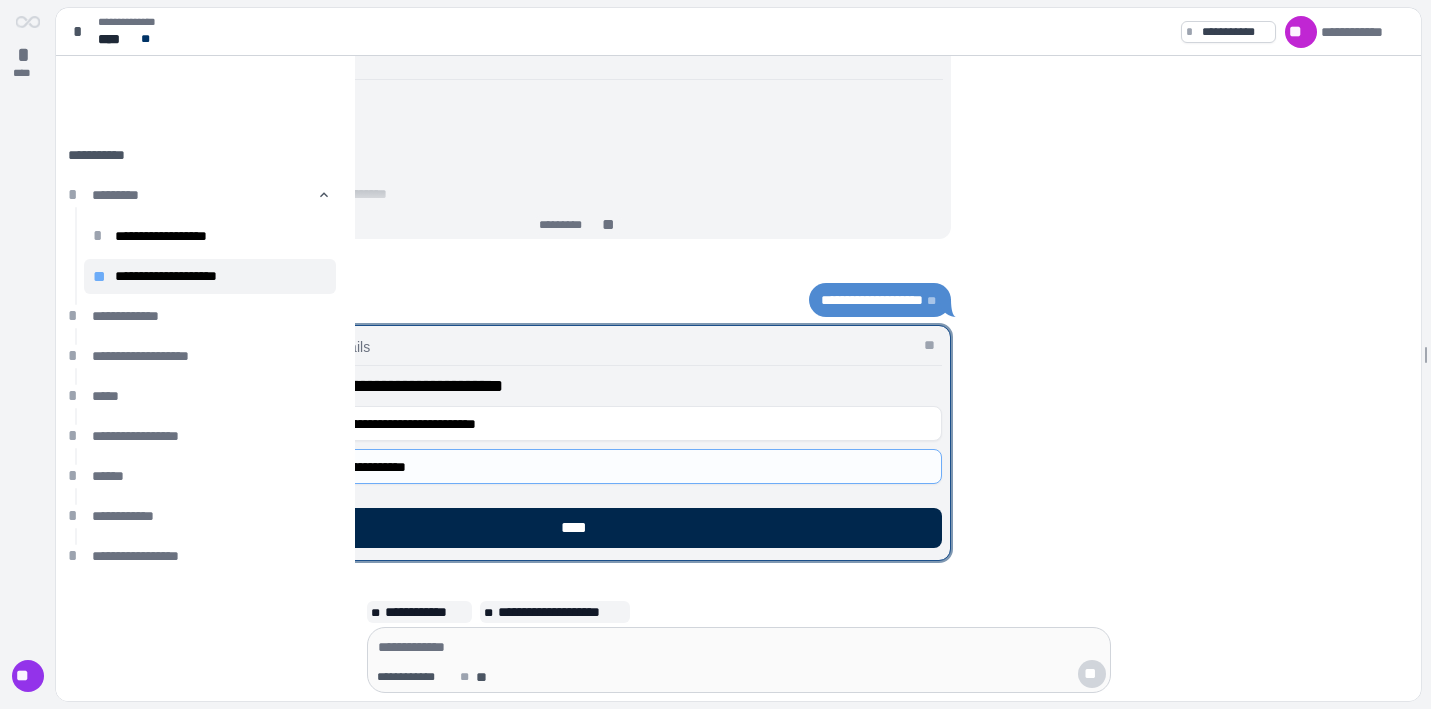 click on "****" at bounding box center (579, 528) 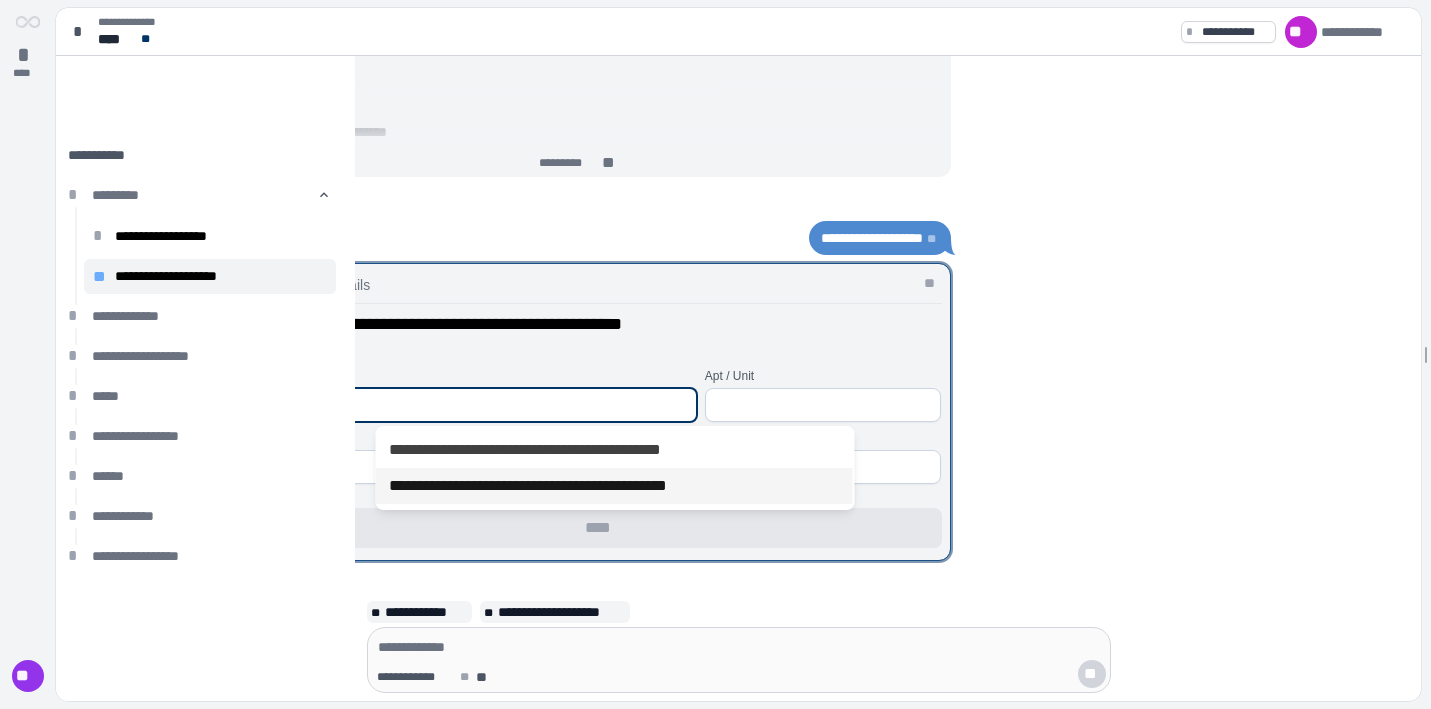 click on "**********" at bounding box center [614, 486] 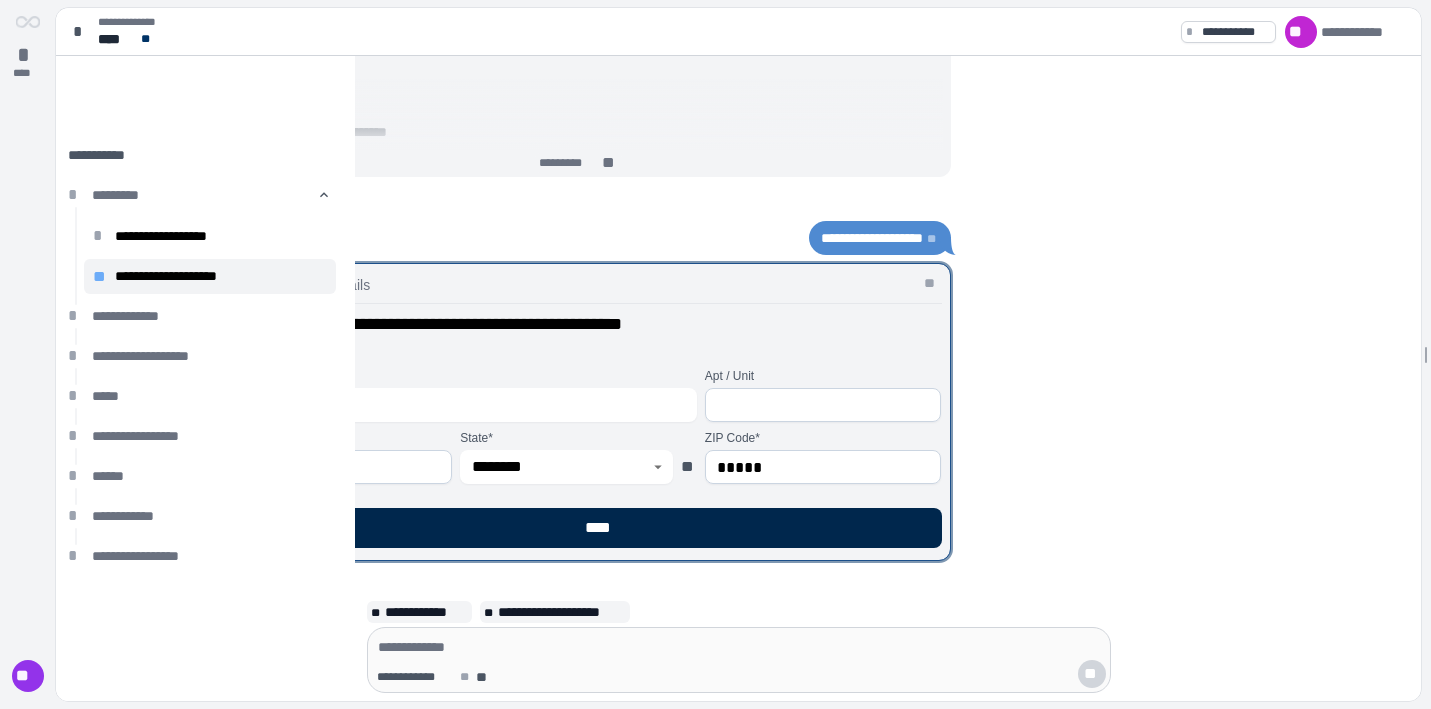 click on "****" at bounding box center (603, 528) 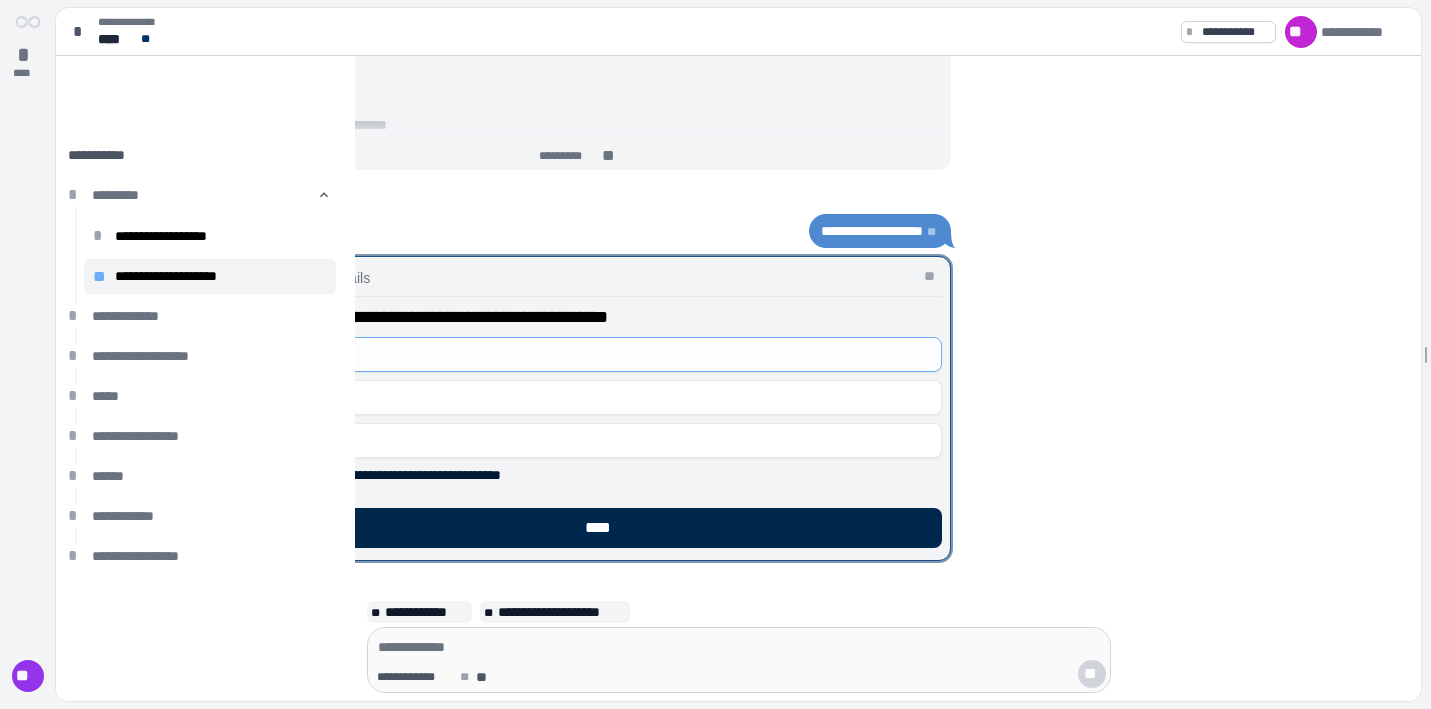 click on "****" at bounding box center (603, 528) 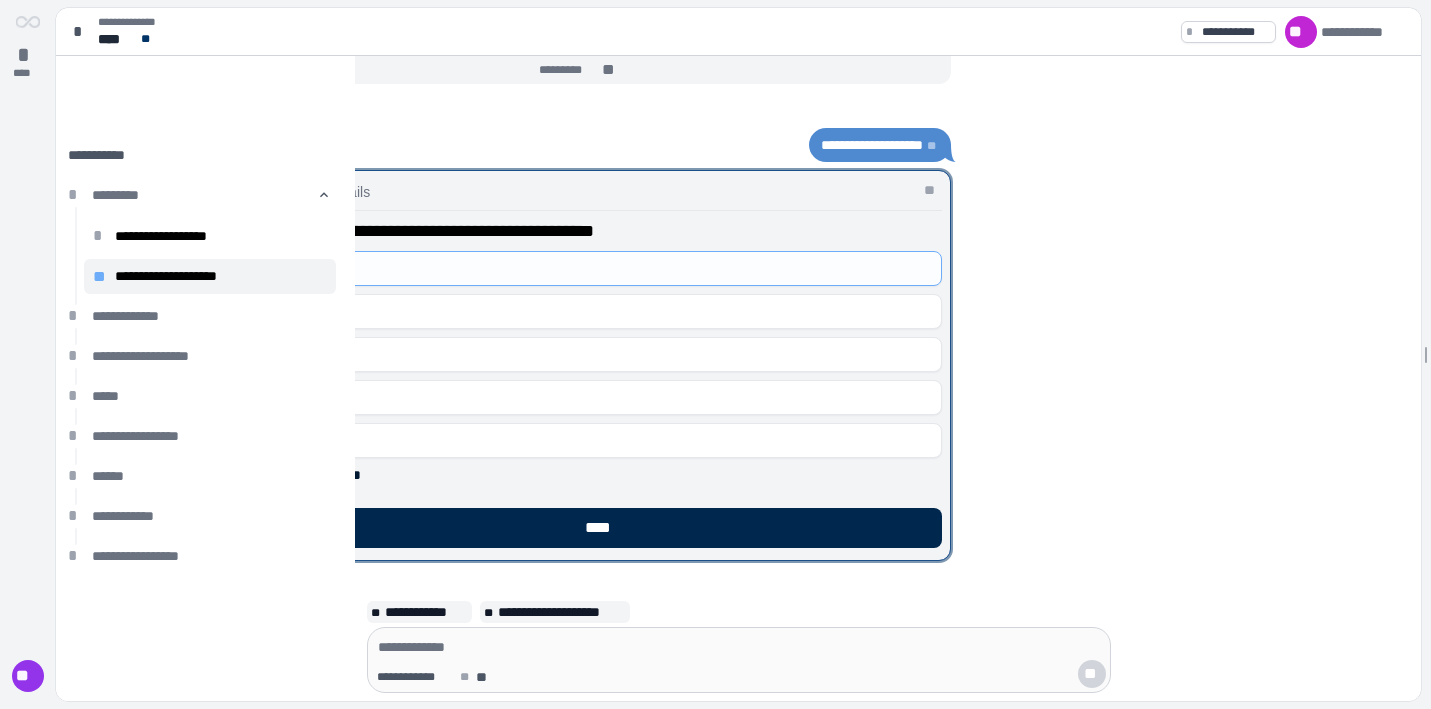 click on "****" at bounding box center (603, 528) 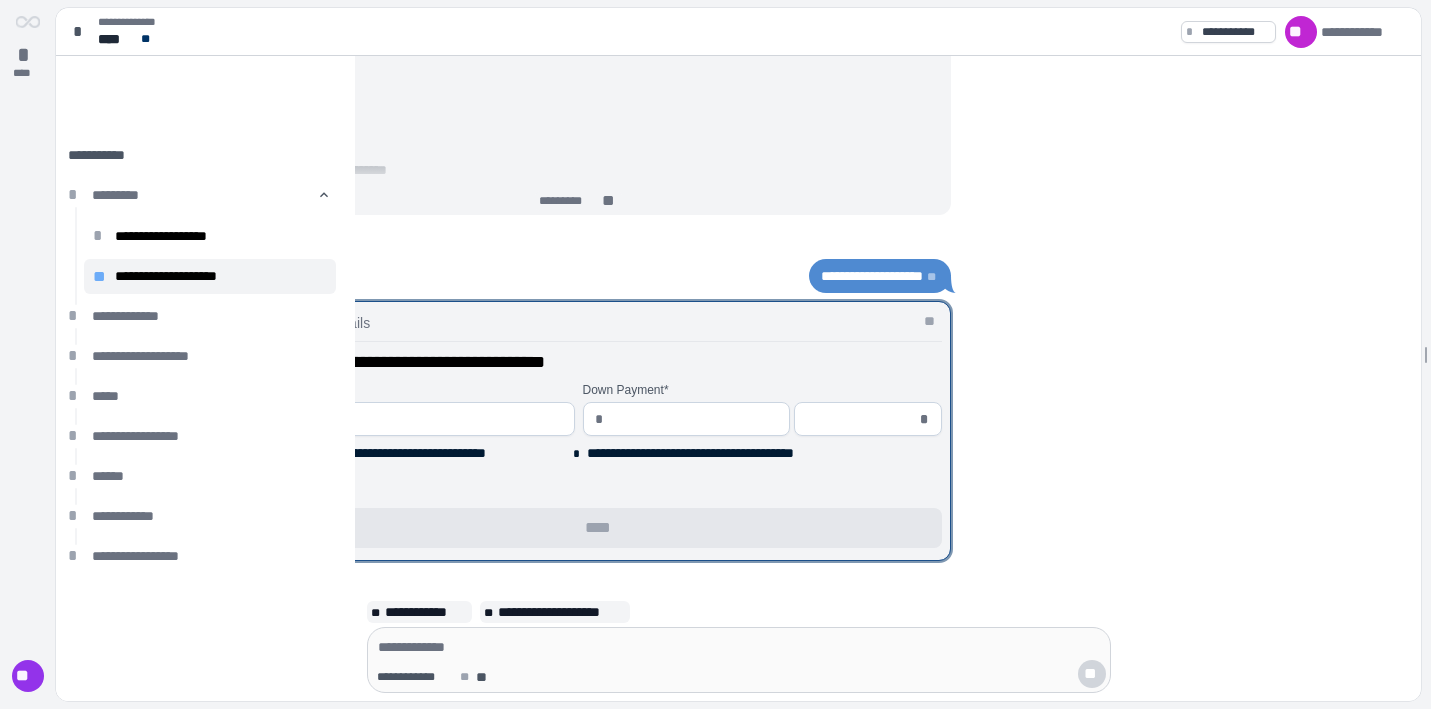 click at bounding box center [403, 419] 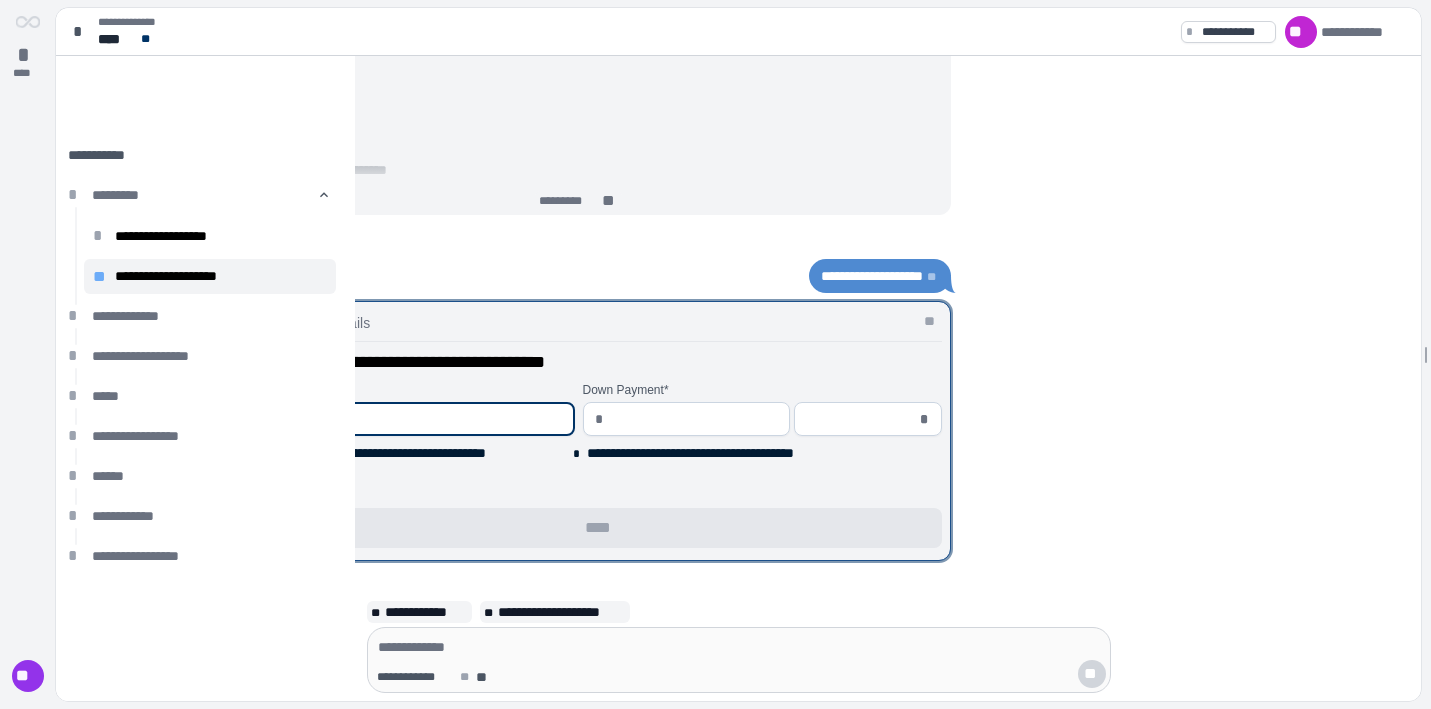 type on "**********" 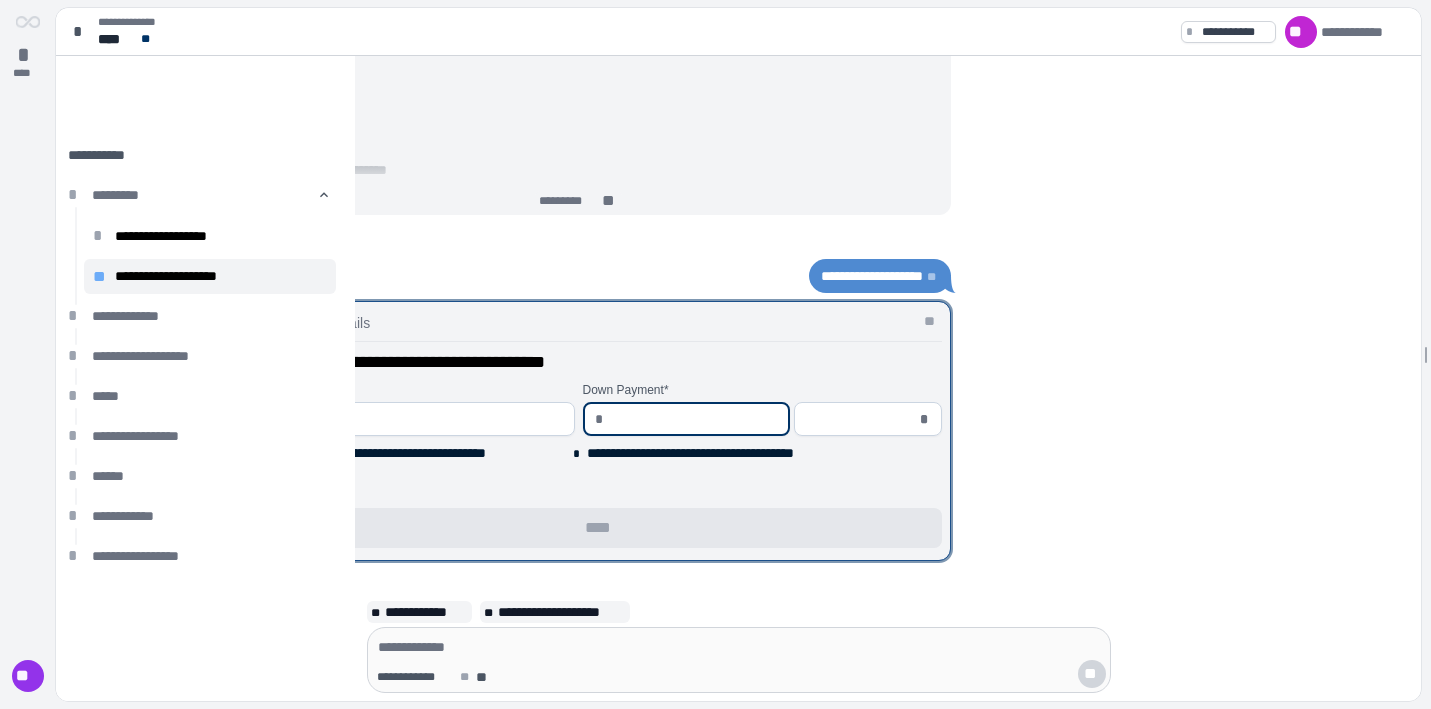 click at bounding box center (694, 419) 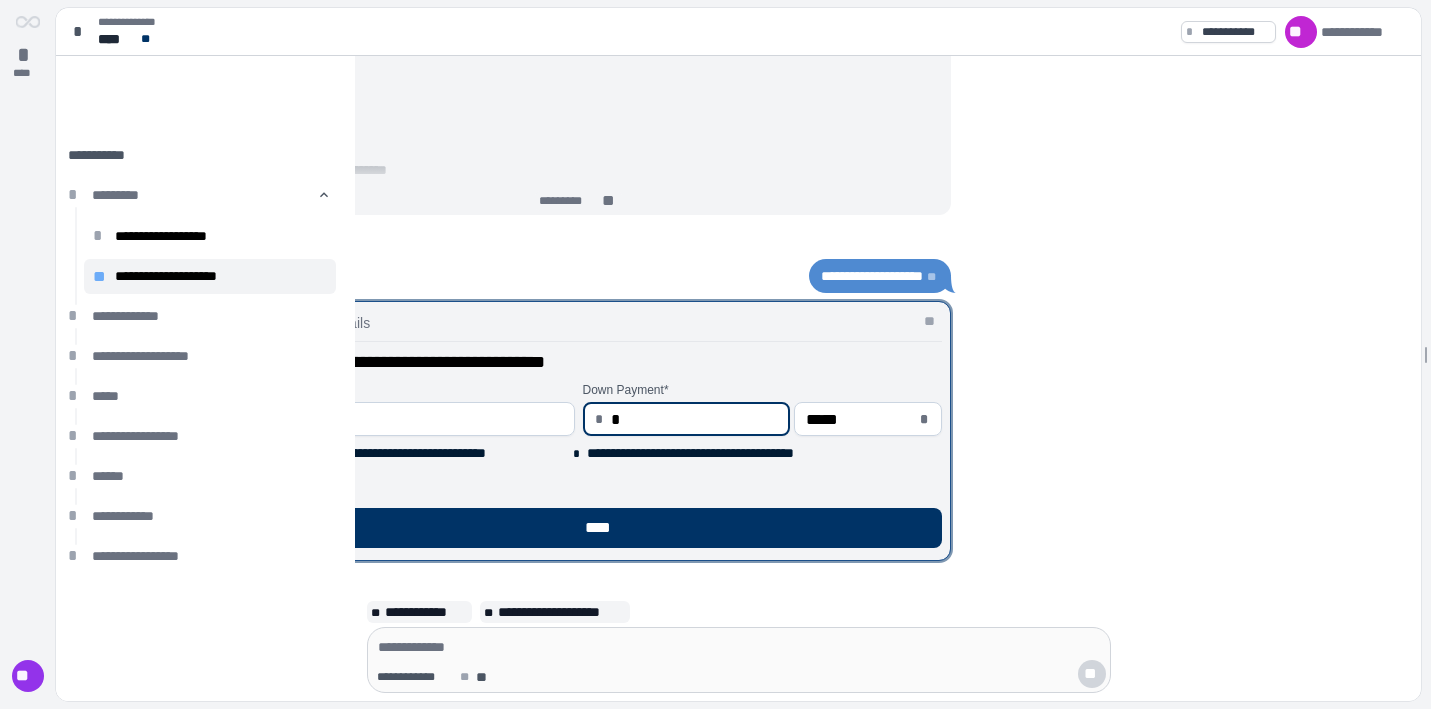 type on "**" 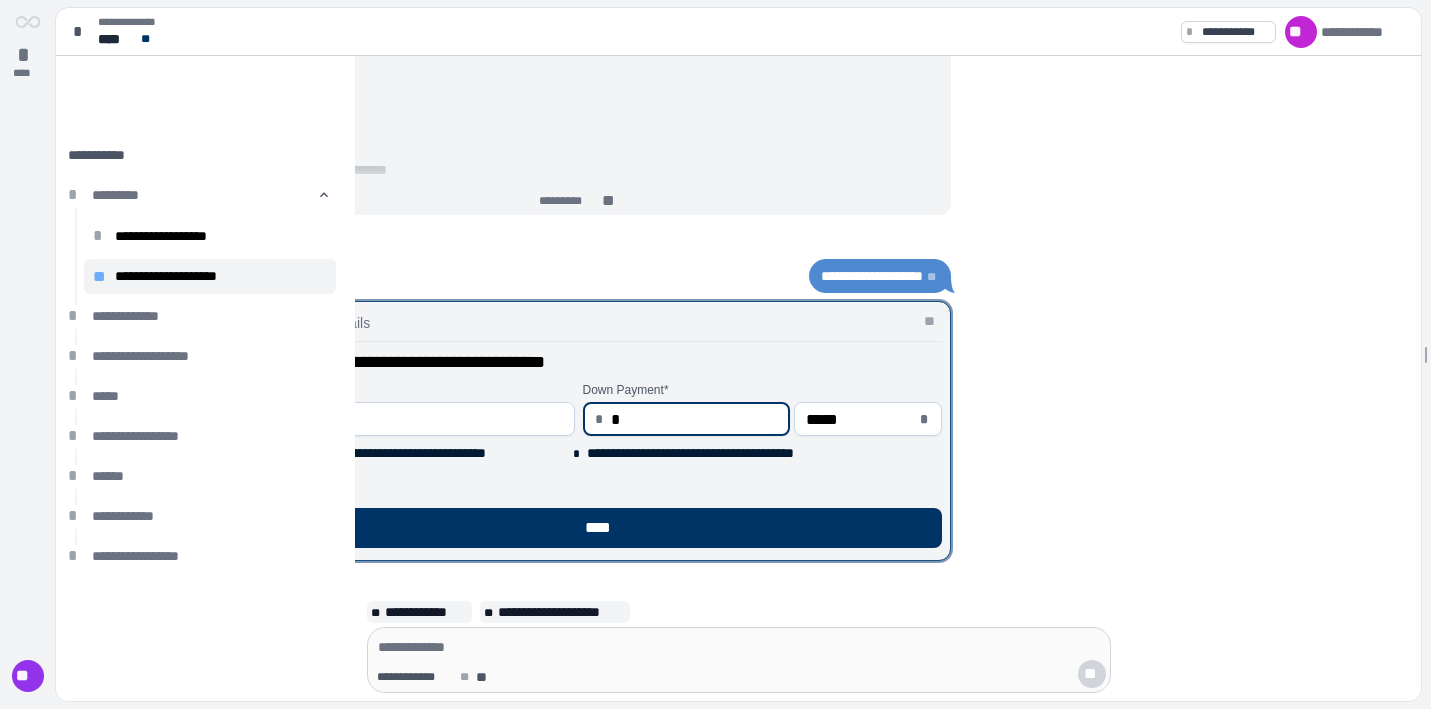 type on "*****" 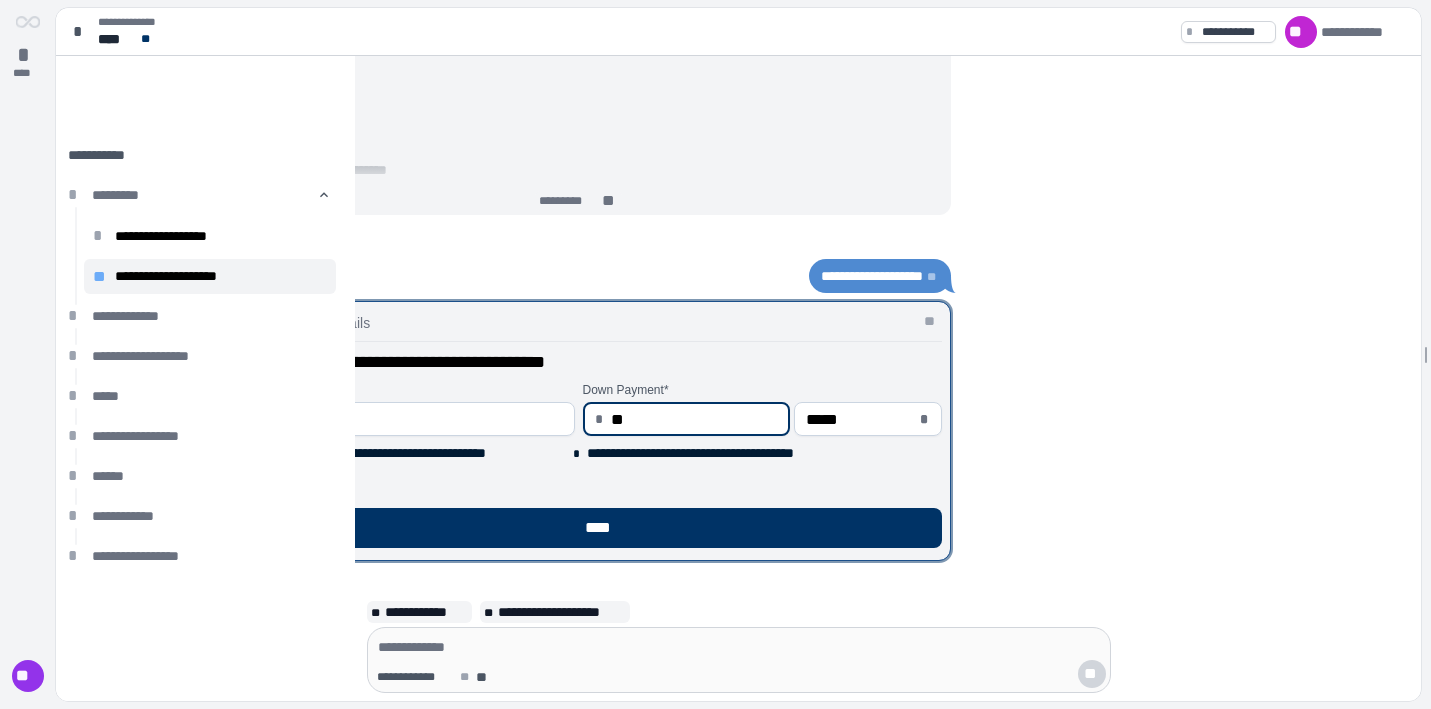 type on "***" 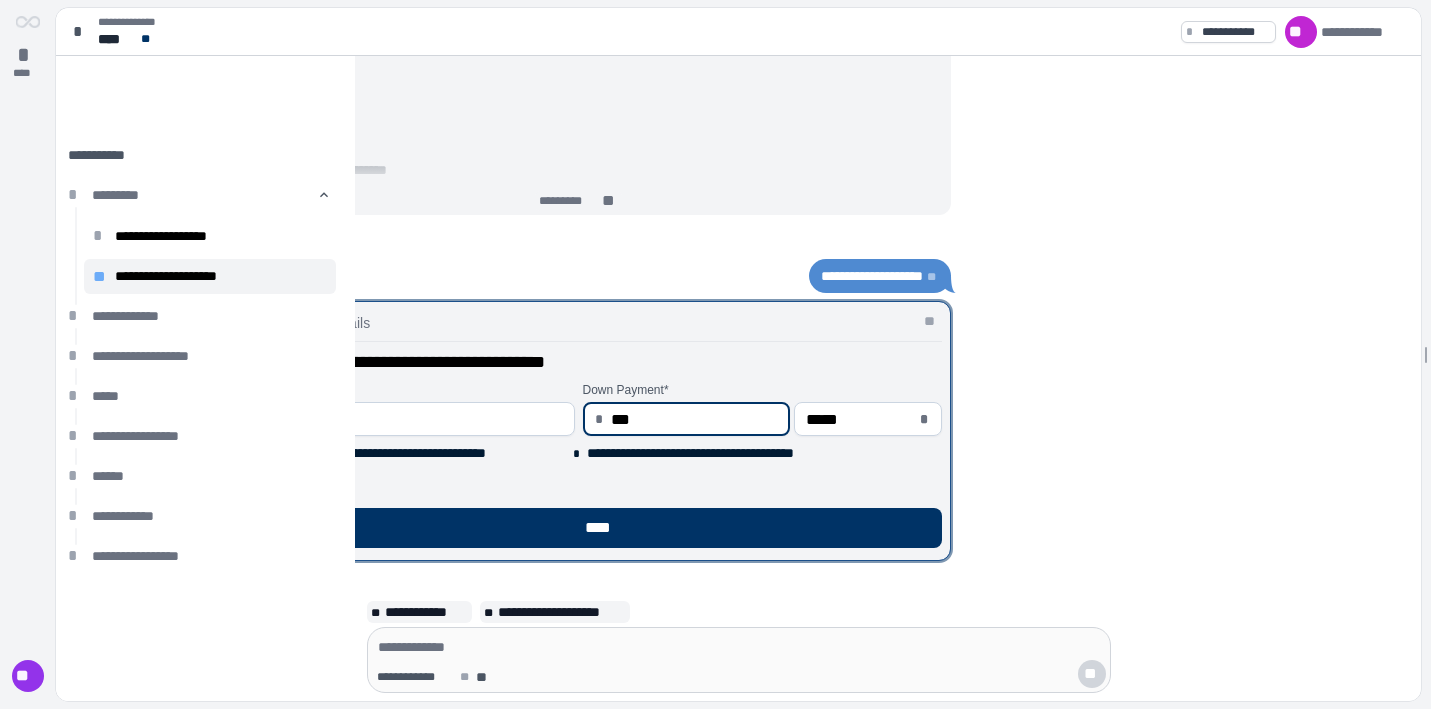 type on "*****" 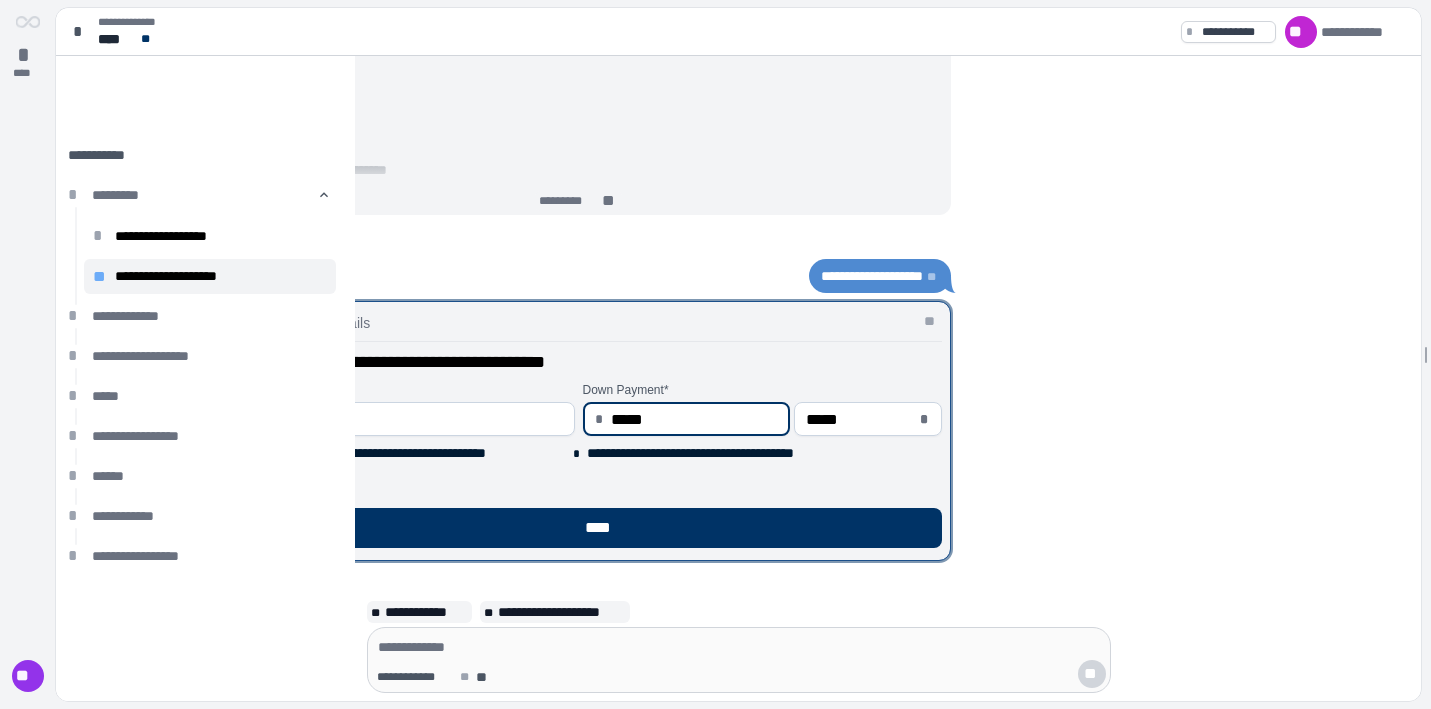 type on "******" 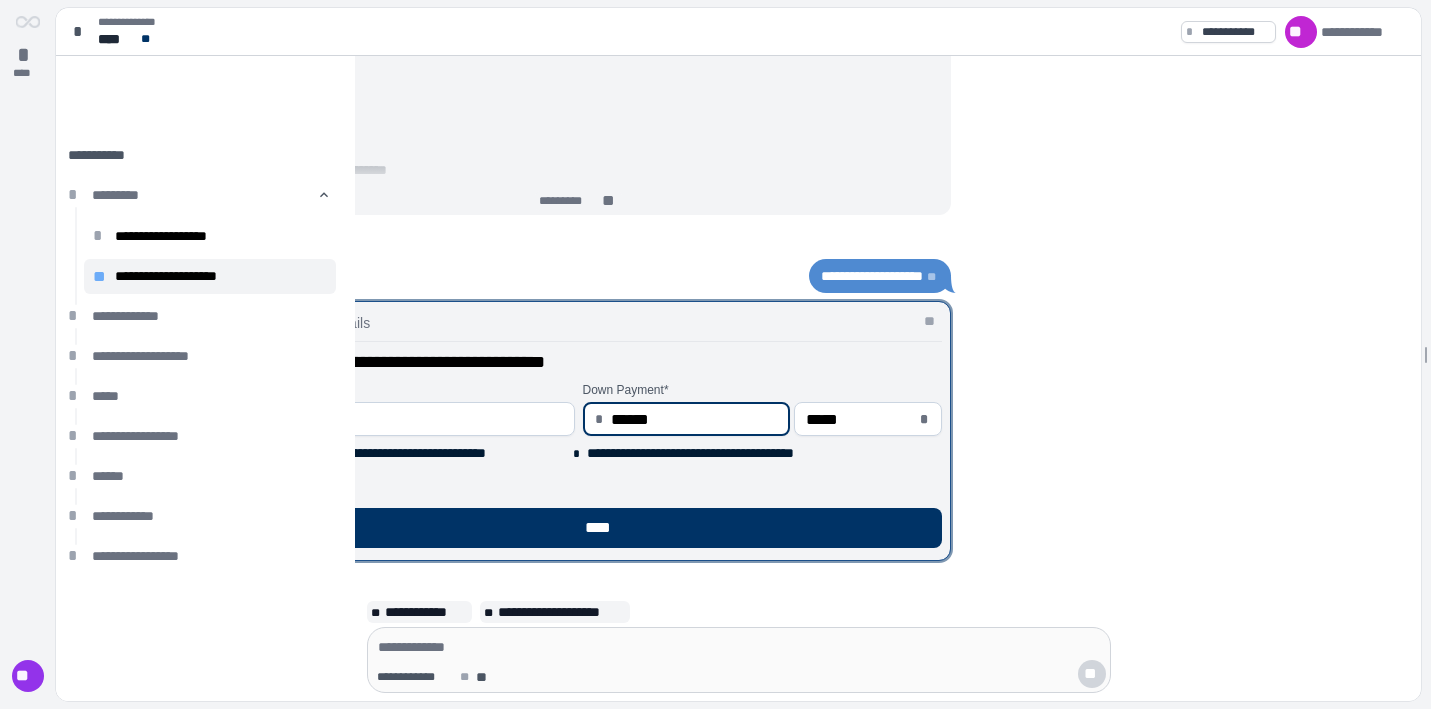 type on "*******" 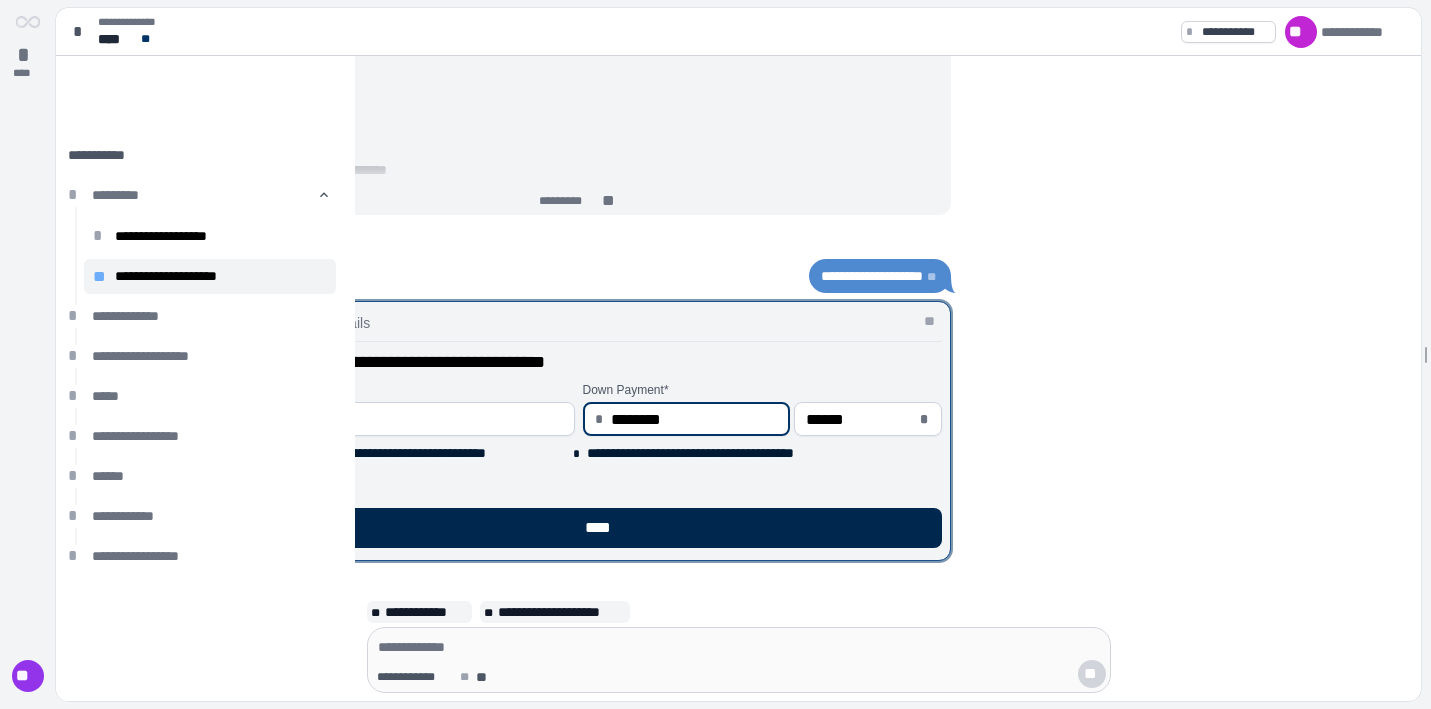 type on "**********" 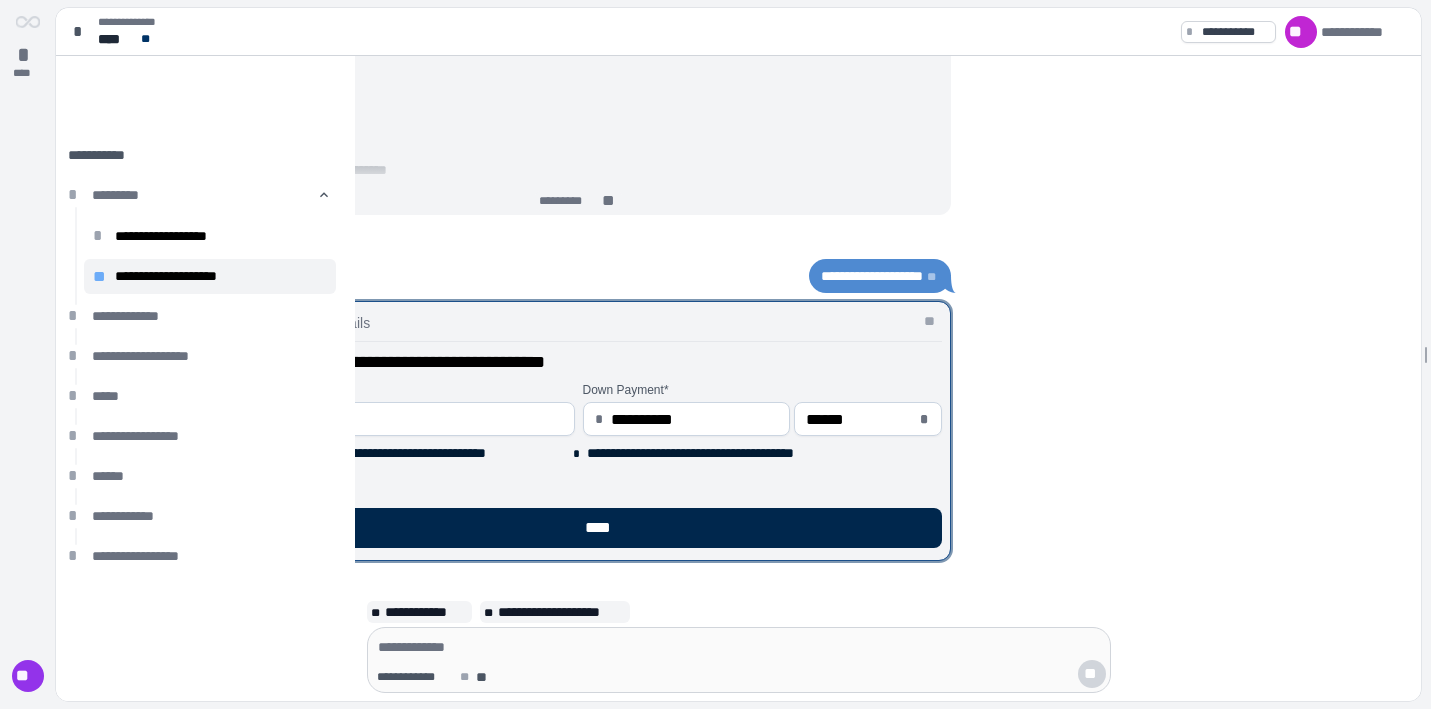 click on "****" at bounding box center (603, 528) 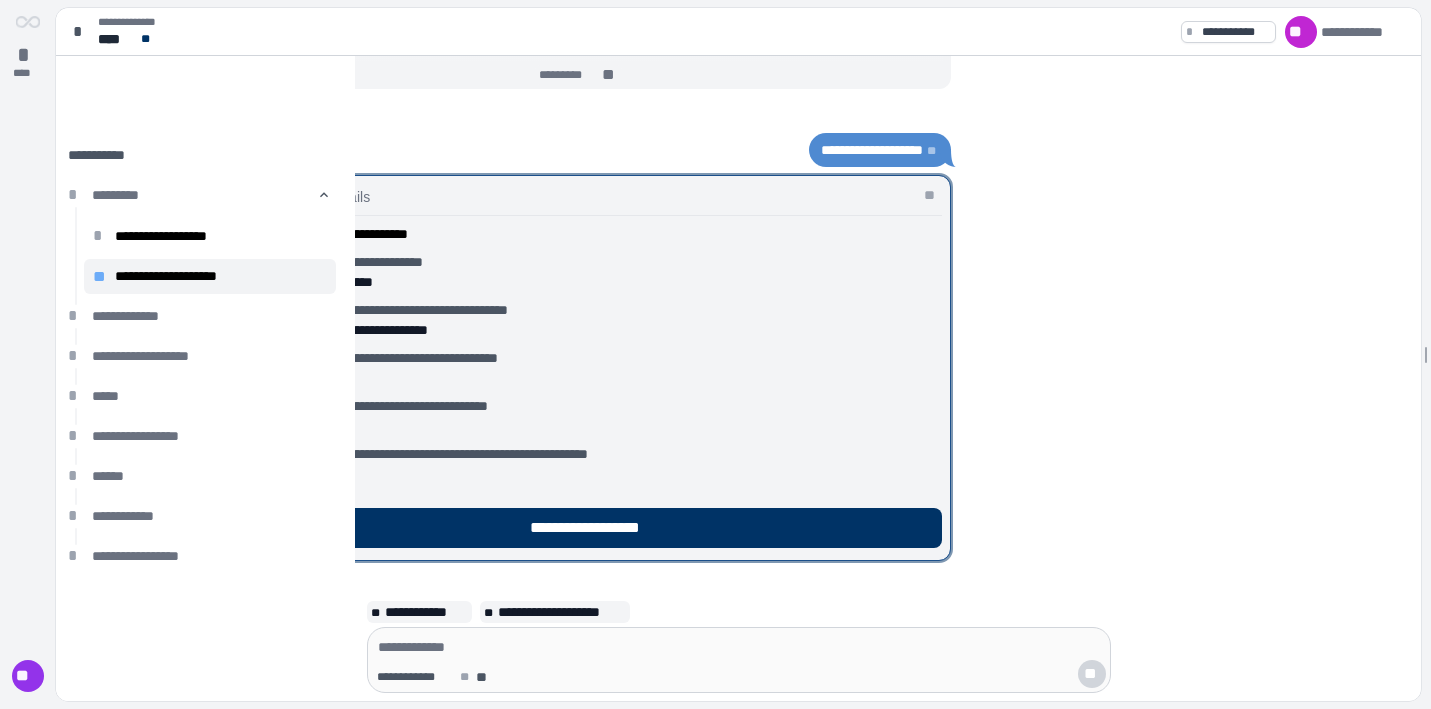 click on "**********" at bounding box center [603, 528] 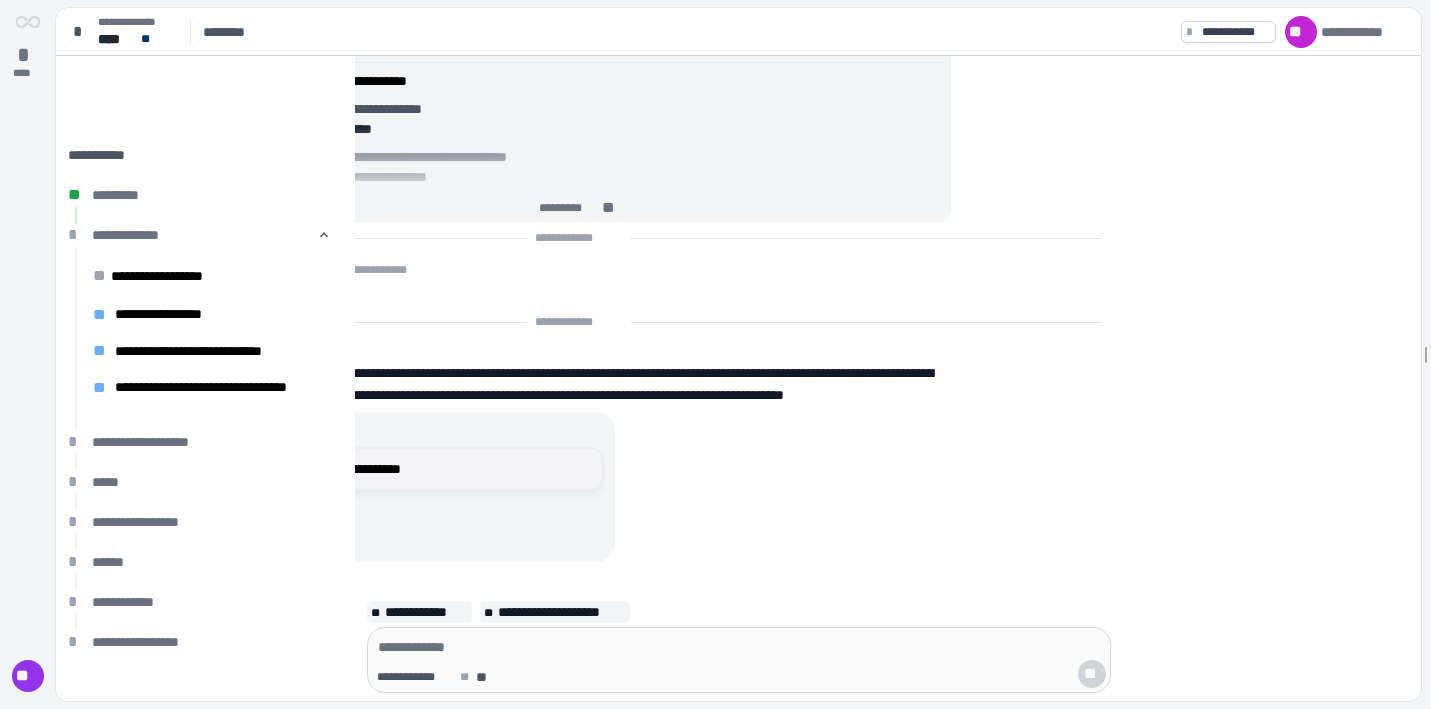 click on "**********" at bounding box center (422, 469) 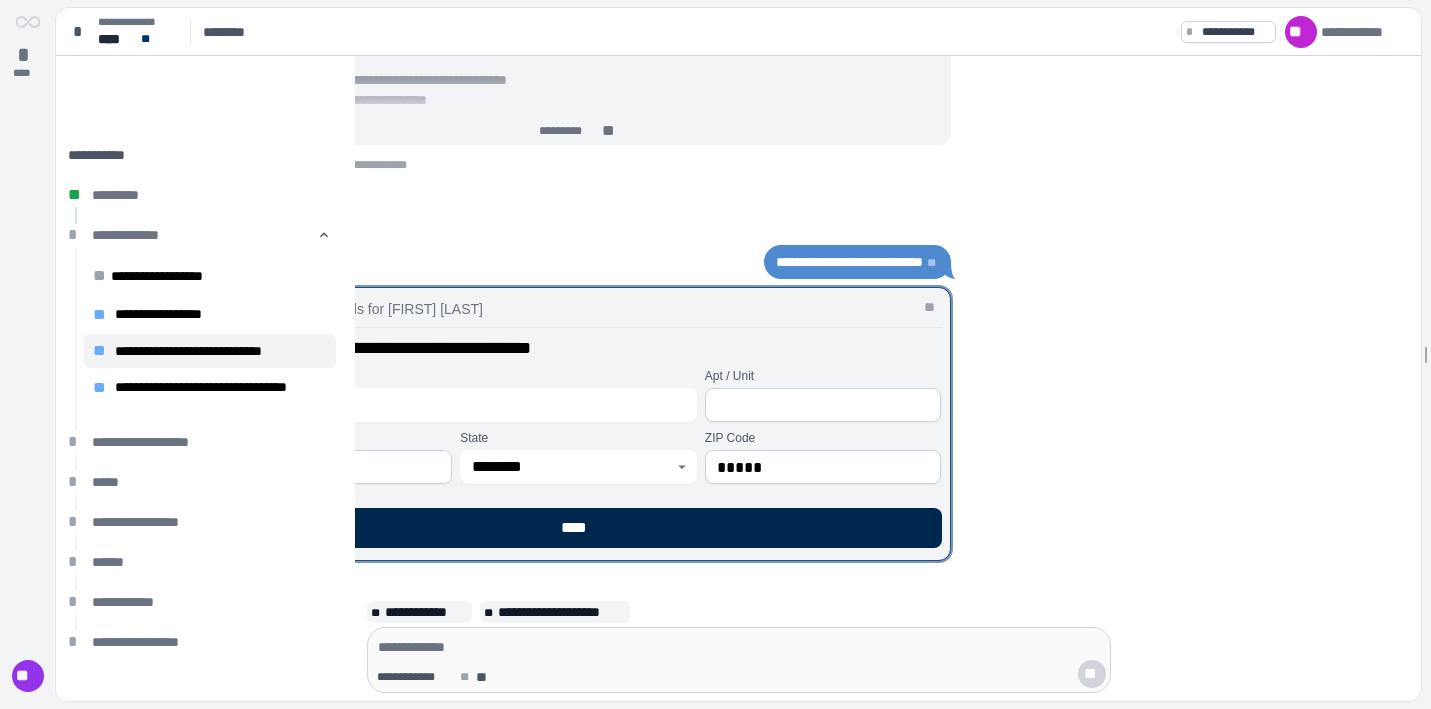 click on "****" at bounding box center (579, 528) 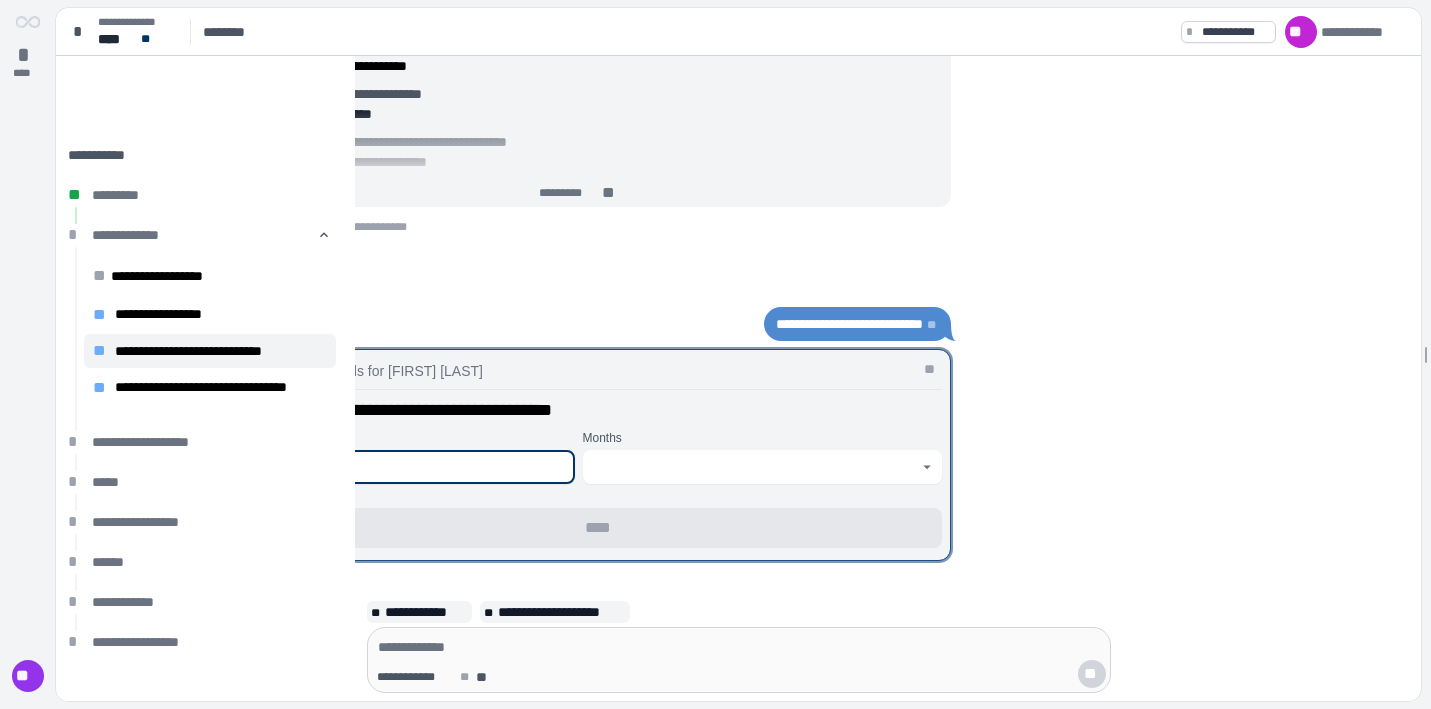 scroll, scrollTop: 10, scrollLeft: 0, axis: vertical 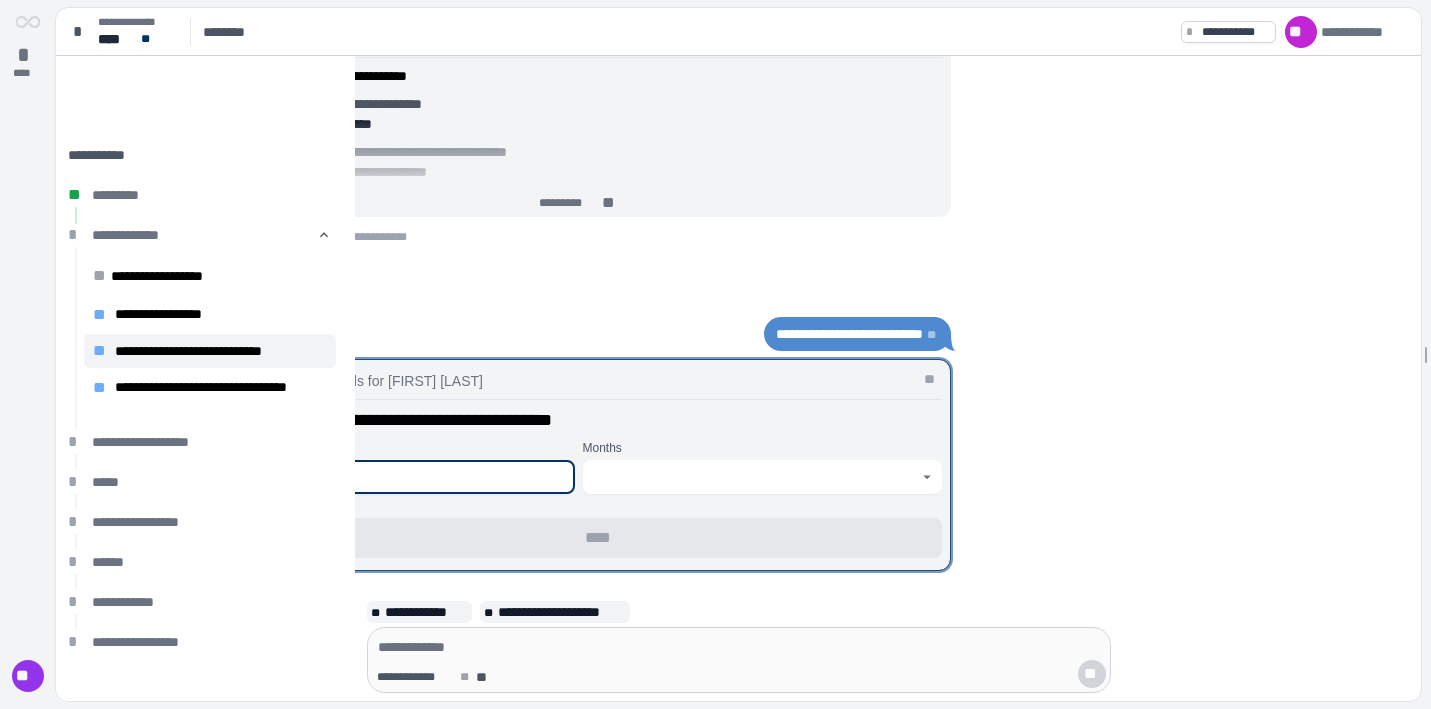click 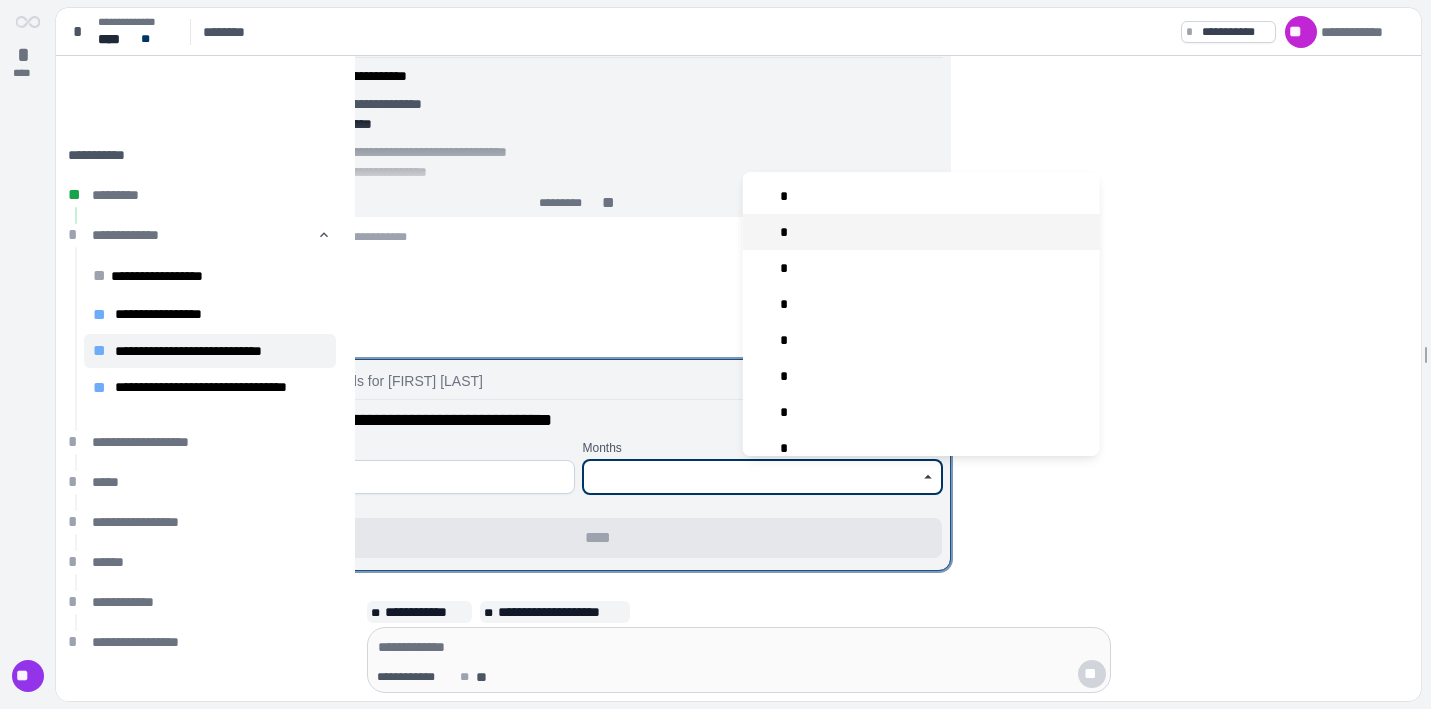 click on "*" at bounding box center (921, 232) 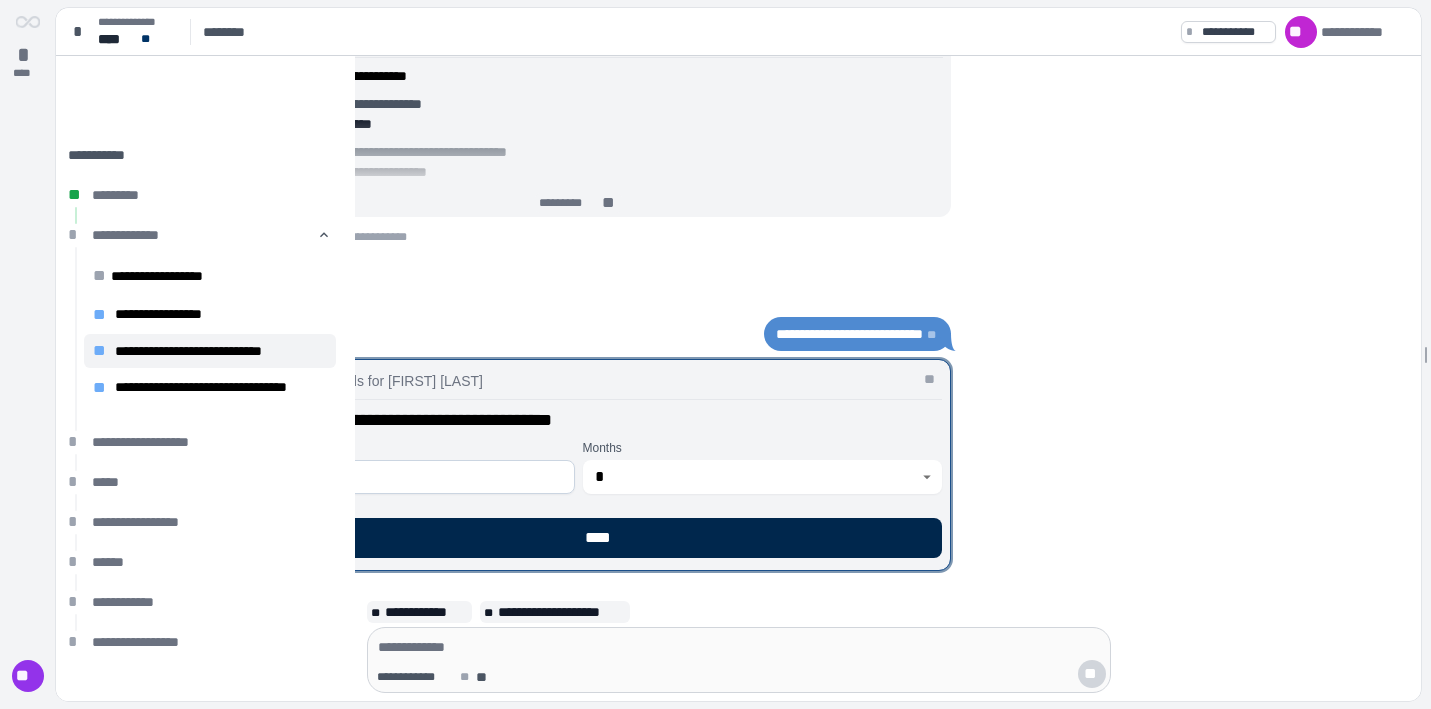 click on "****" at bounding box center [603, 538] 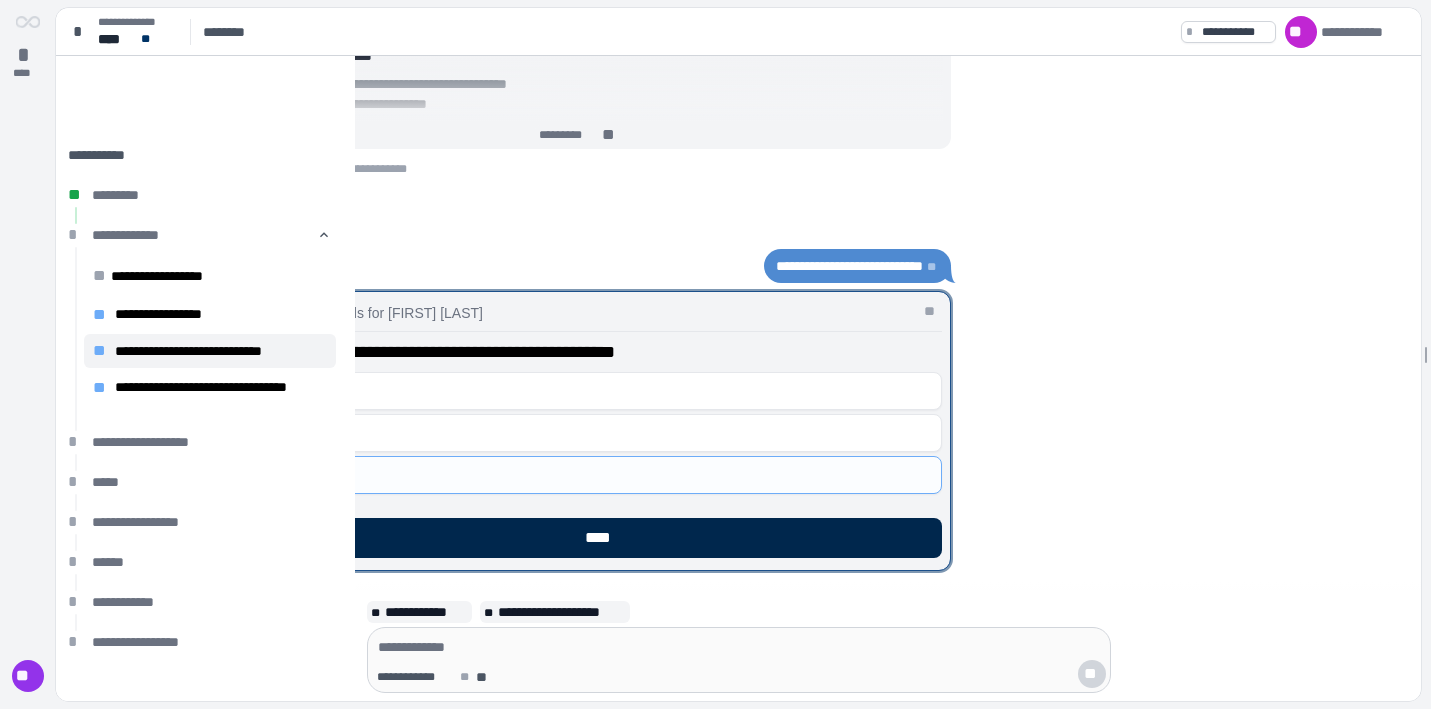 click on "****" at bounding box center [603, 538] 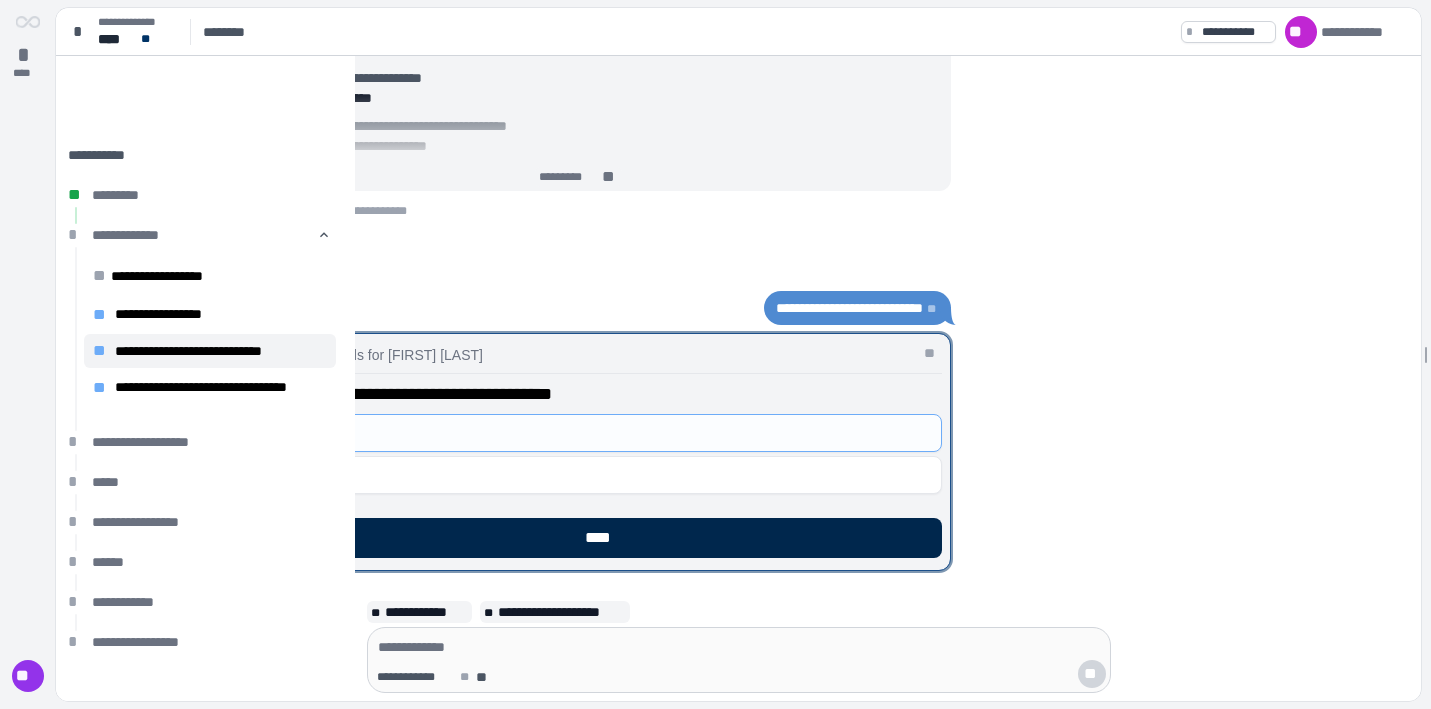 click on "****" at bounding box center [603, 538] 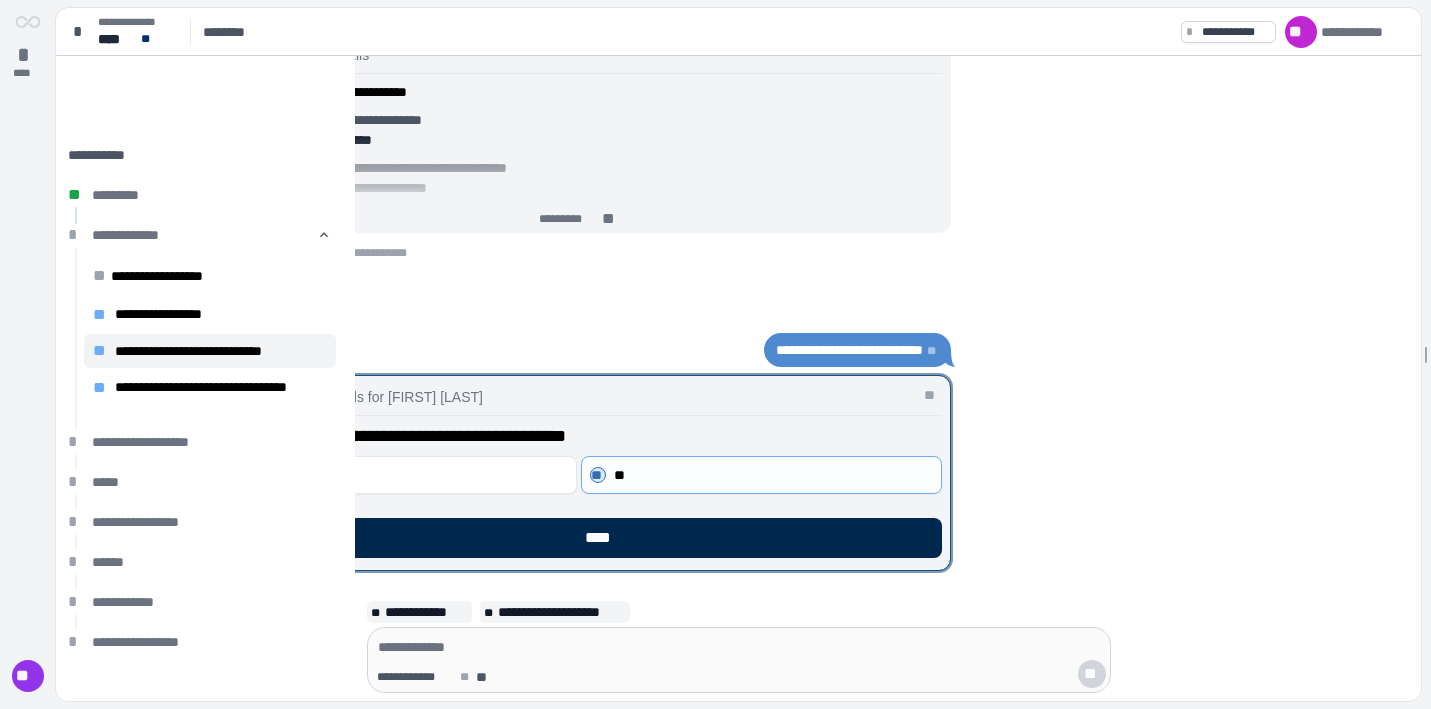 click on "****" at bounding box center (602, 538) 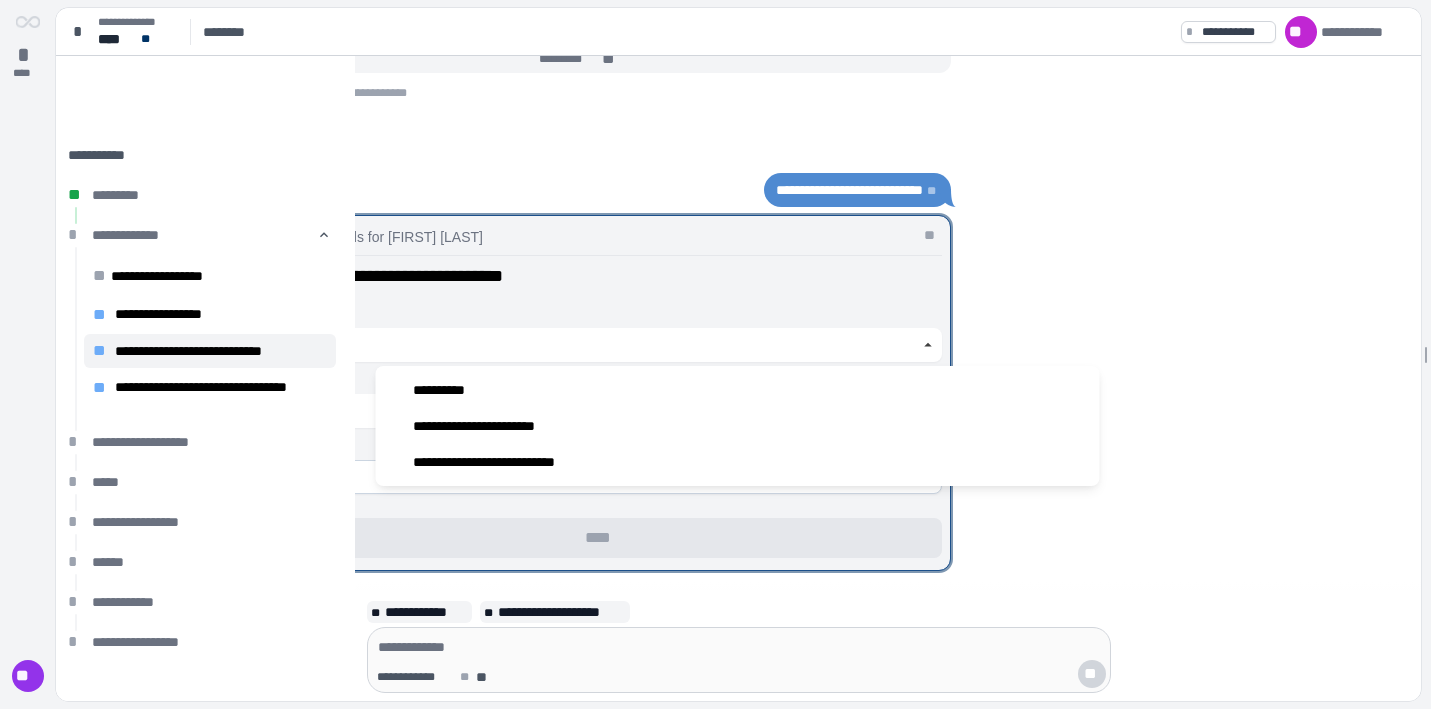 click at bounding box center (568, 345) 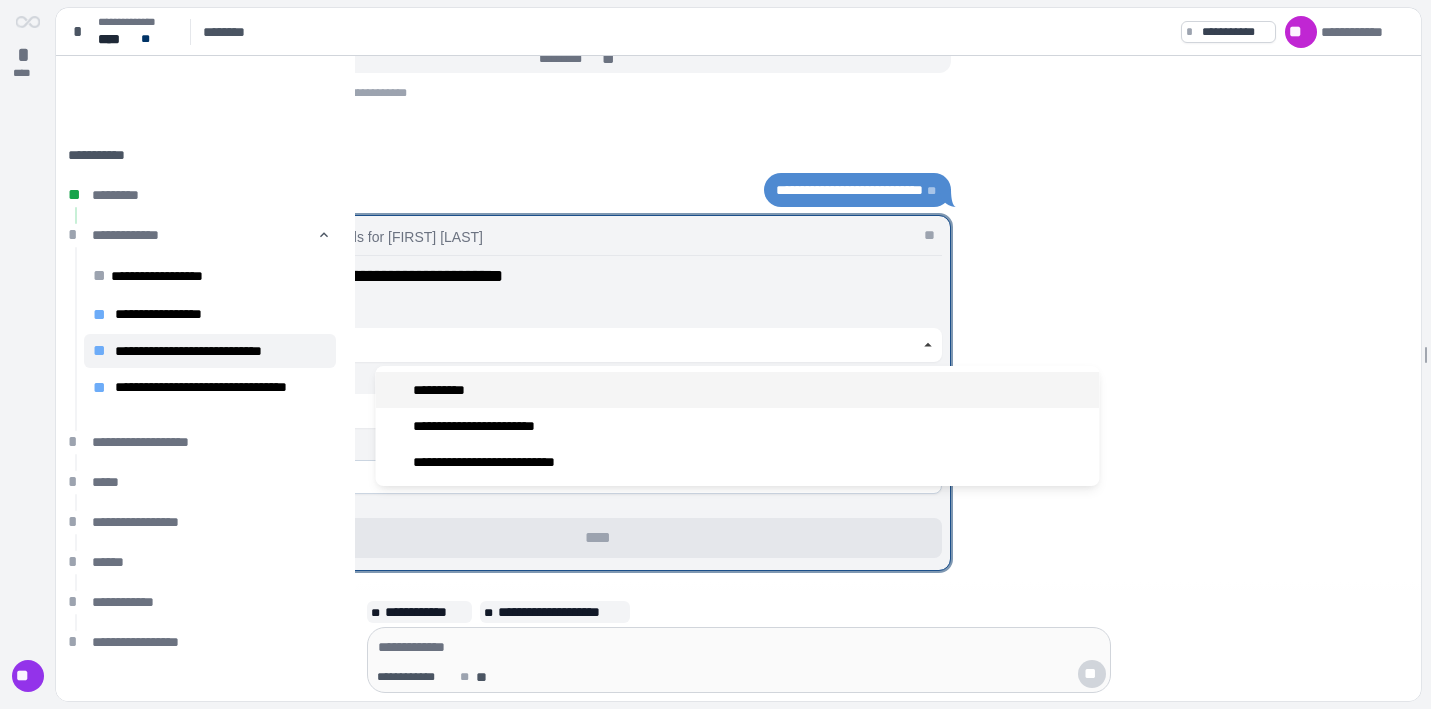 click on "**********" at bounding box center [738, 390] 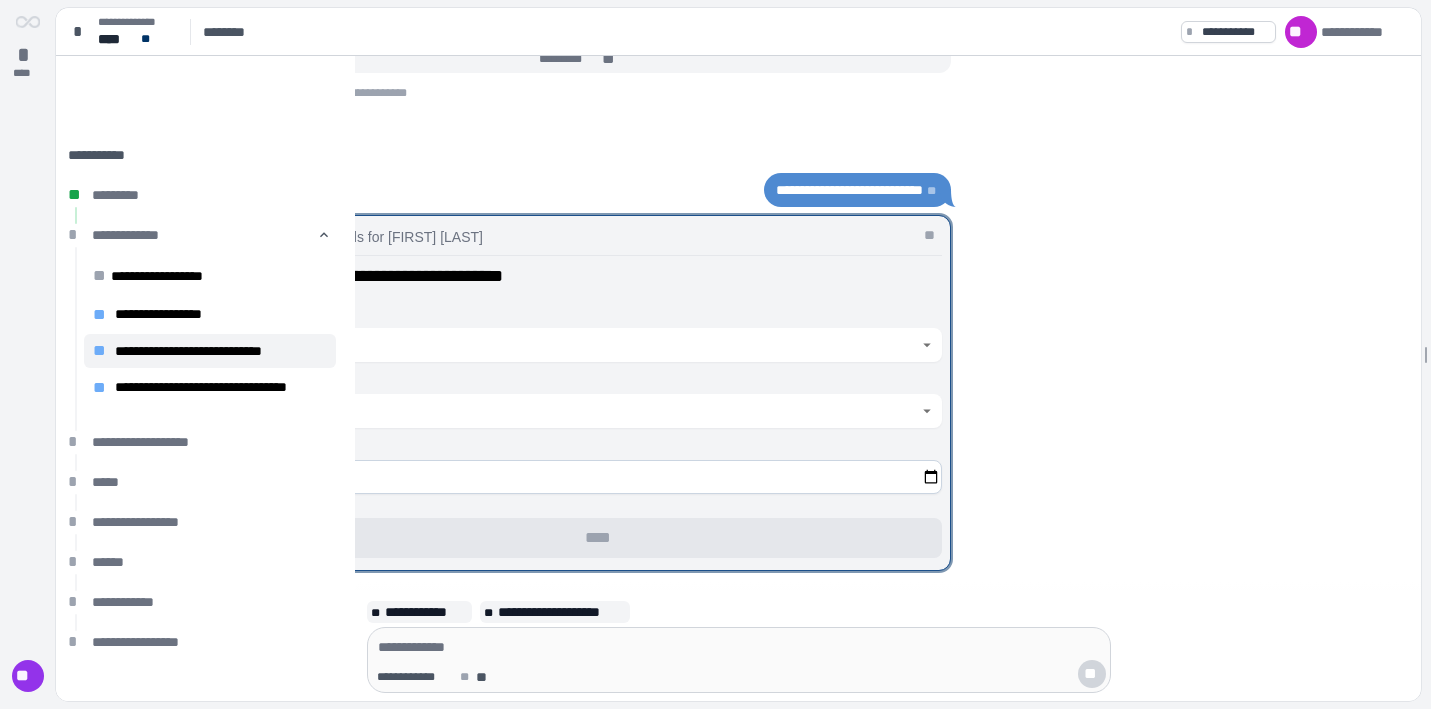 click 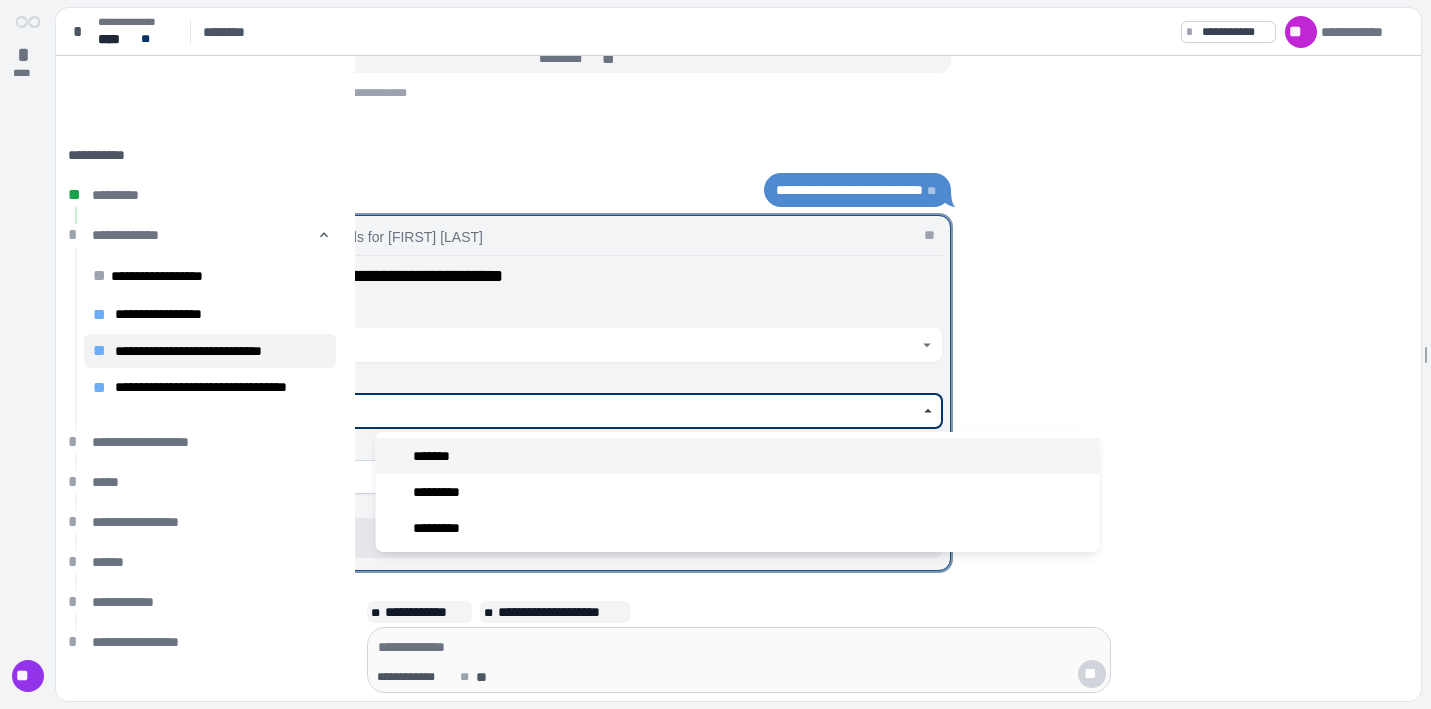 click on "*******" at bounding box center (738, 456) 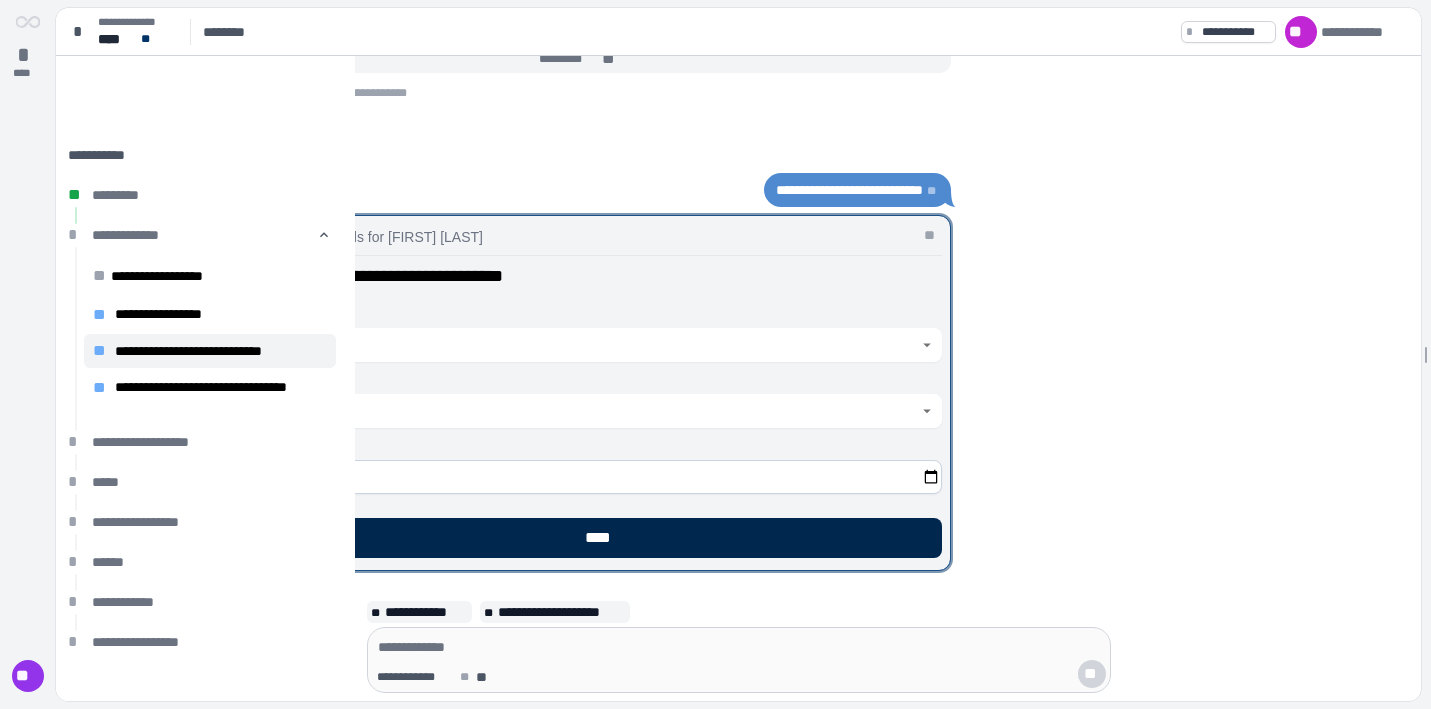 click on "****" at bounding box center (603, 538) 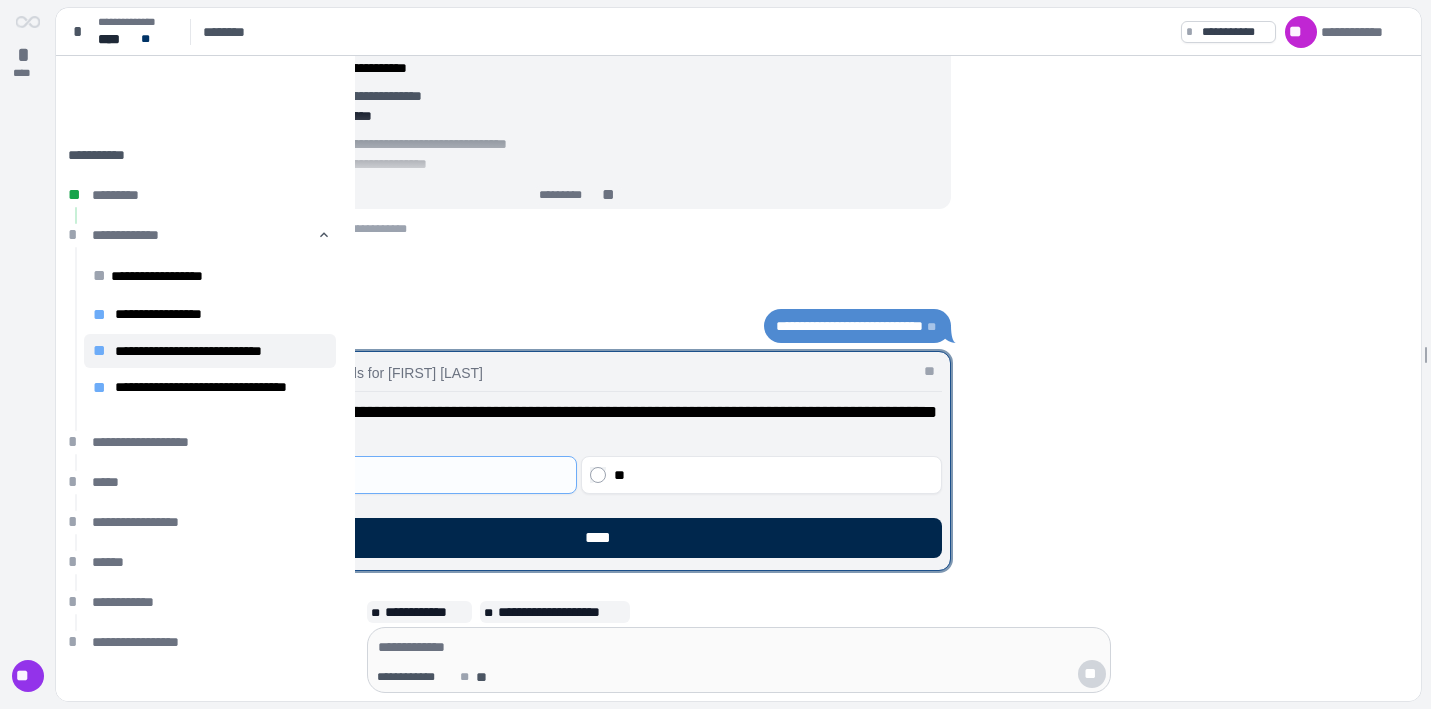 click on "****" at bounding box center (603, 538) 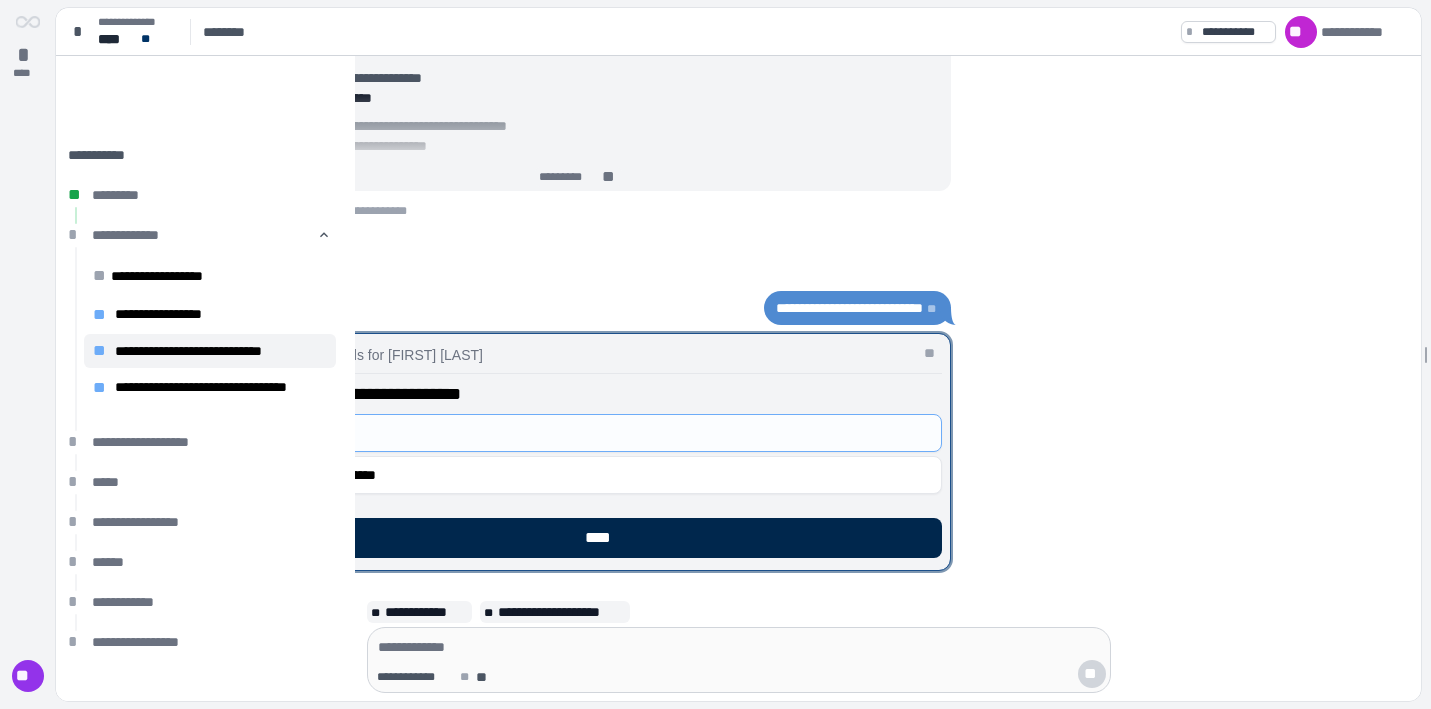 click on "****" at bounding box center [603, 538] 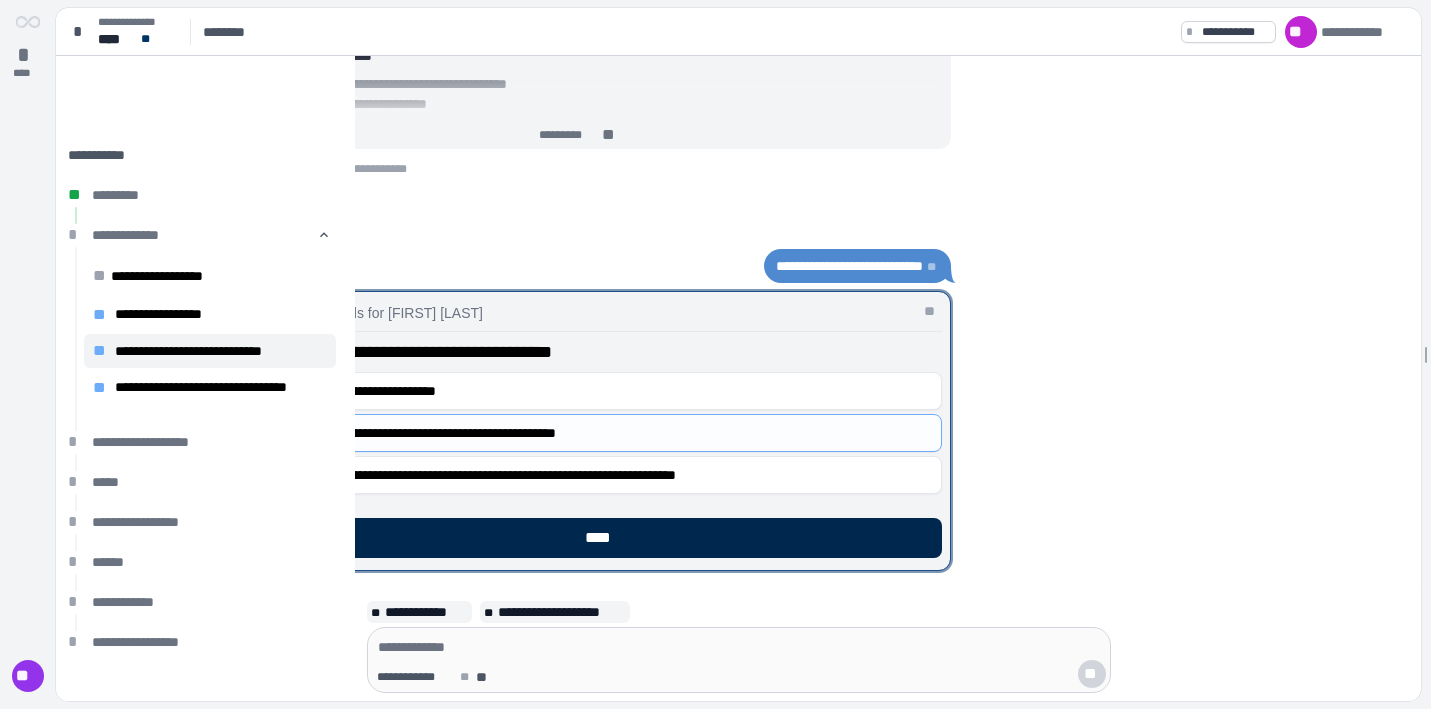 click on "****" at bounding box center (603, 538) 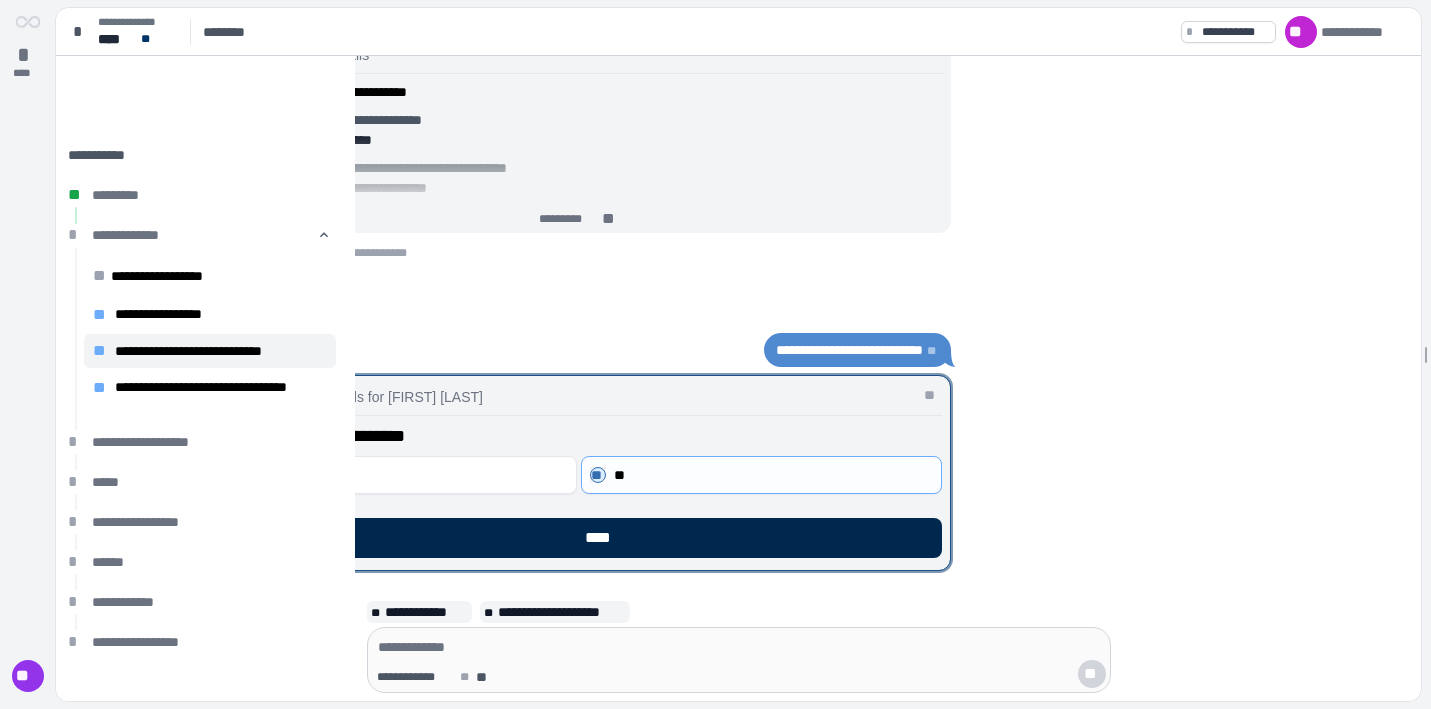 click on "****" at bounding box center [602, 538] 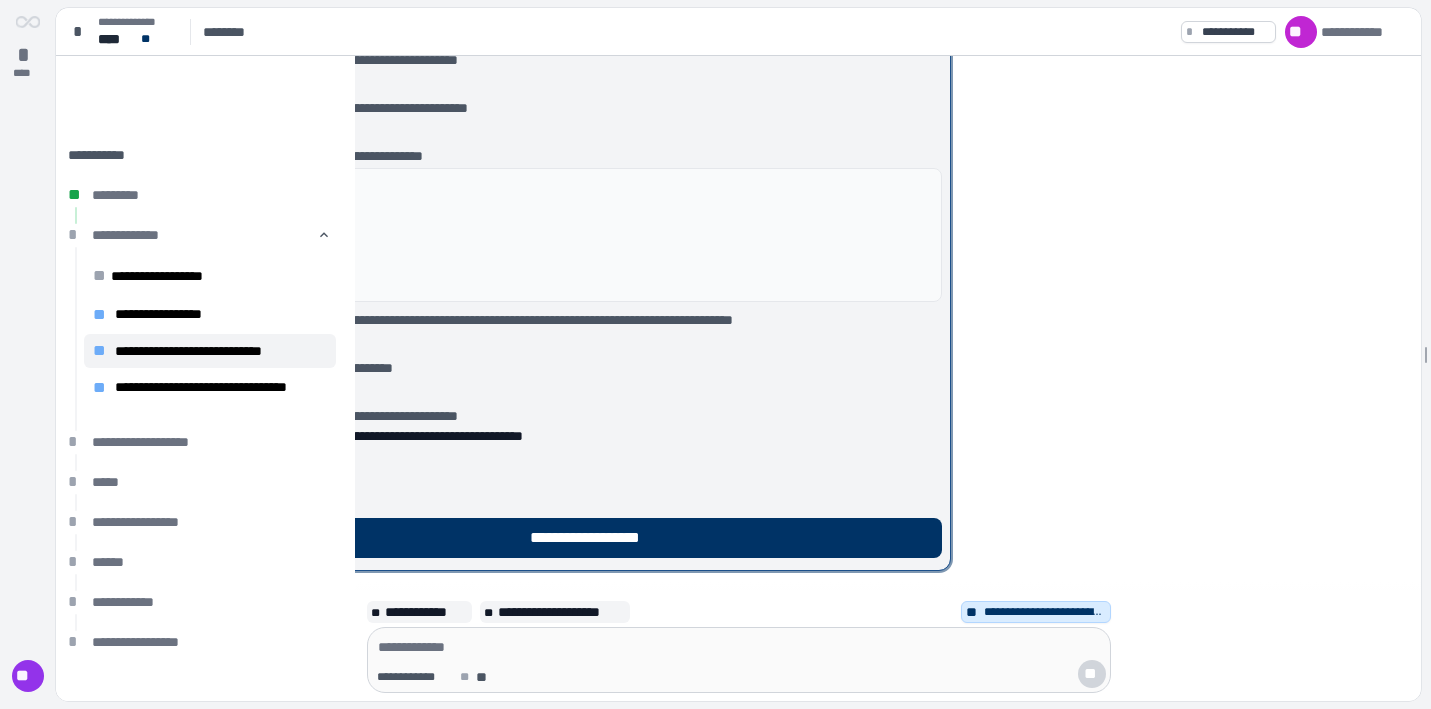 click on "**********" at bounding box center (603, 538) 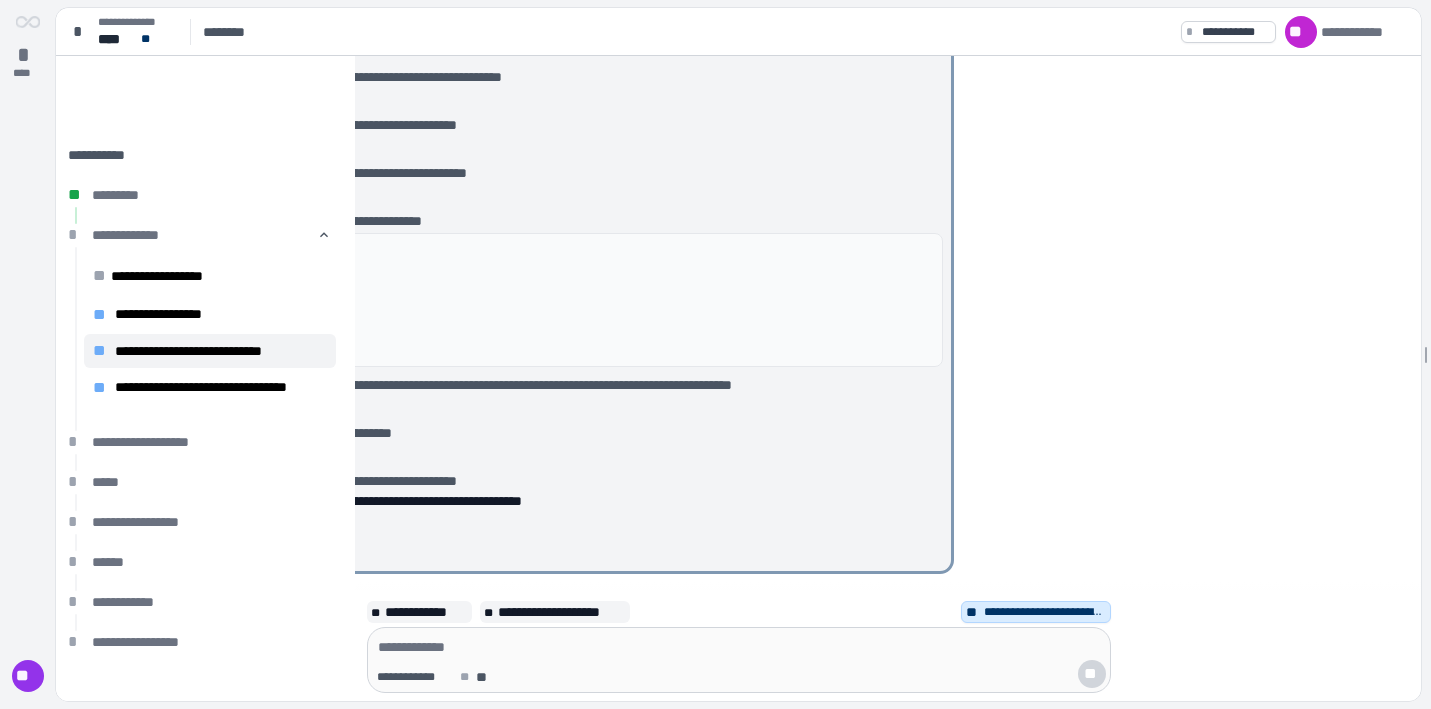 scroll, scrollTop: 0, scrollLeft: 0, axis: both 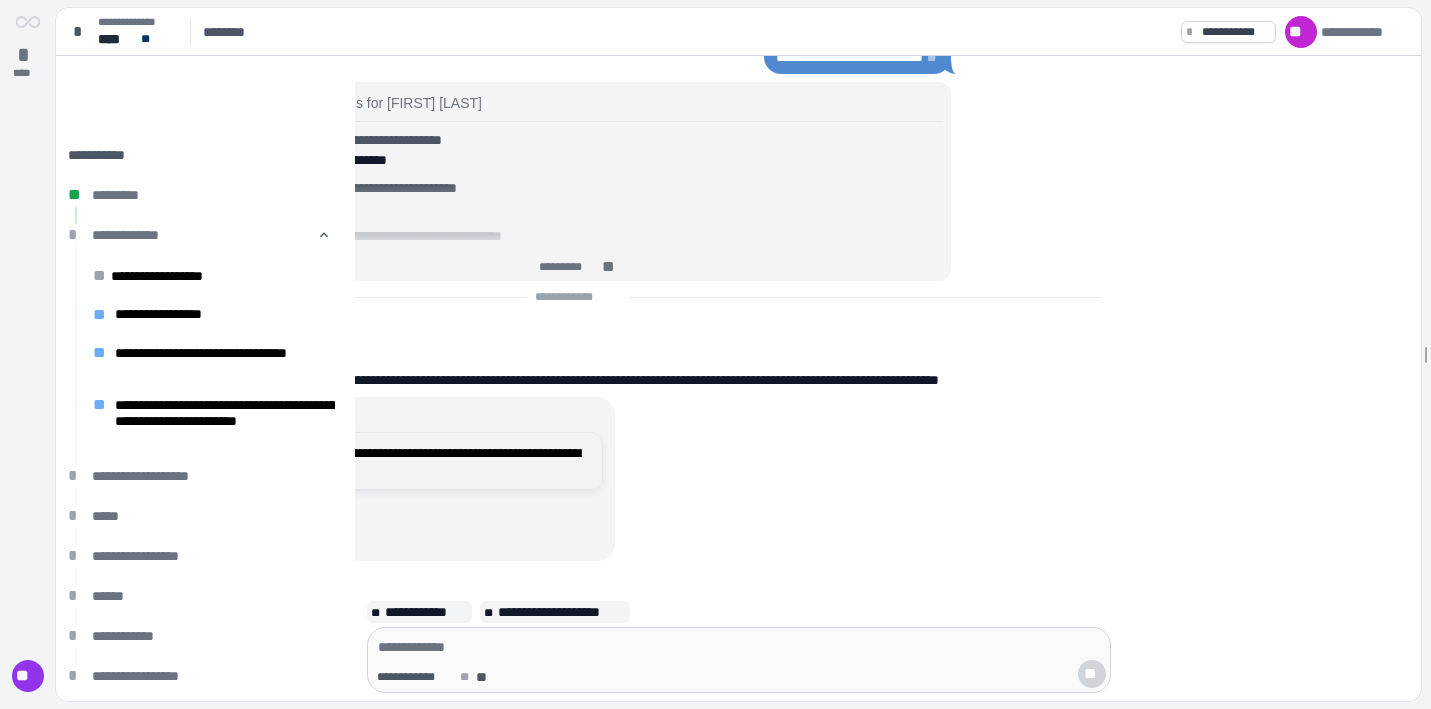 click on "**********" at bounding box center [422, 461] 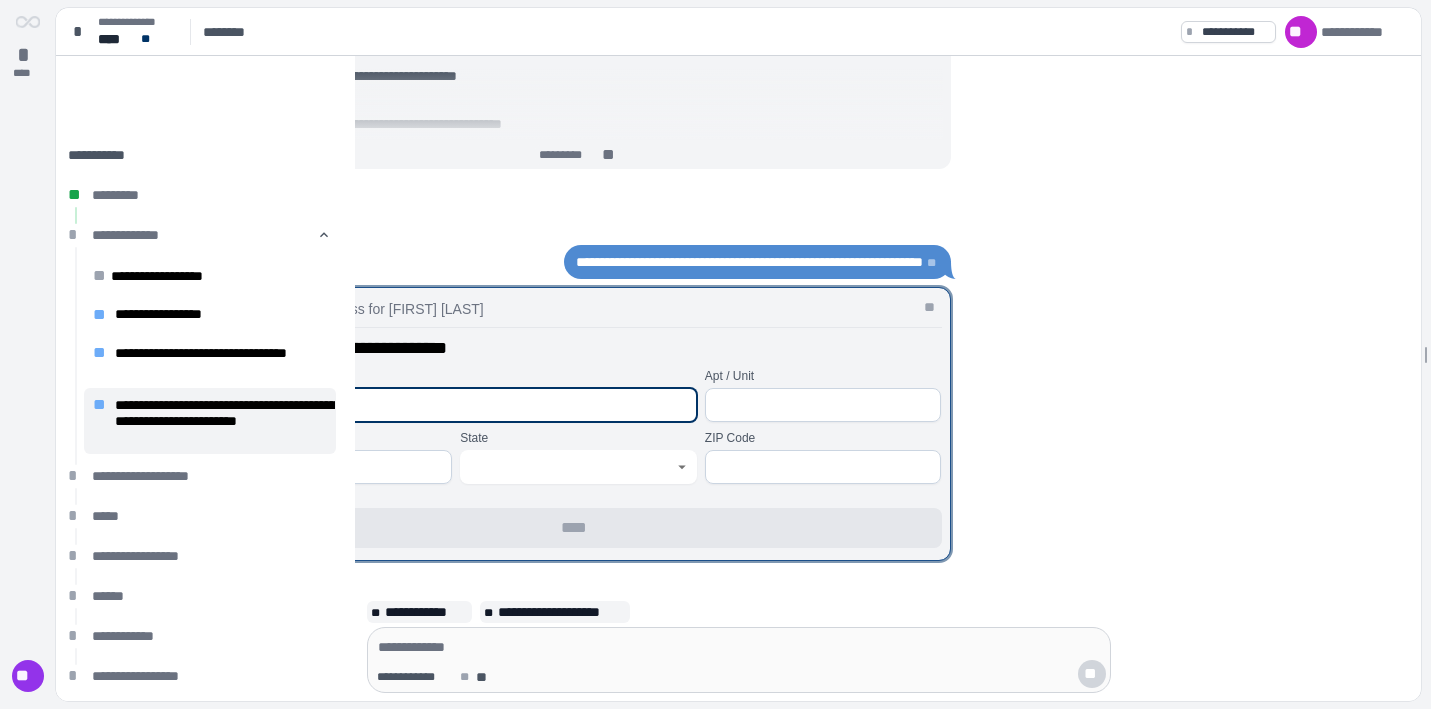 click at bounding box center [456, 405] 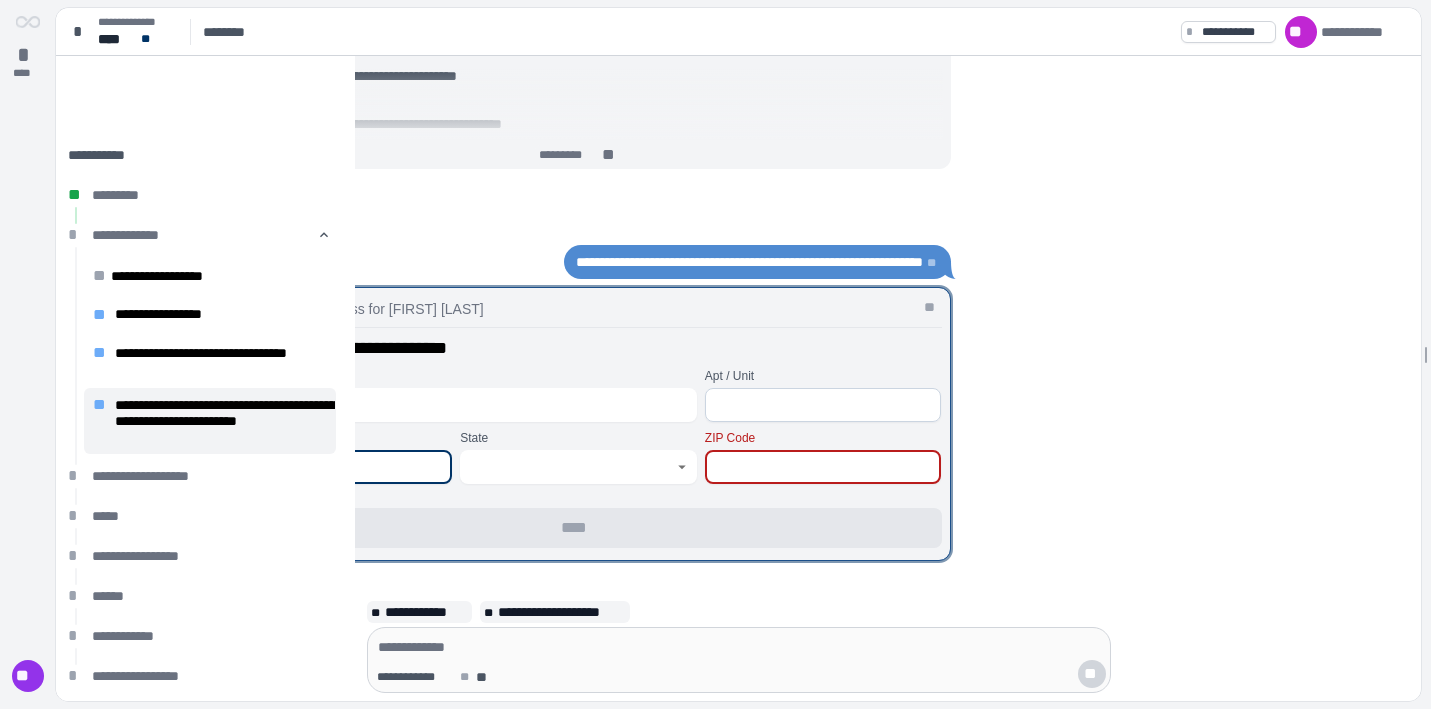 type on "*******" 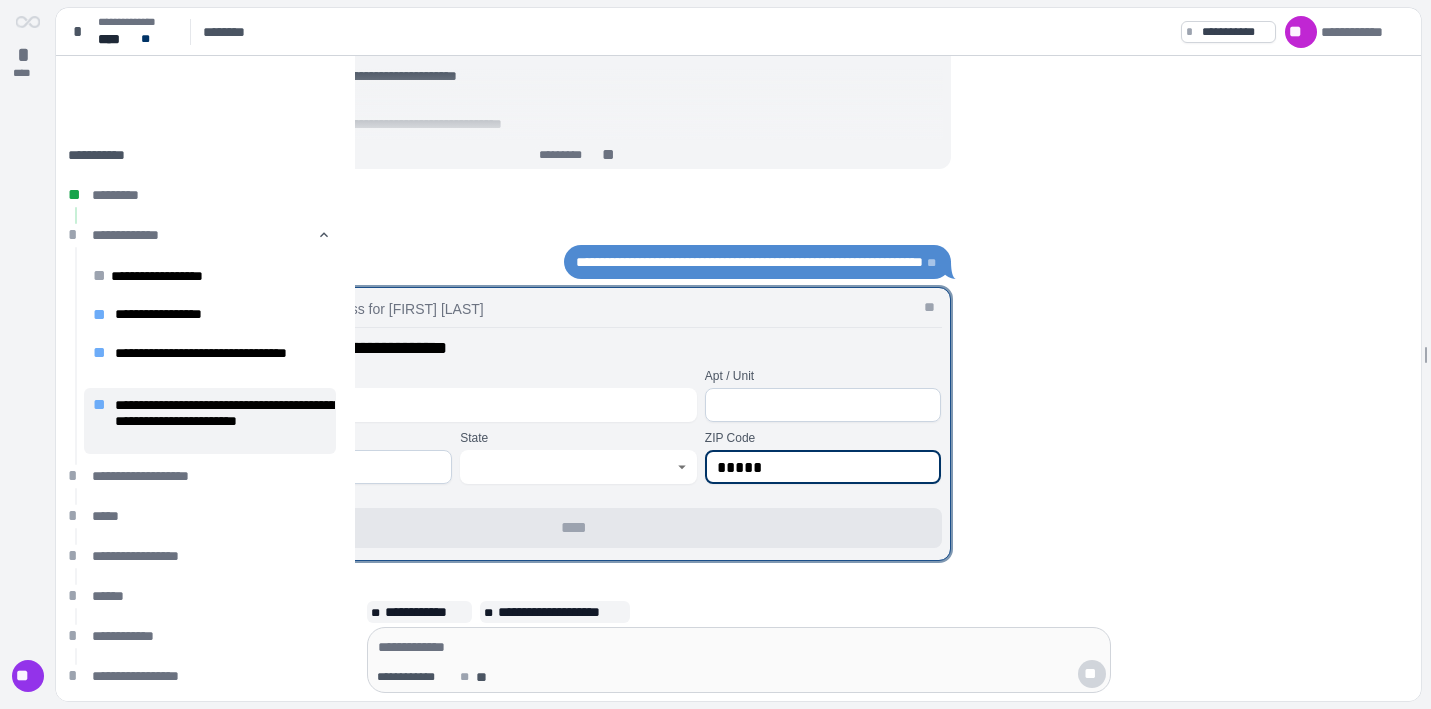 click 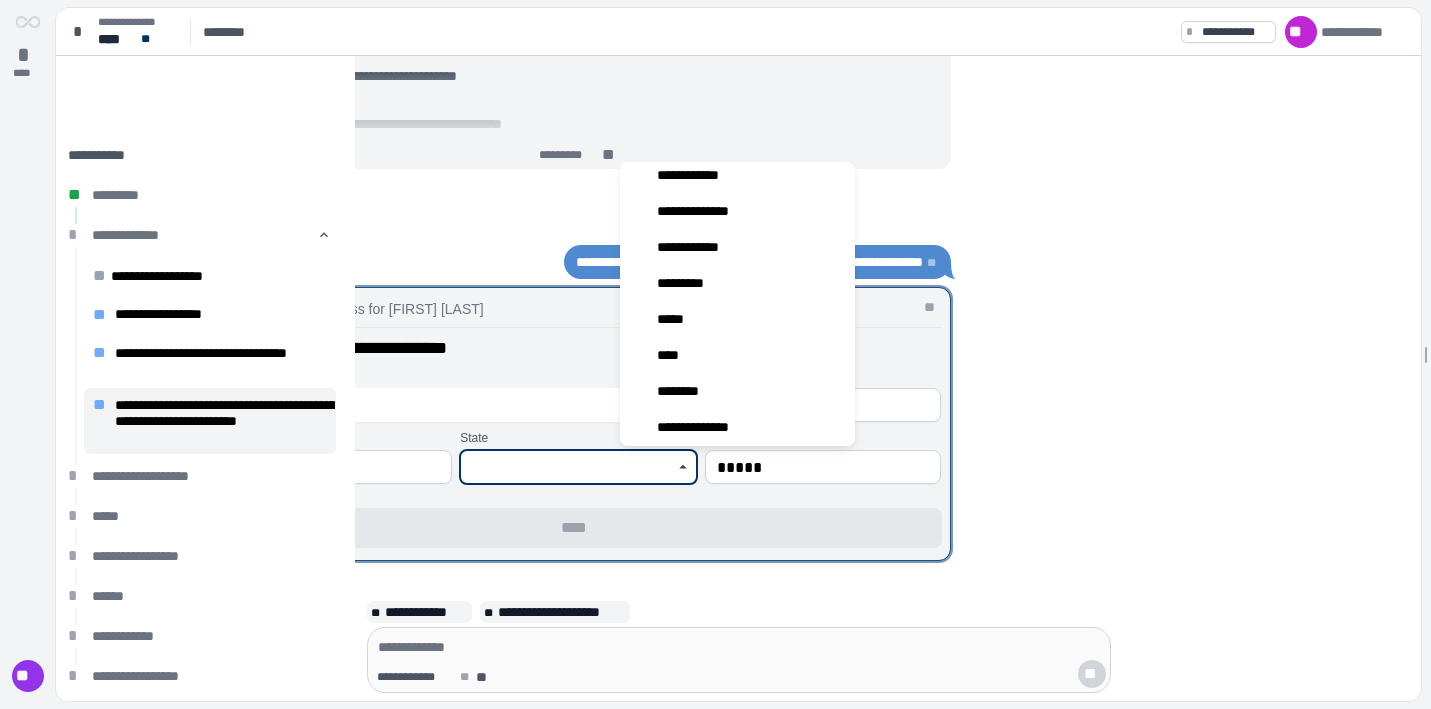 scroll, scrollTop: 1525, scrollLeft: 0, axis: vertical 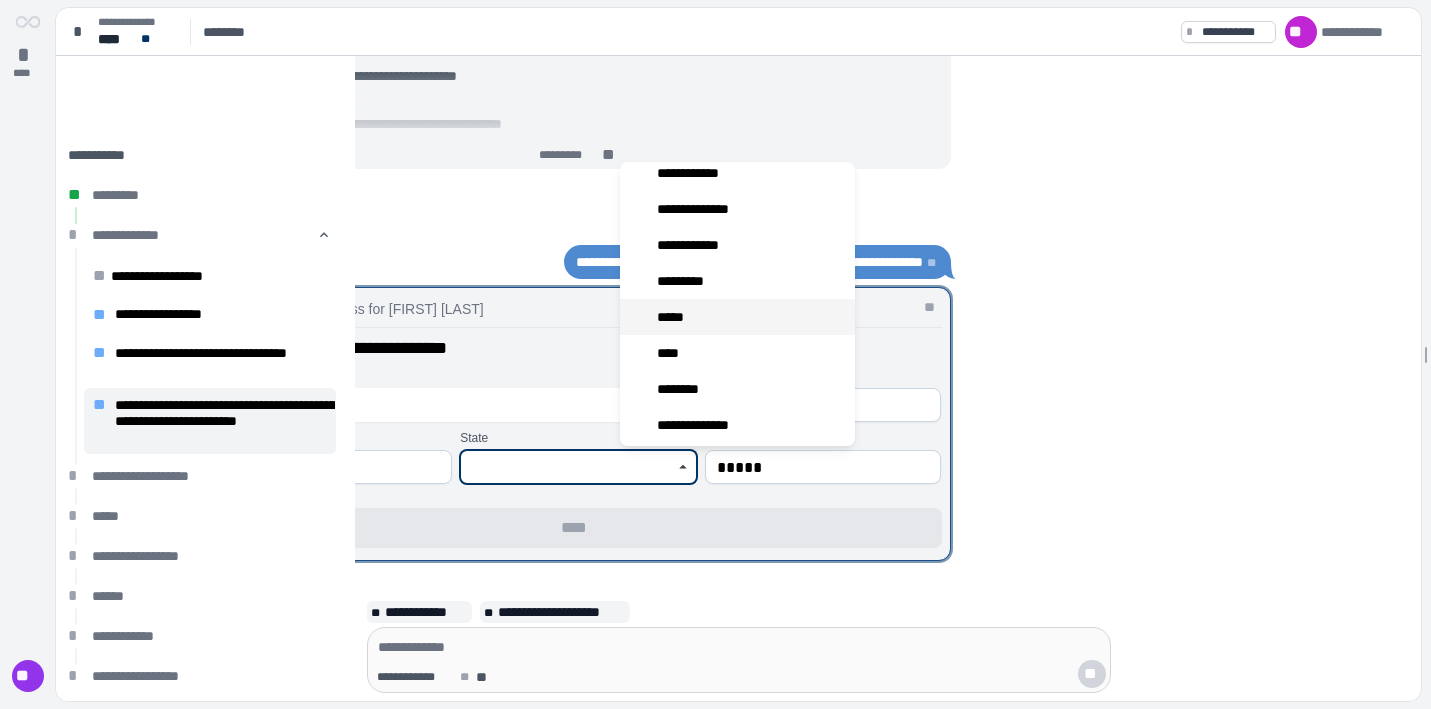 click on "*****" at bounding box center [737, 317] 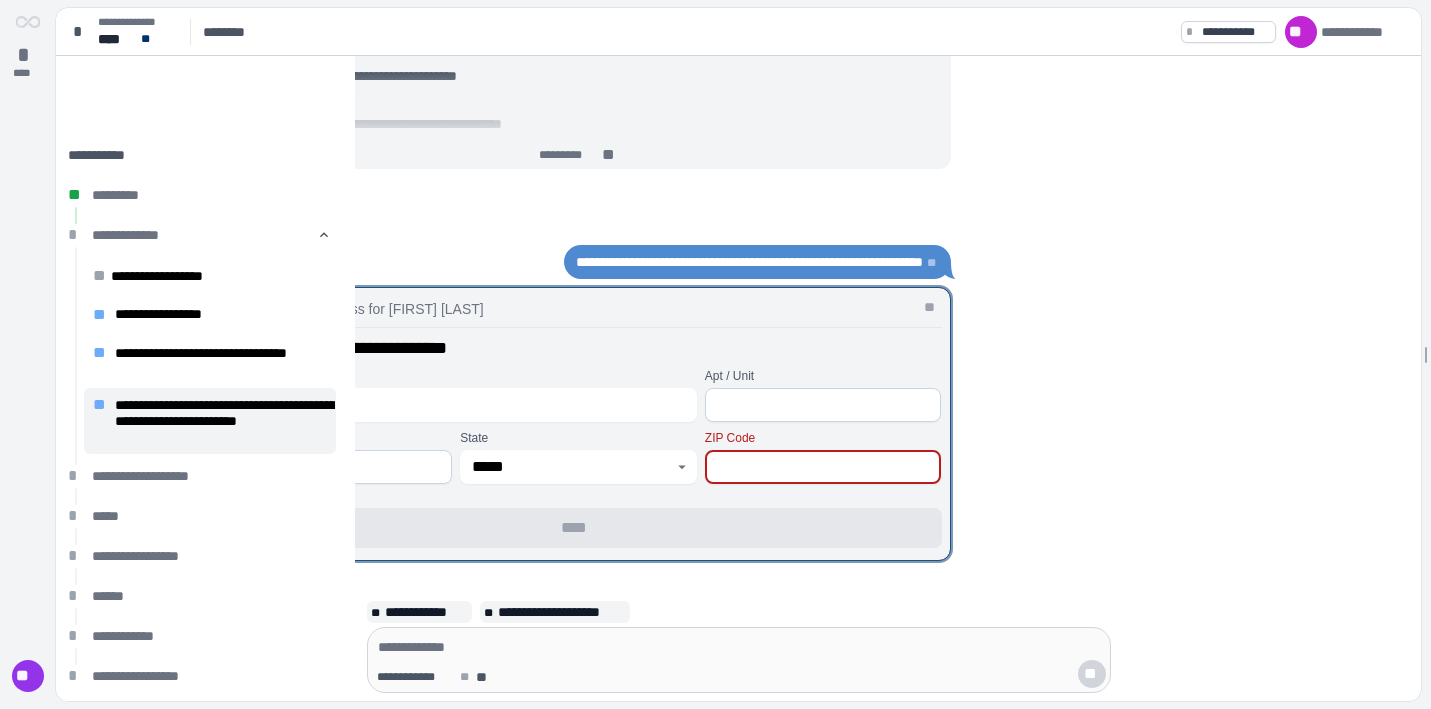 click at bounding box center [823, 467] 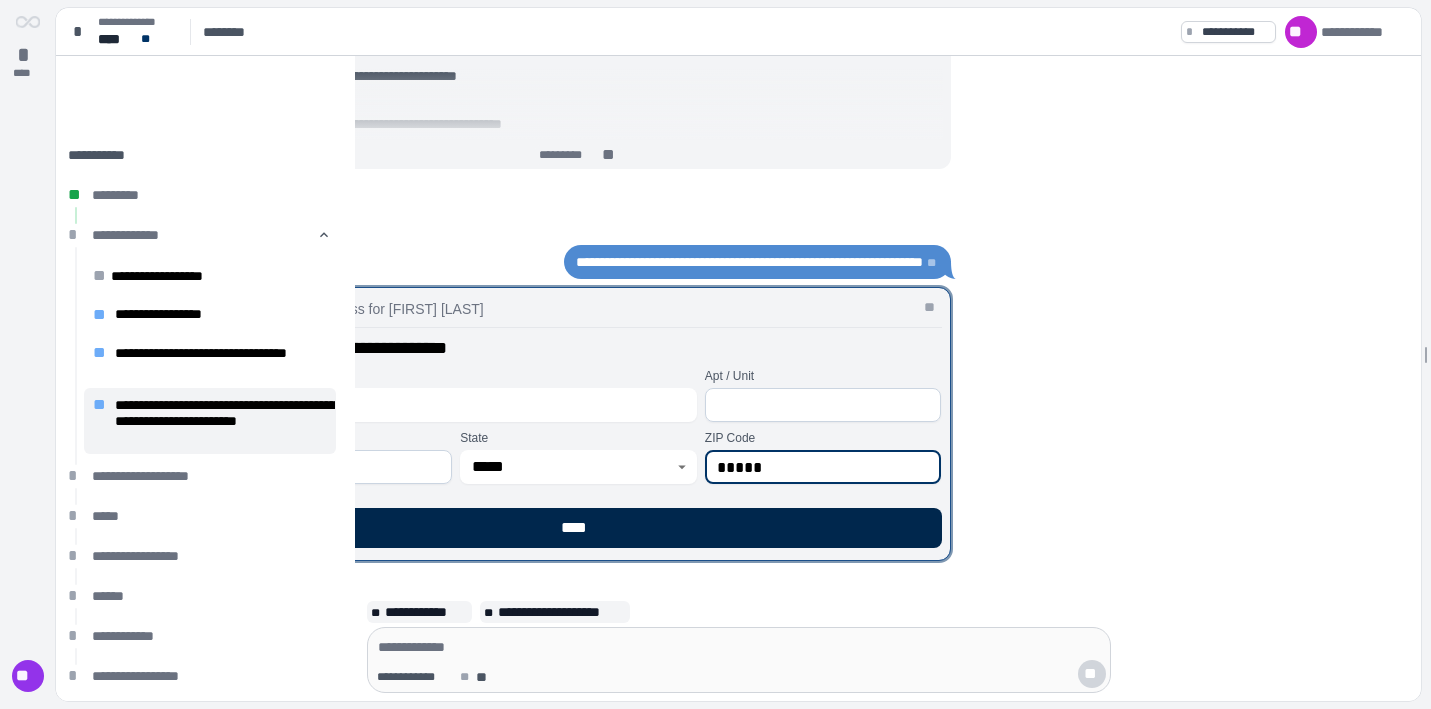type on "*****" 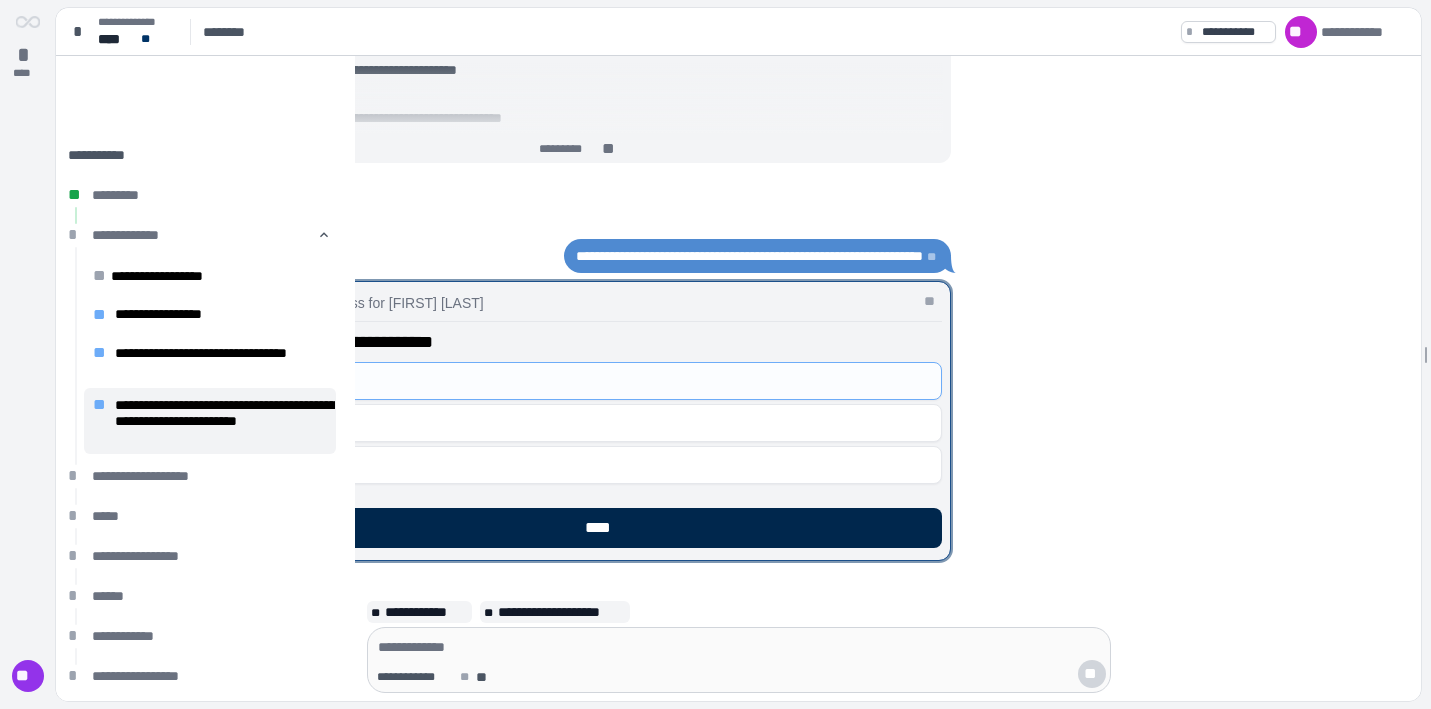 click on "****" at bounding box center (602, 528) 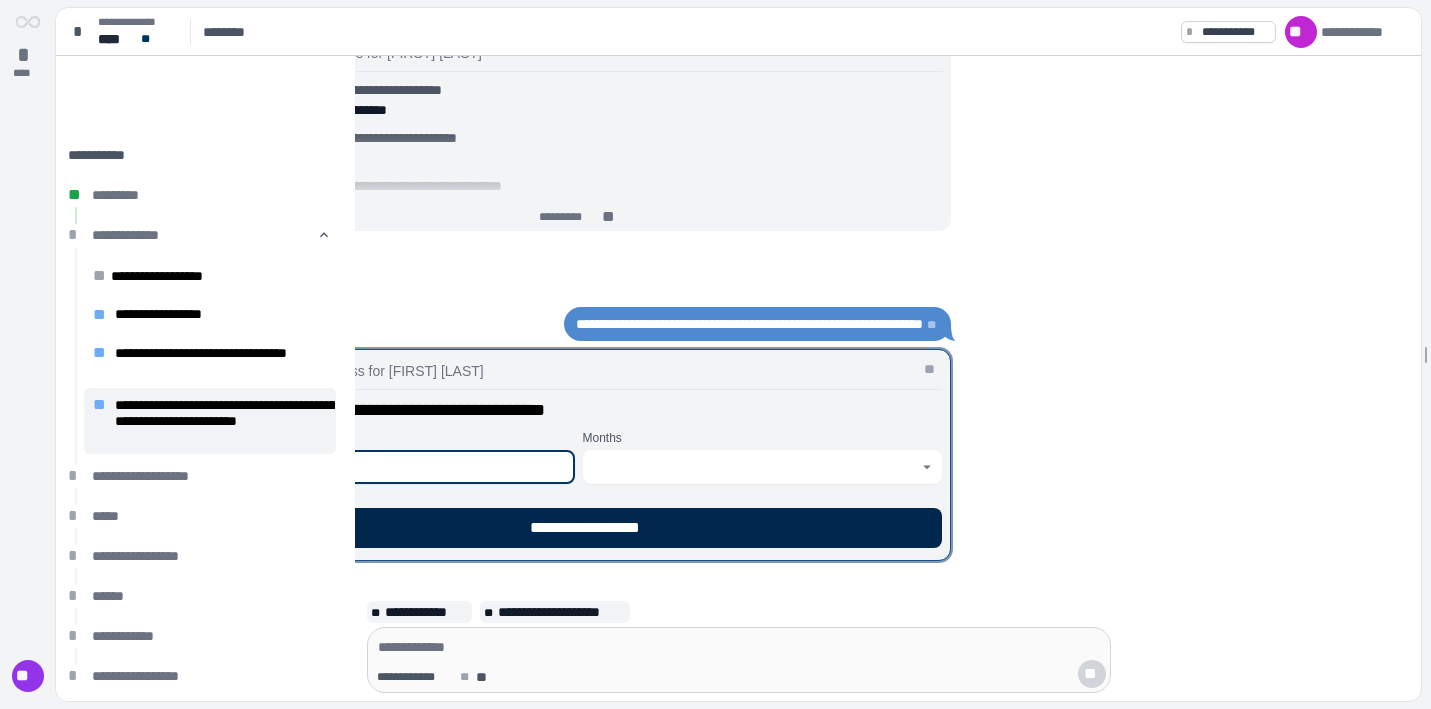 type on "**" 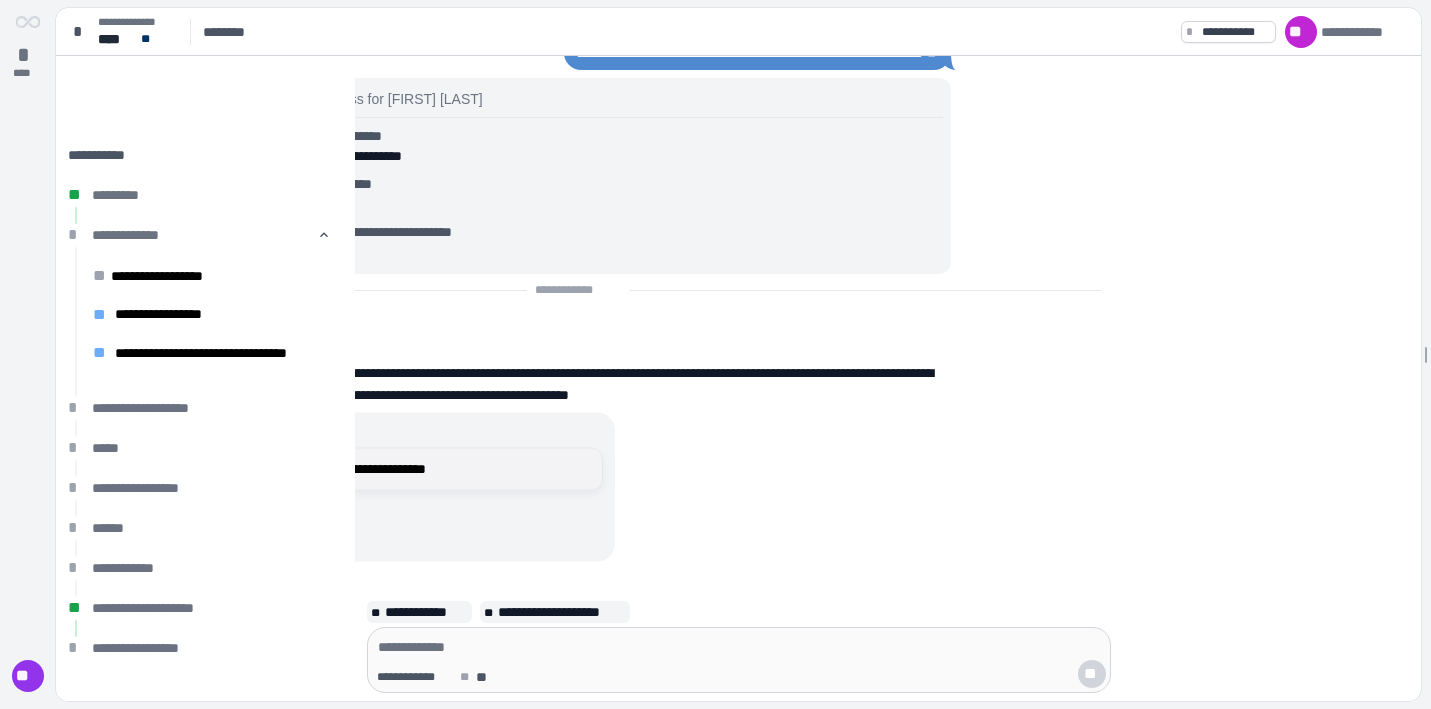 click on "**********" at bounding box center (422, 469) 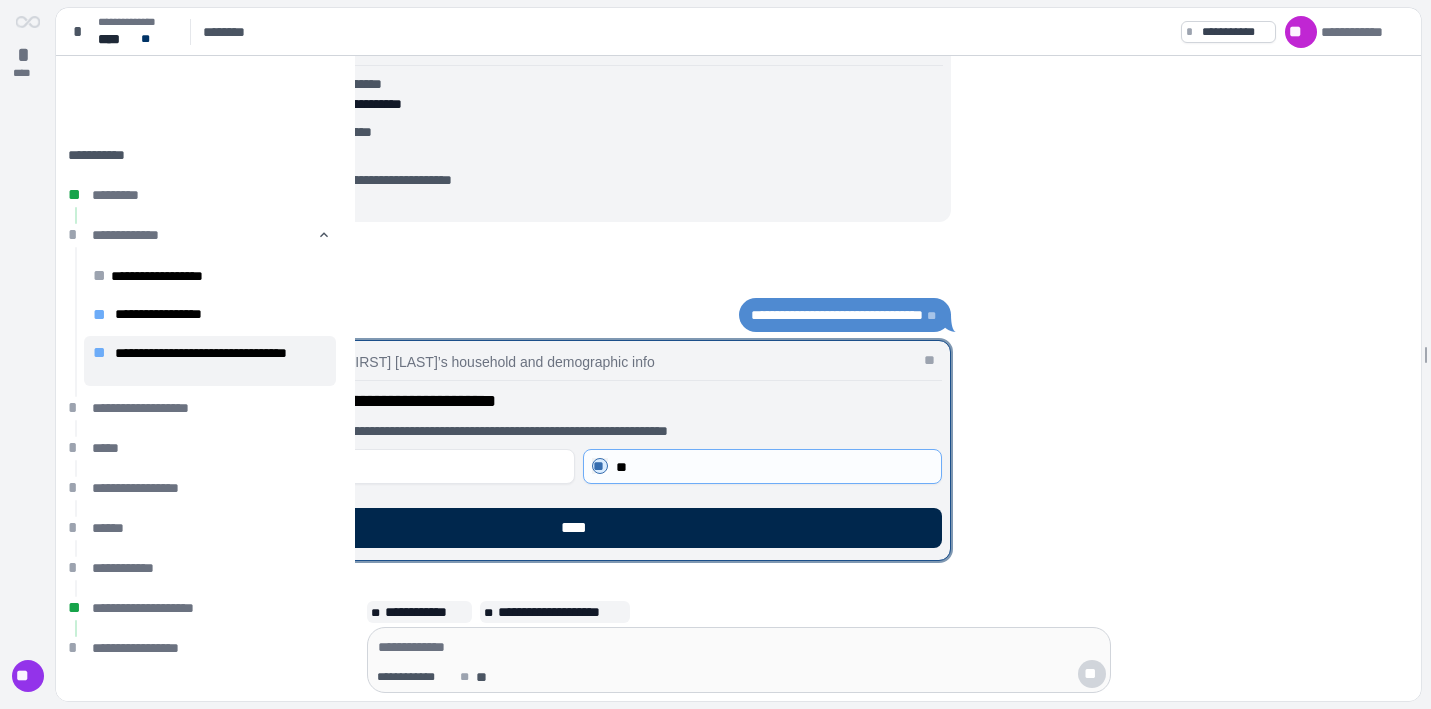click on "****" at bounding box center [579, 528] 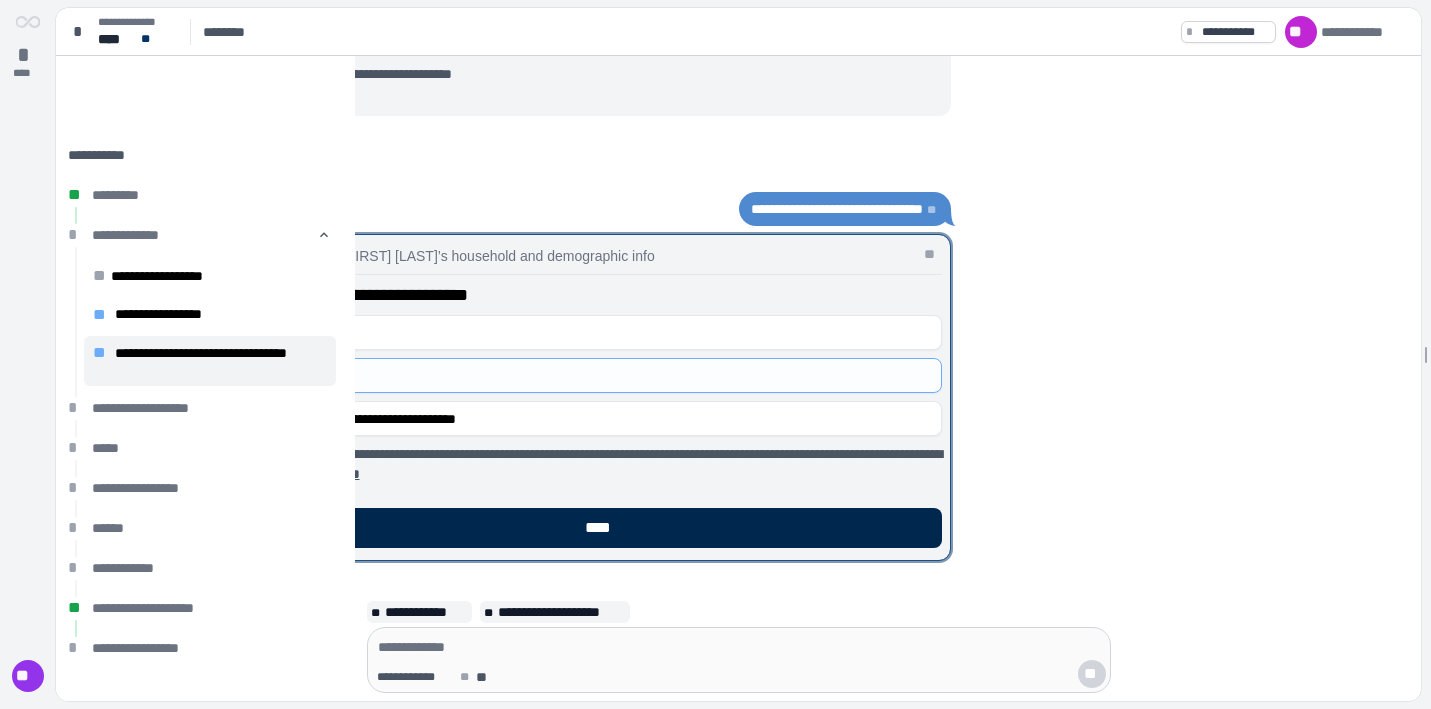 click on "****" at bounding box center (602, 528) 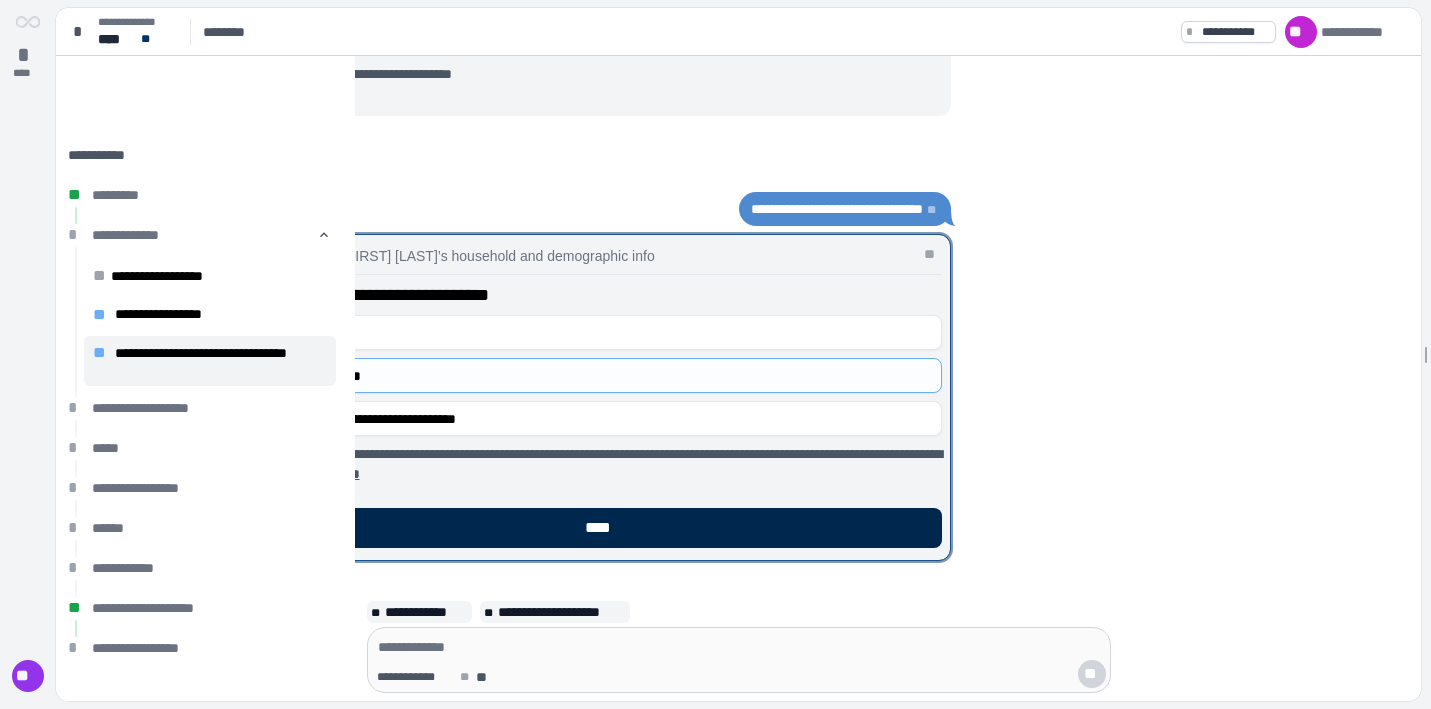 click on "****" at bounding box center (603, 528) 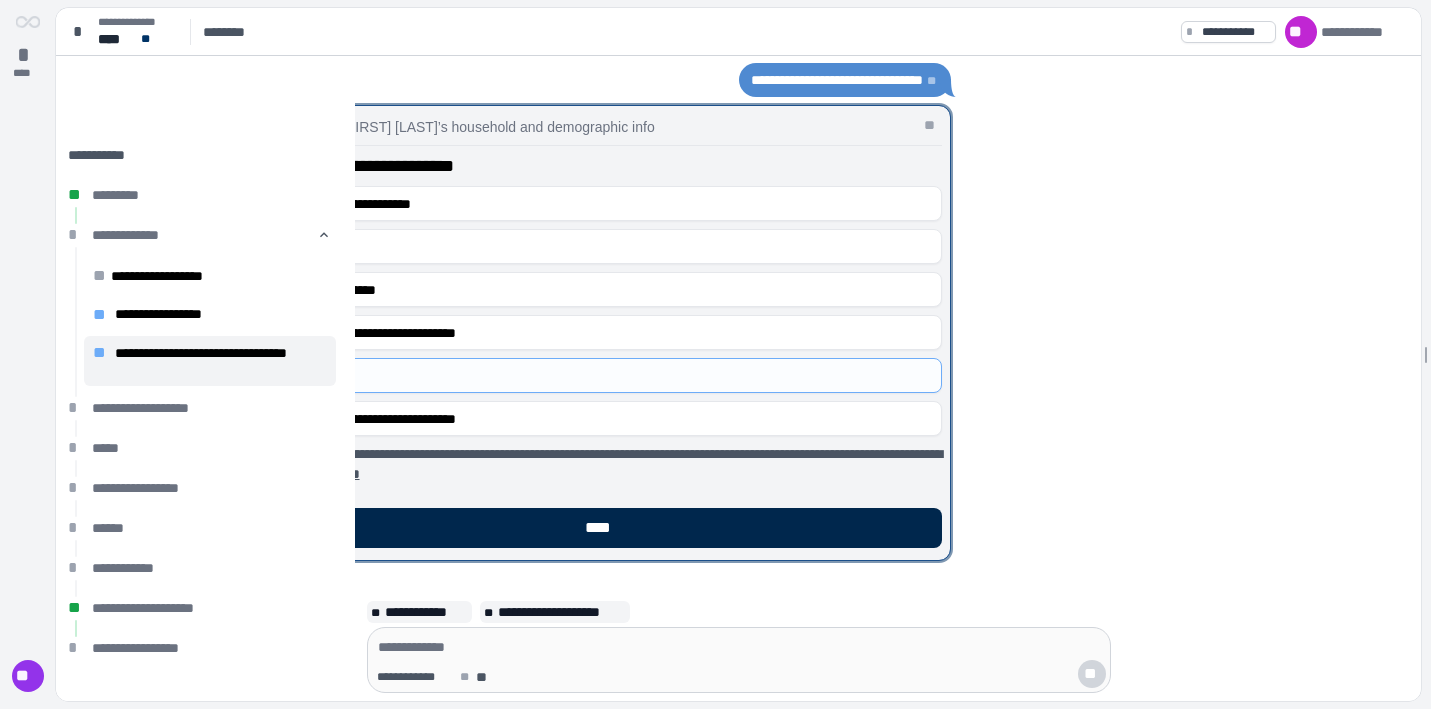 click on "****" at bounding box center [602, 528] 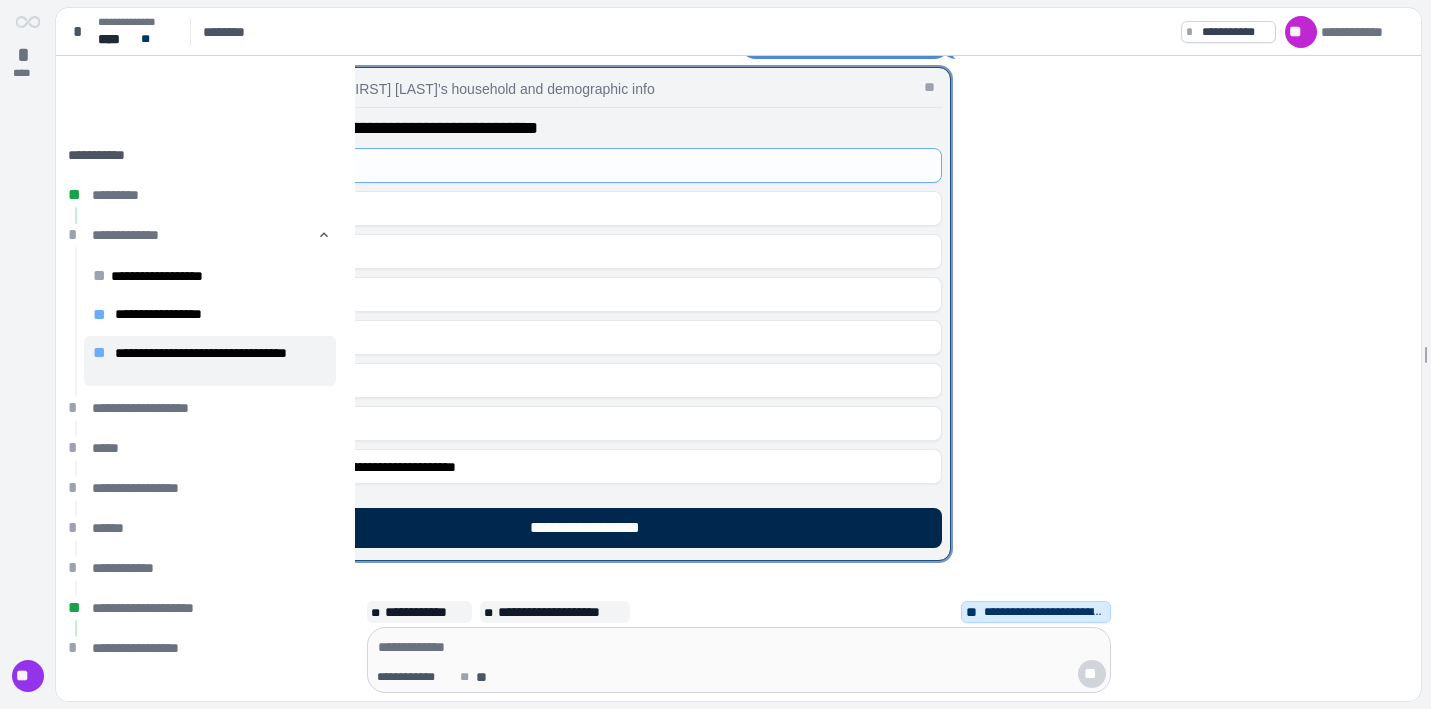 click on "**********" at bounding box center [603, 528] 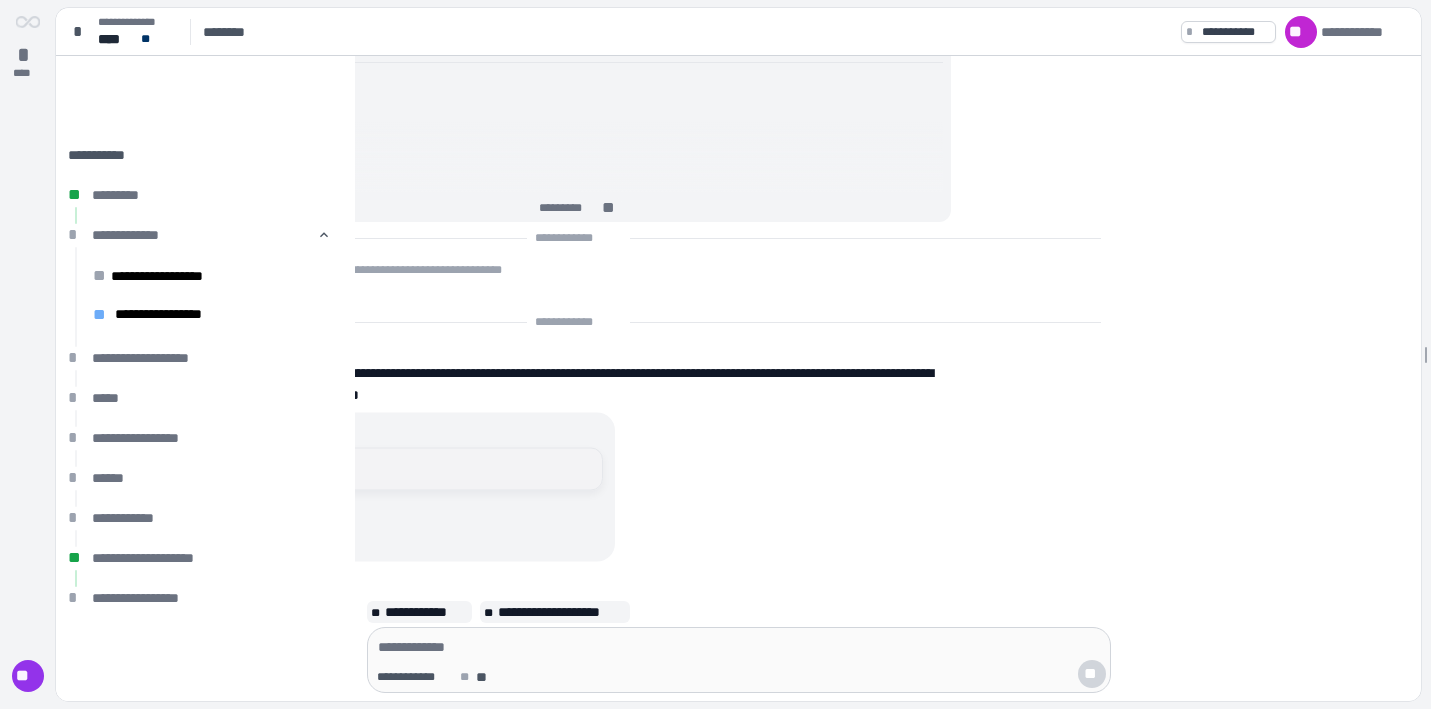 click on "**********" at bounding box center (422, 469) 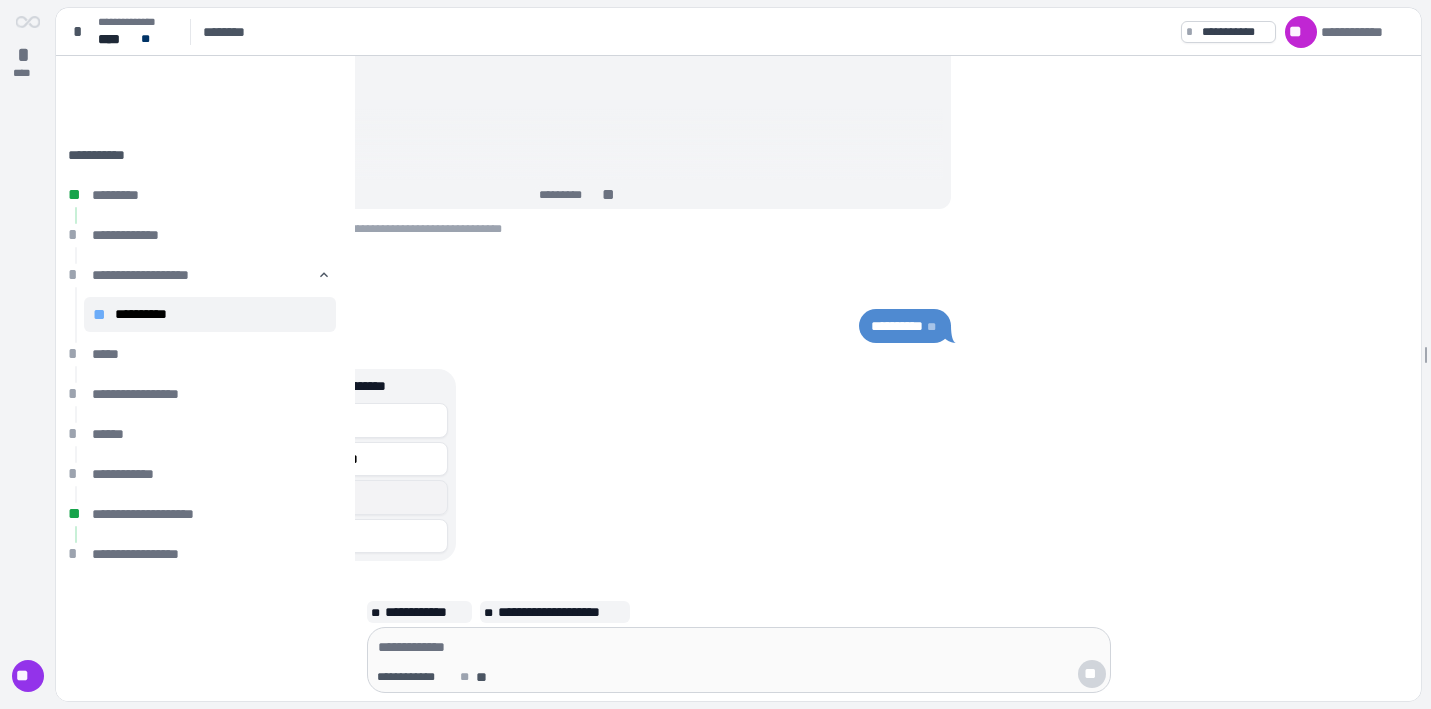 click on "**********" at bounding box center (343, 497) 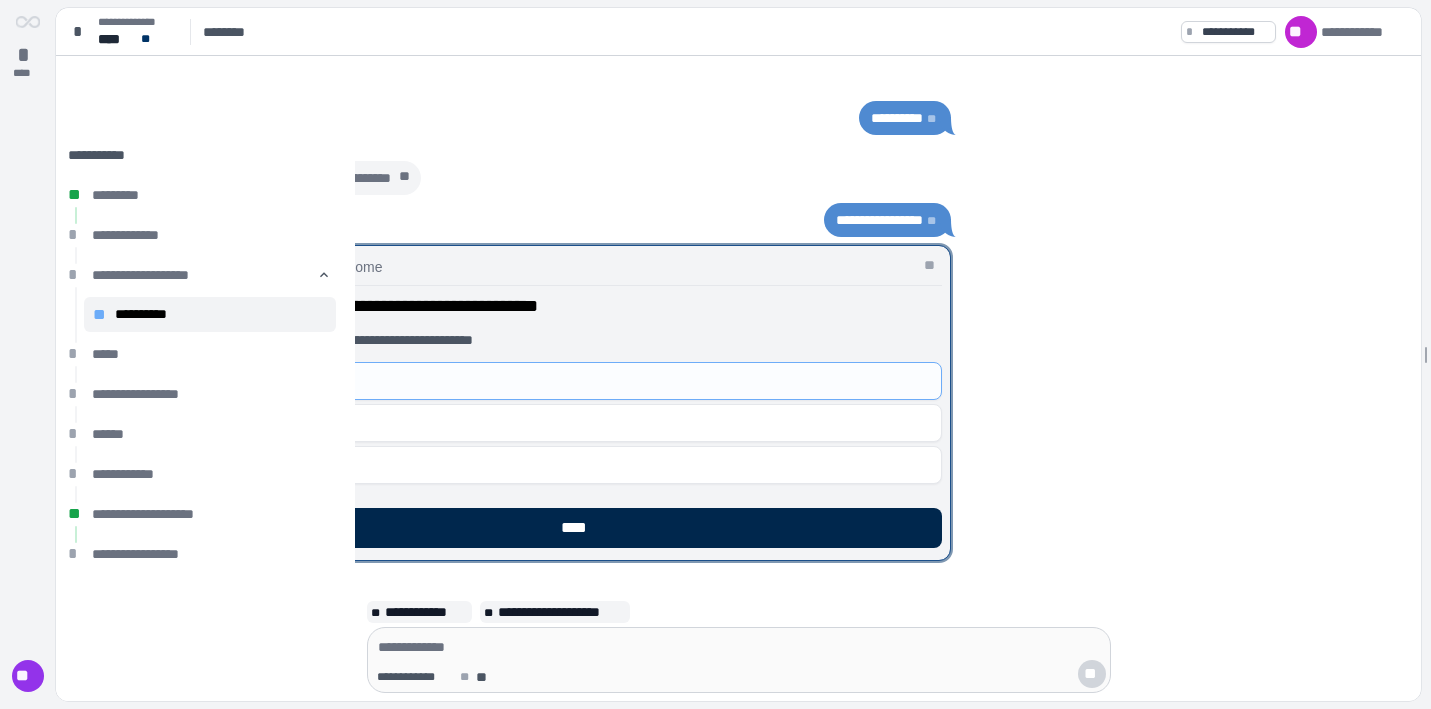 click on "****" at bounding box center (579, 528) 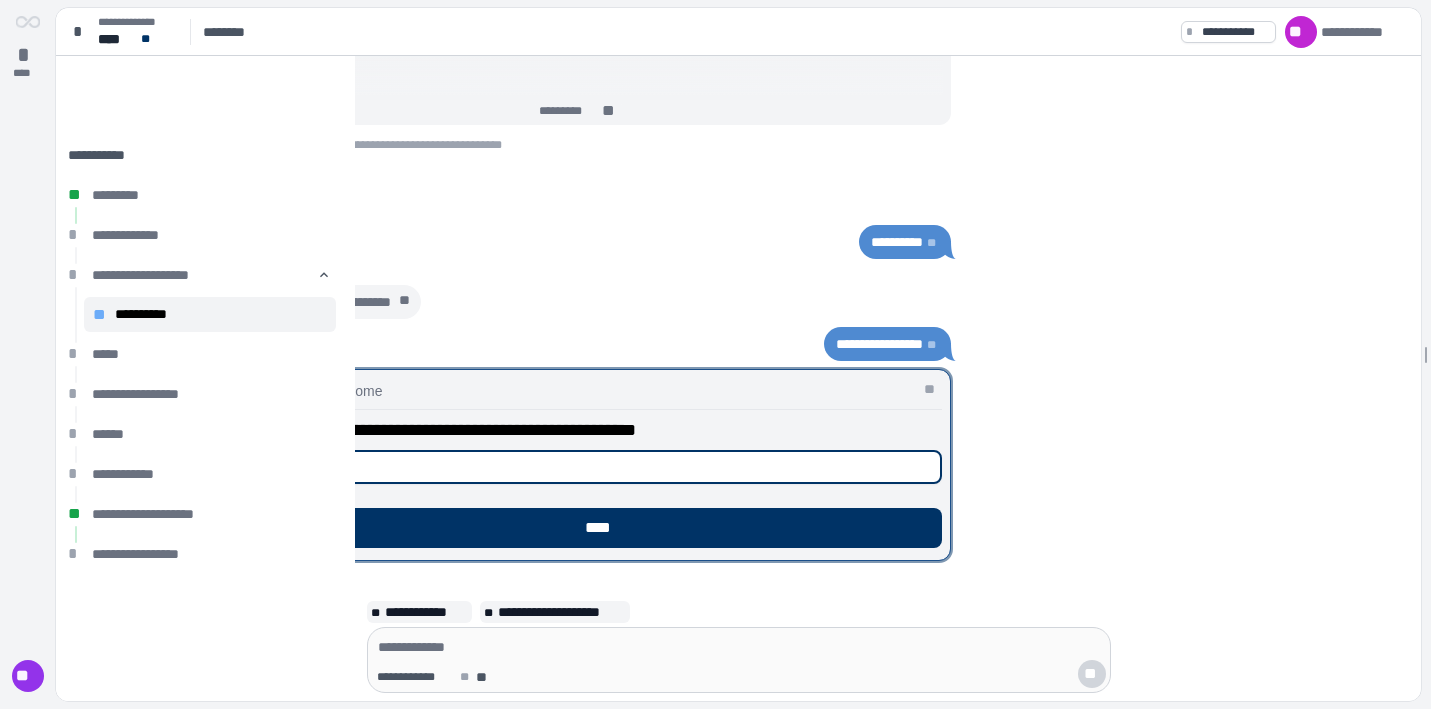 click on "*****" at bounding box center (586, 467) 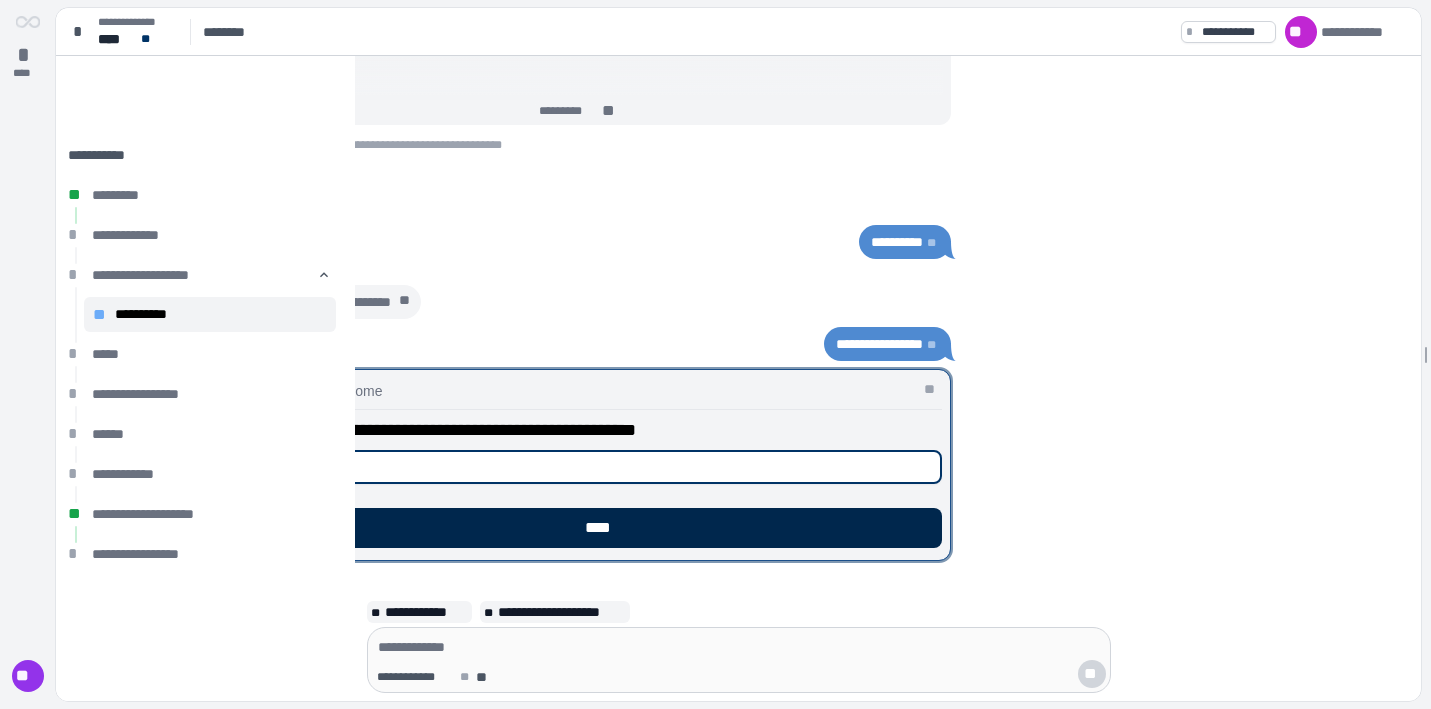 type on "********" 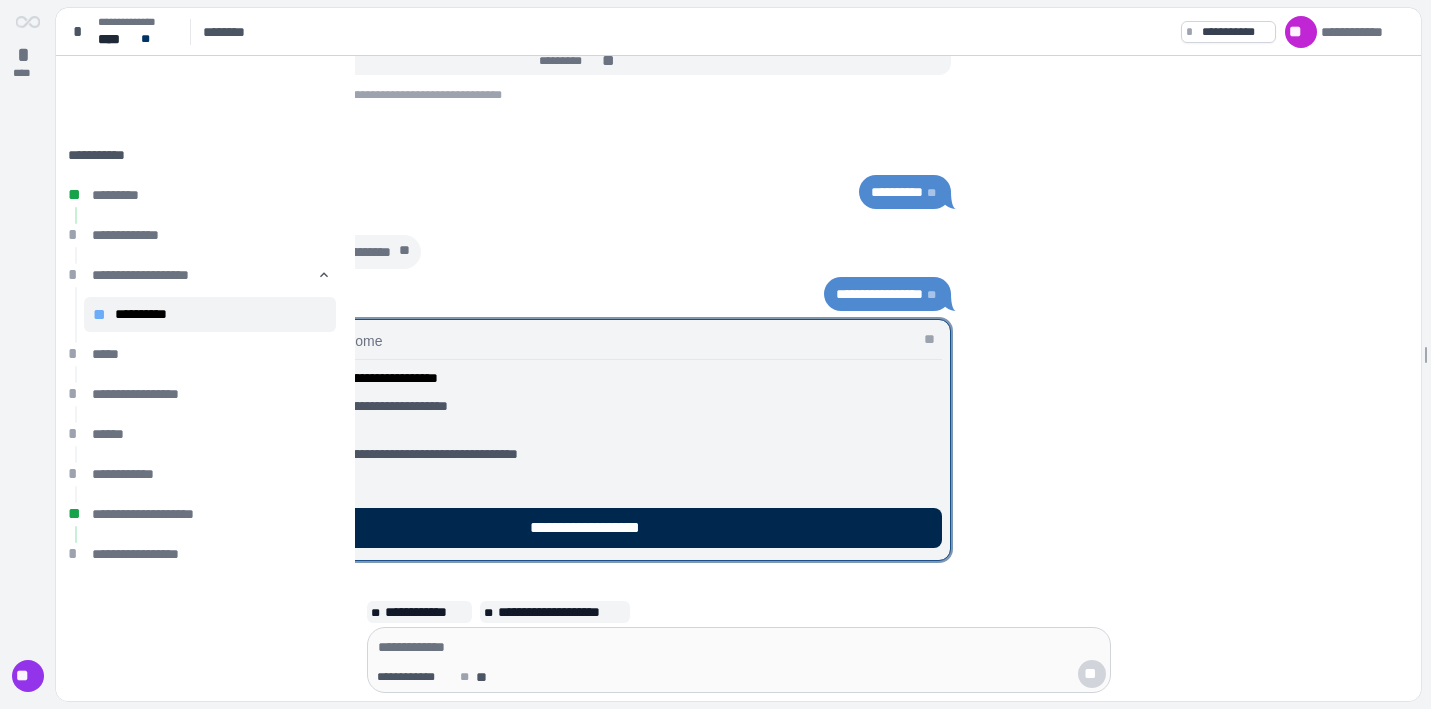 click on "**********" at bounding box center [603, 528] 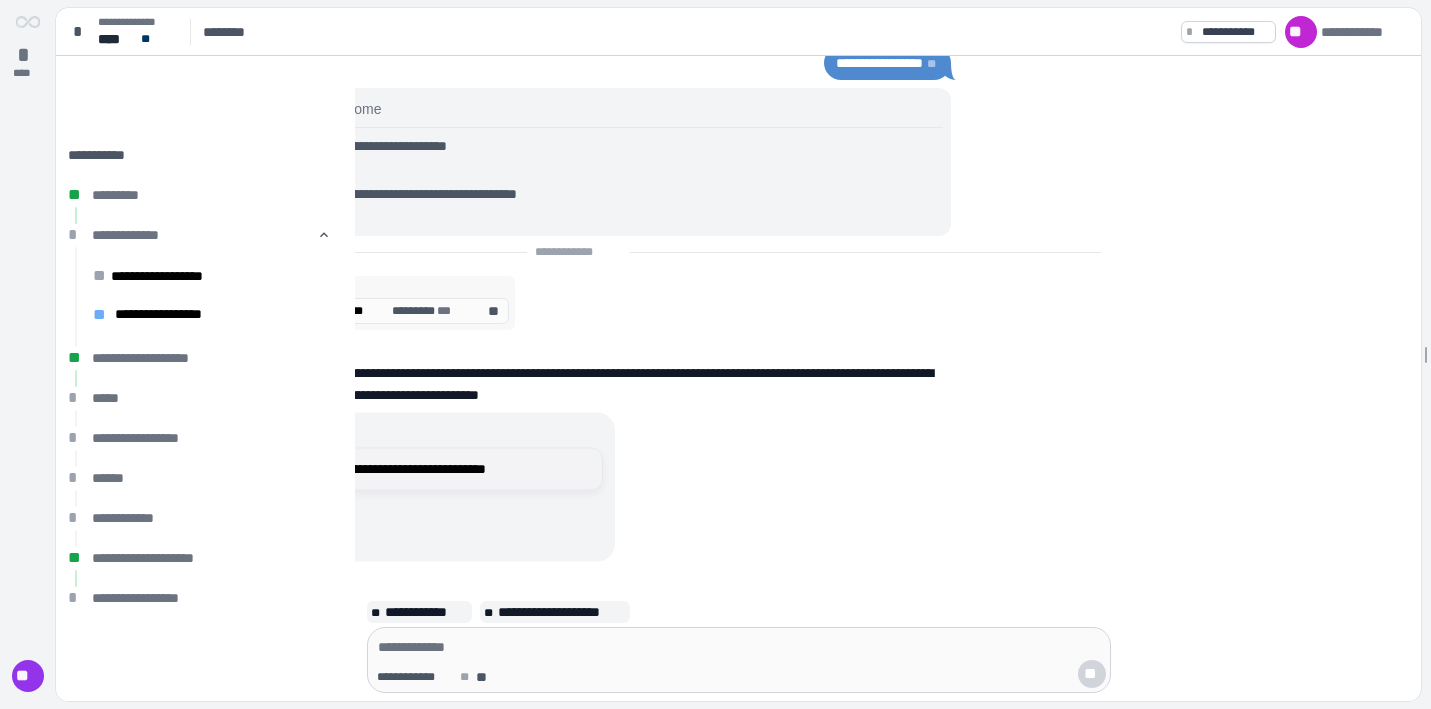 click on "**********" at bounding box center [422, 469] 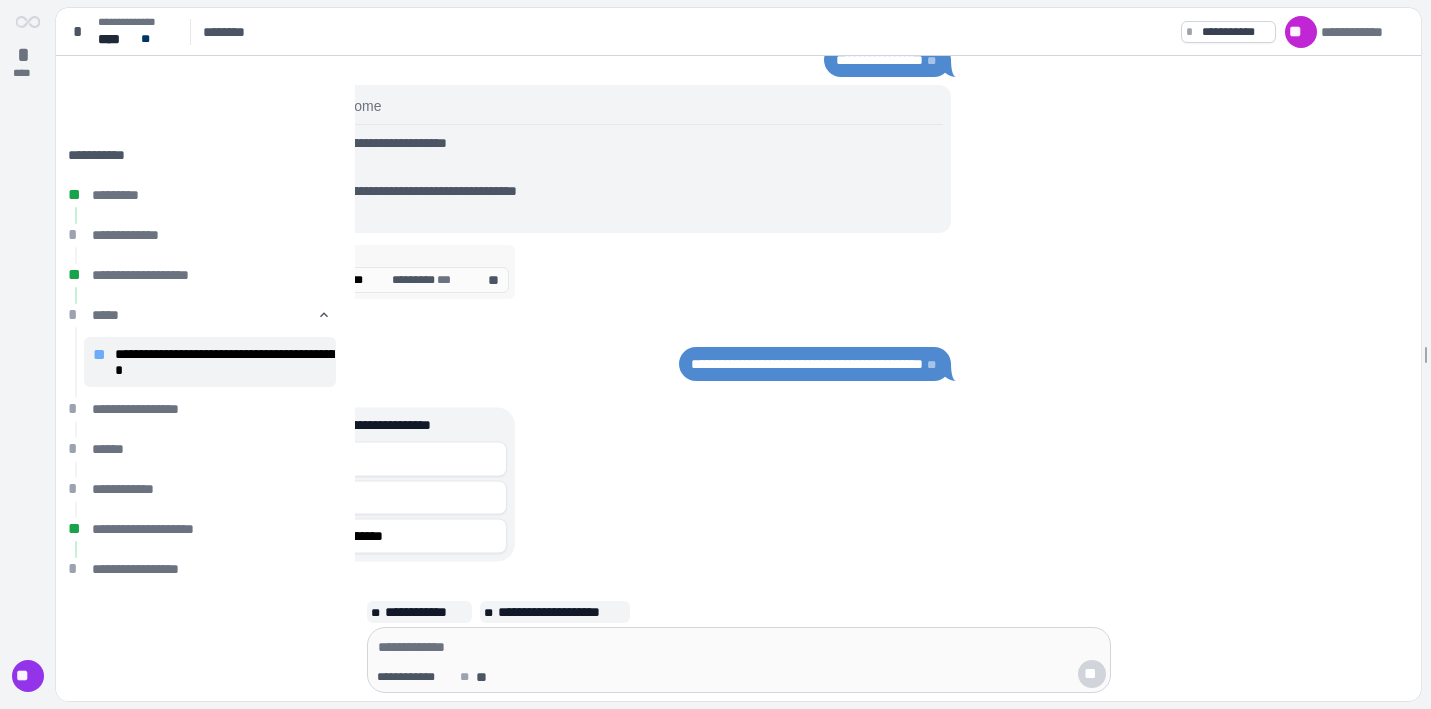 click on "**********" at bounding box center [367, 256] 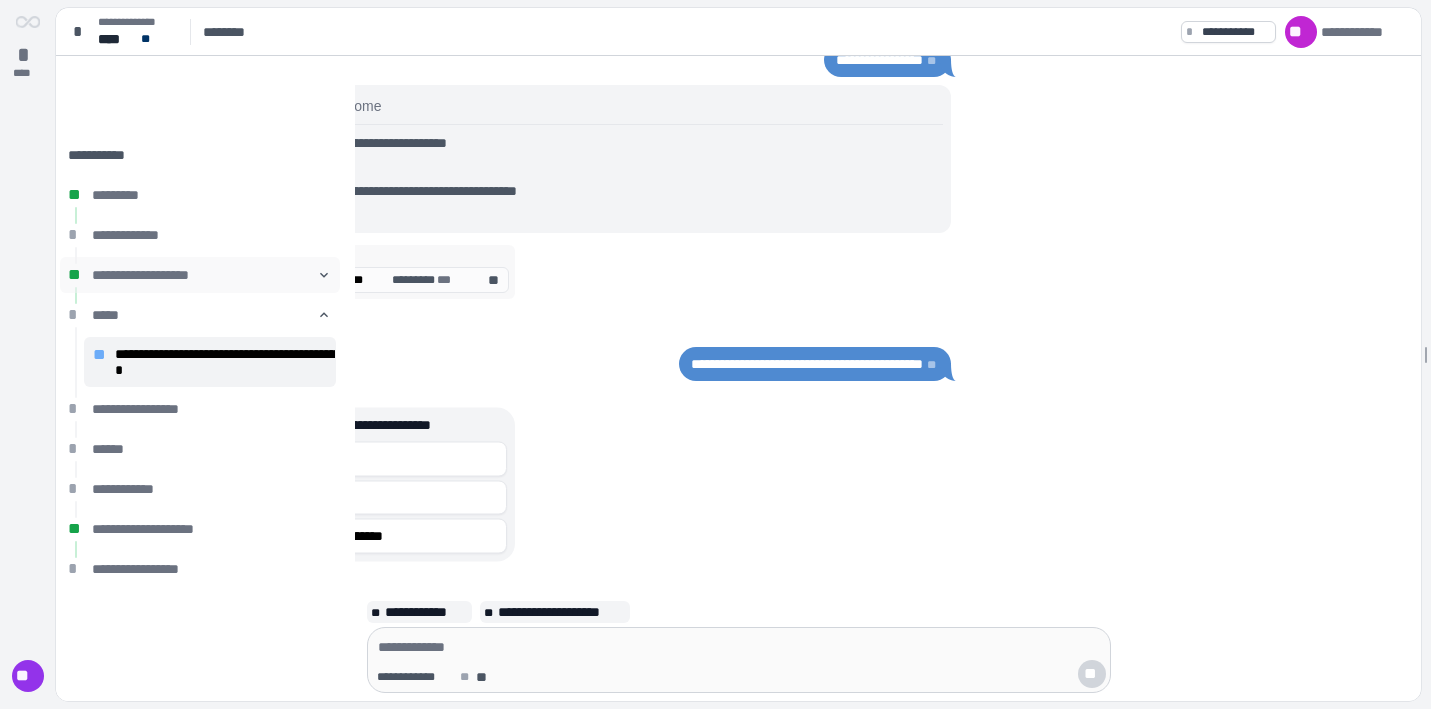 click on "**********" at bounding box center [205, 275] 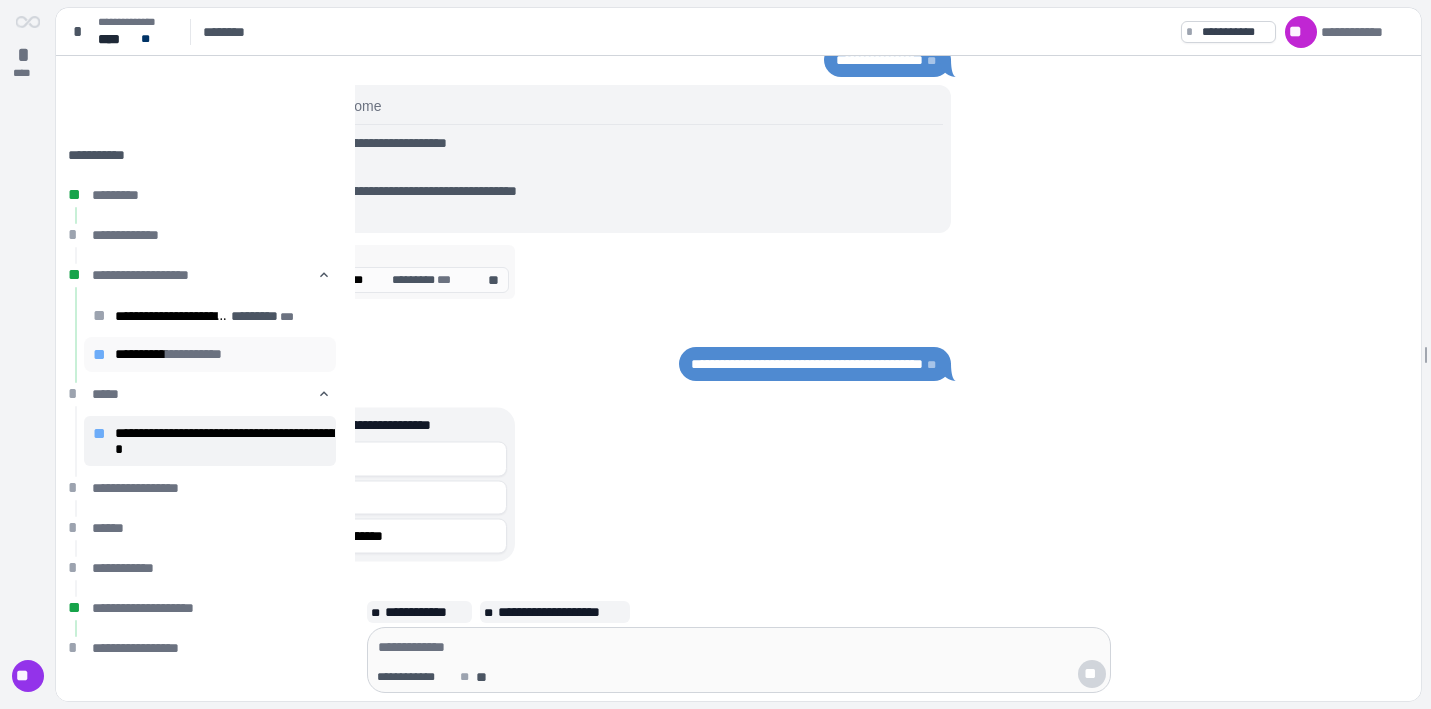 click on "**********" at bounding box center (226, 354) 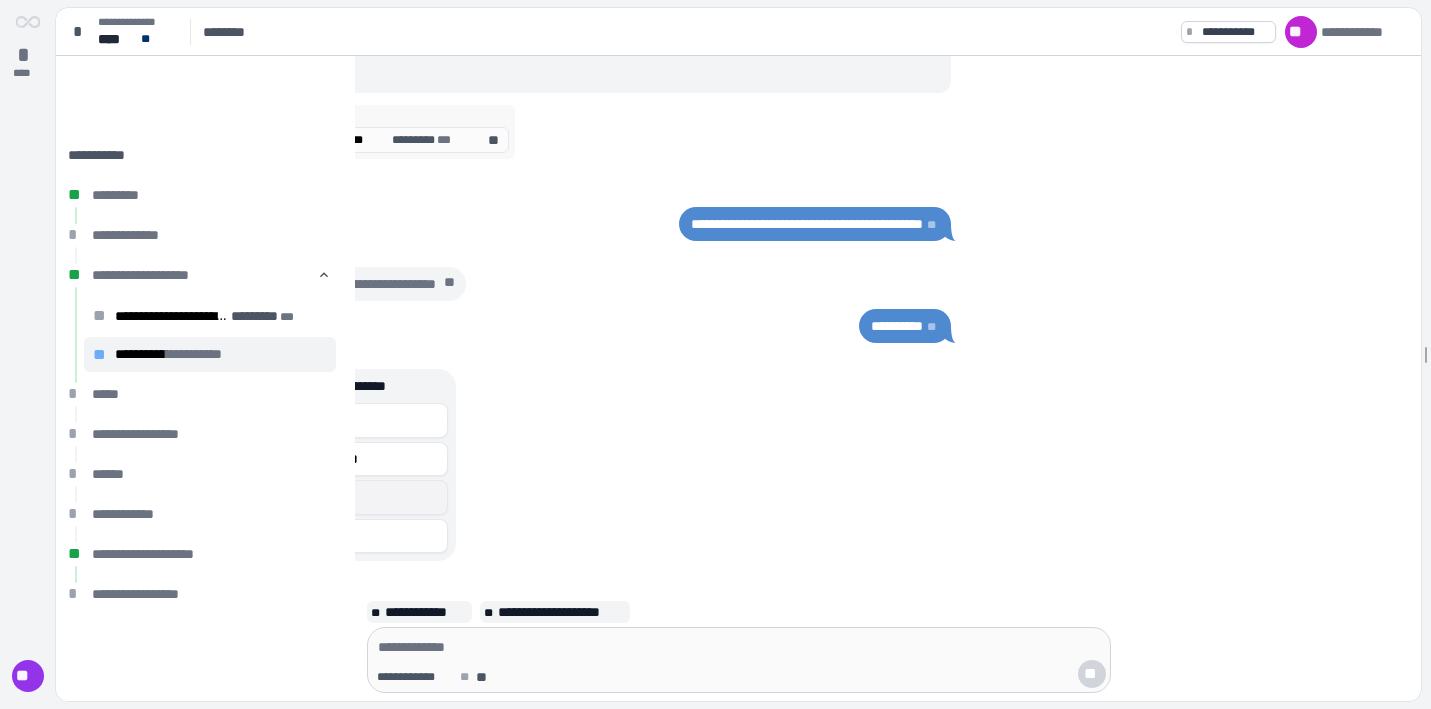 click on "*" at bounding box center [232, 498] 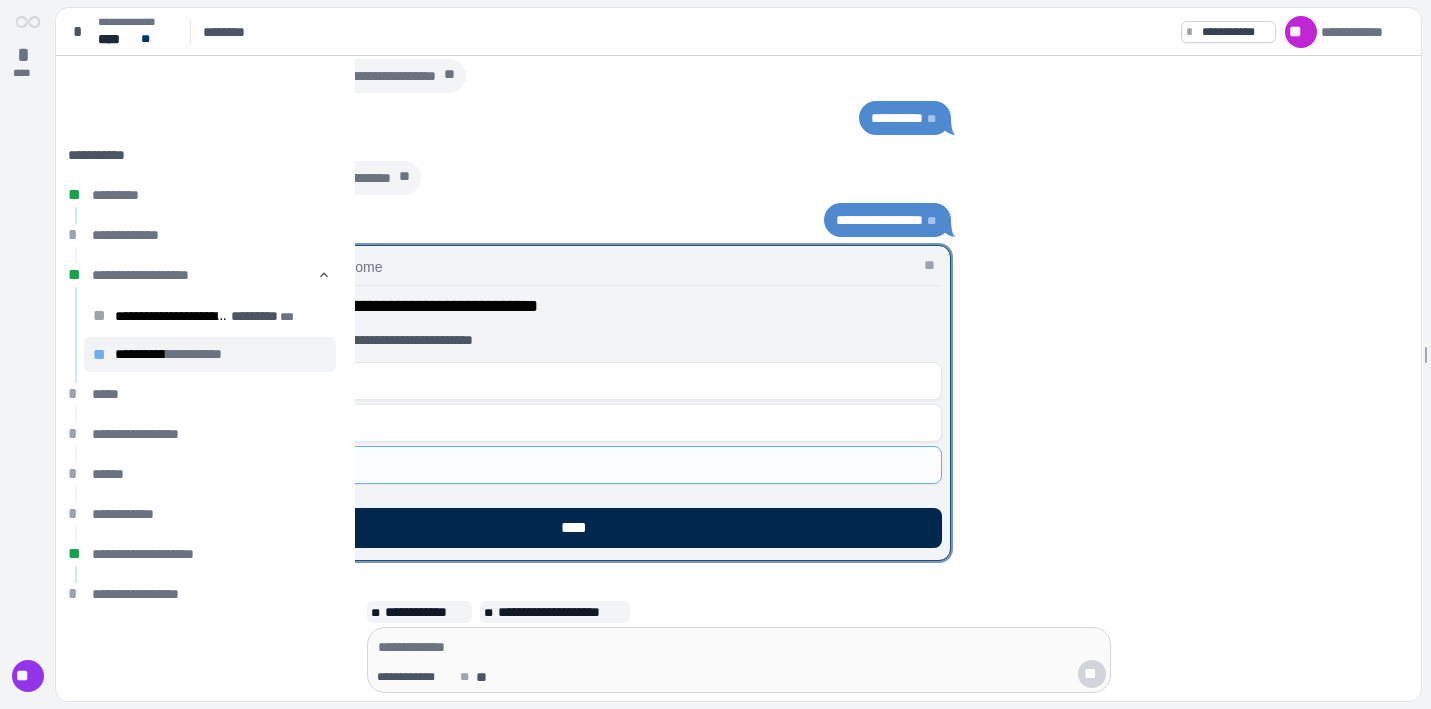 click on "****" at bounding box center [579, 528] 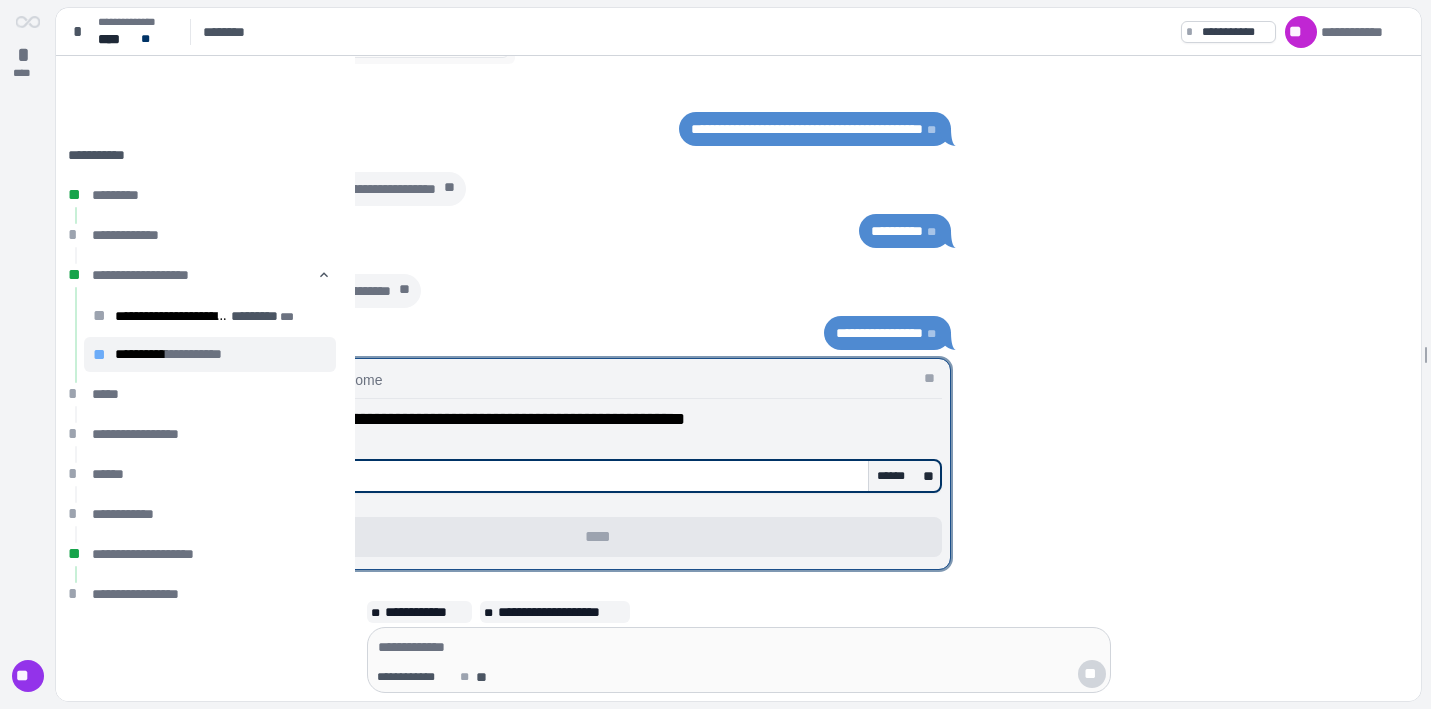scroll, scrollTop: 10, scrollLeft: 0, axis: vertical 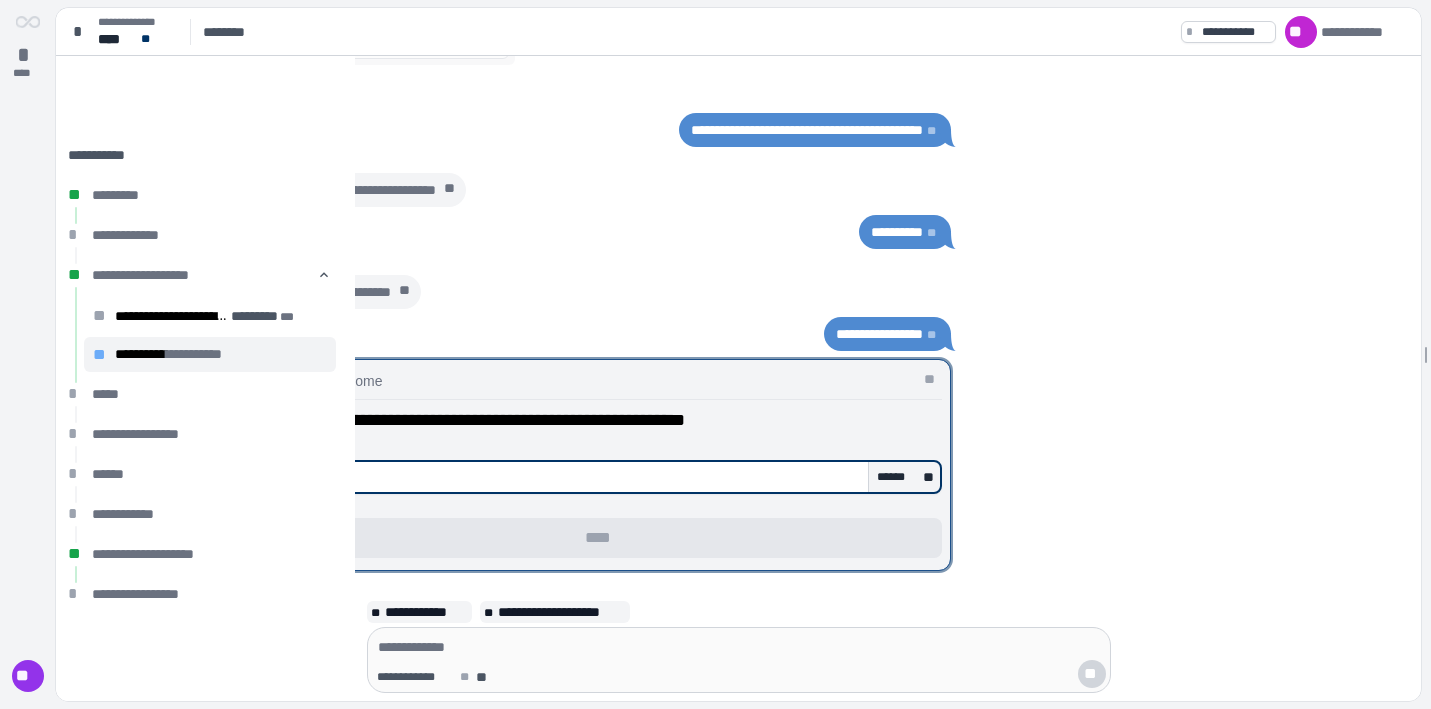 click on "**********" at bounding box center [879, 334] 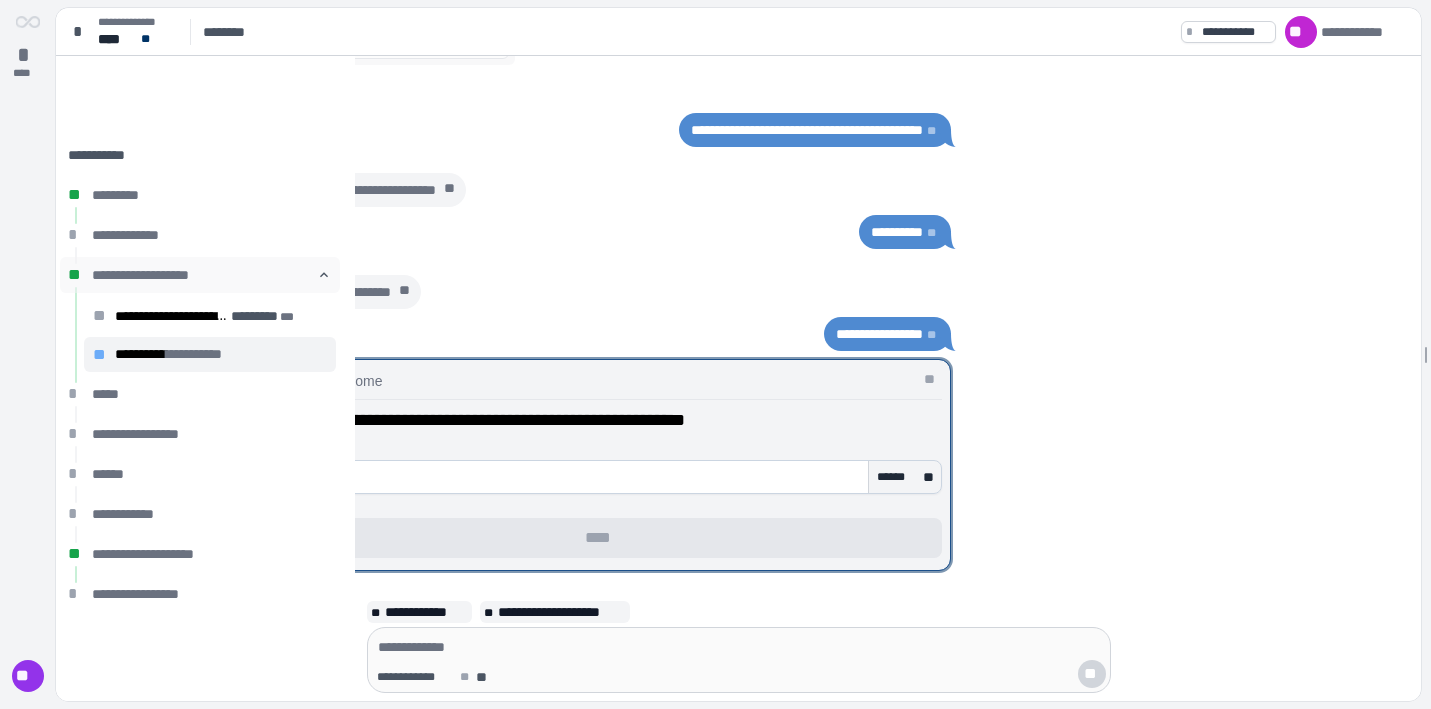 click on "**********" at bounding box center [205, 275] 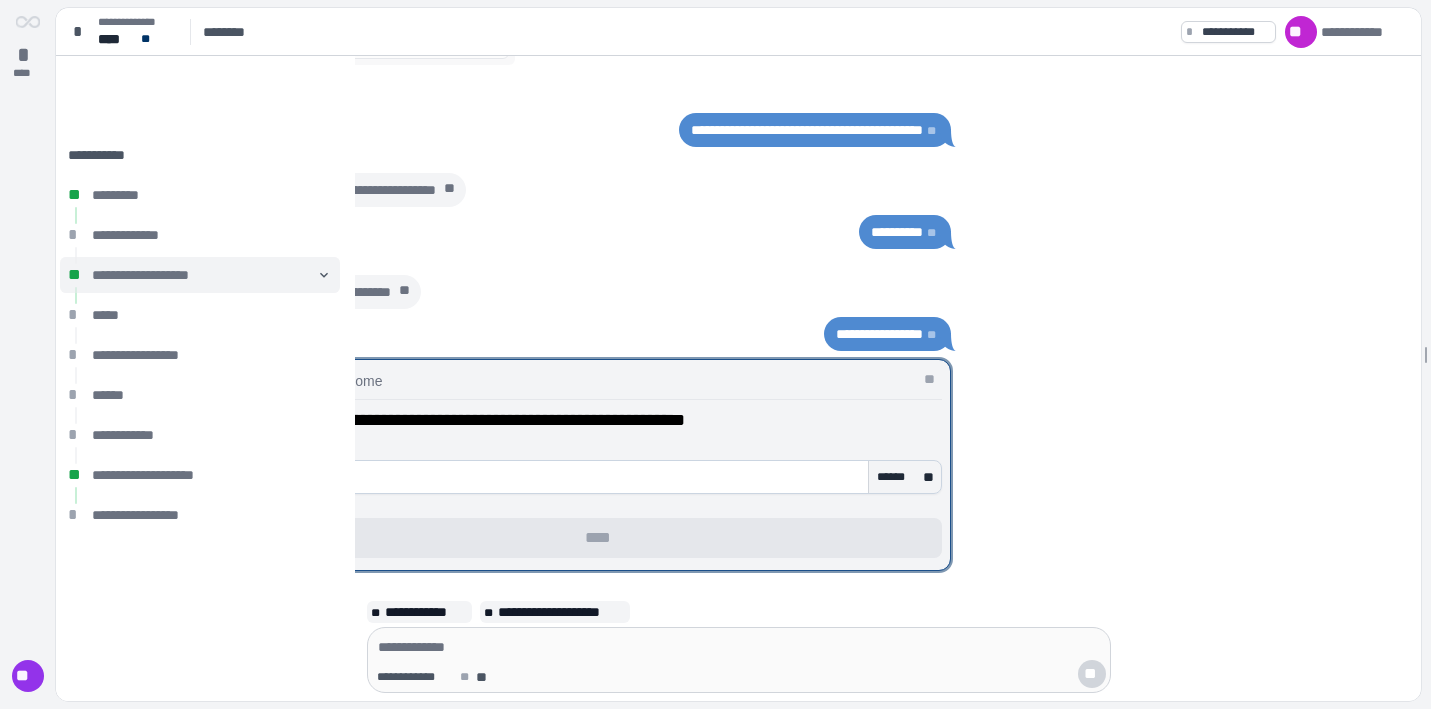 click on "**********" at bounding box center [205, 275] 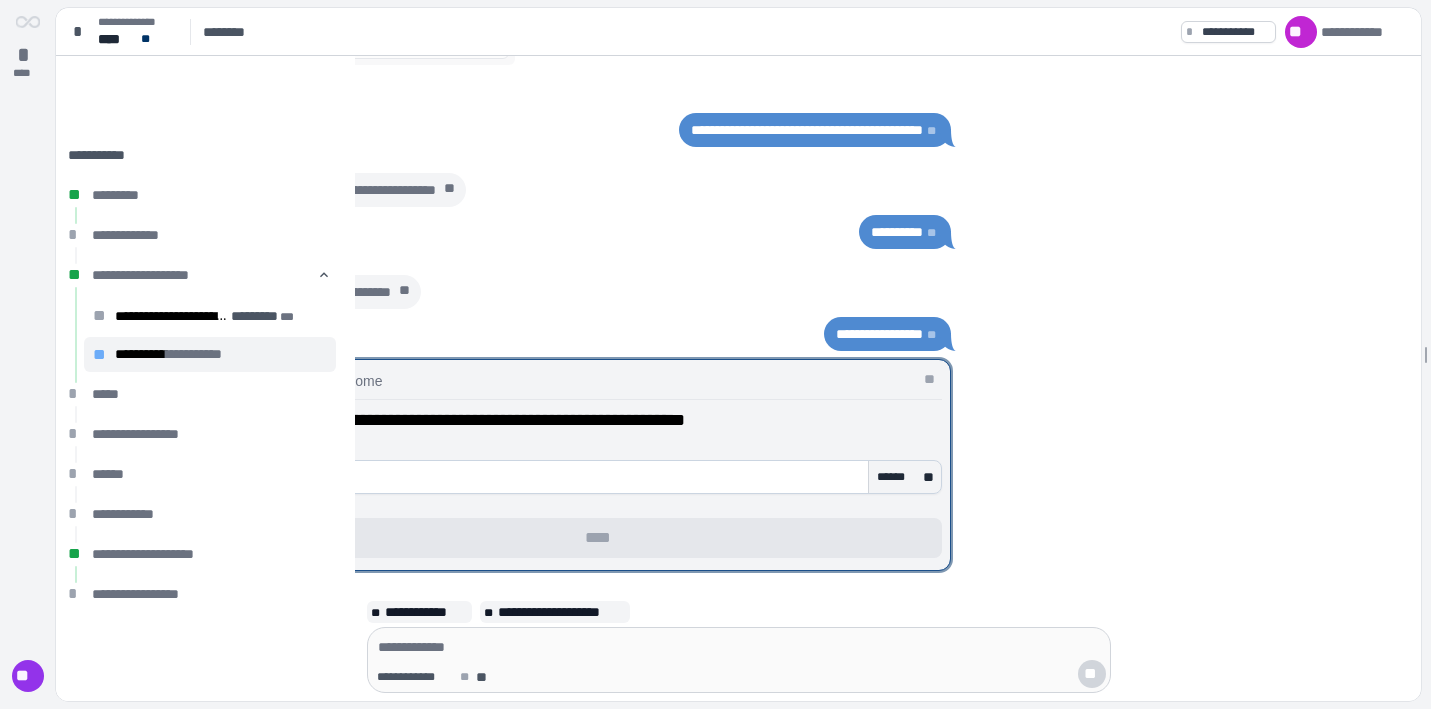 click on "**********" at bounding box center (305, 292) 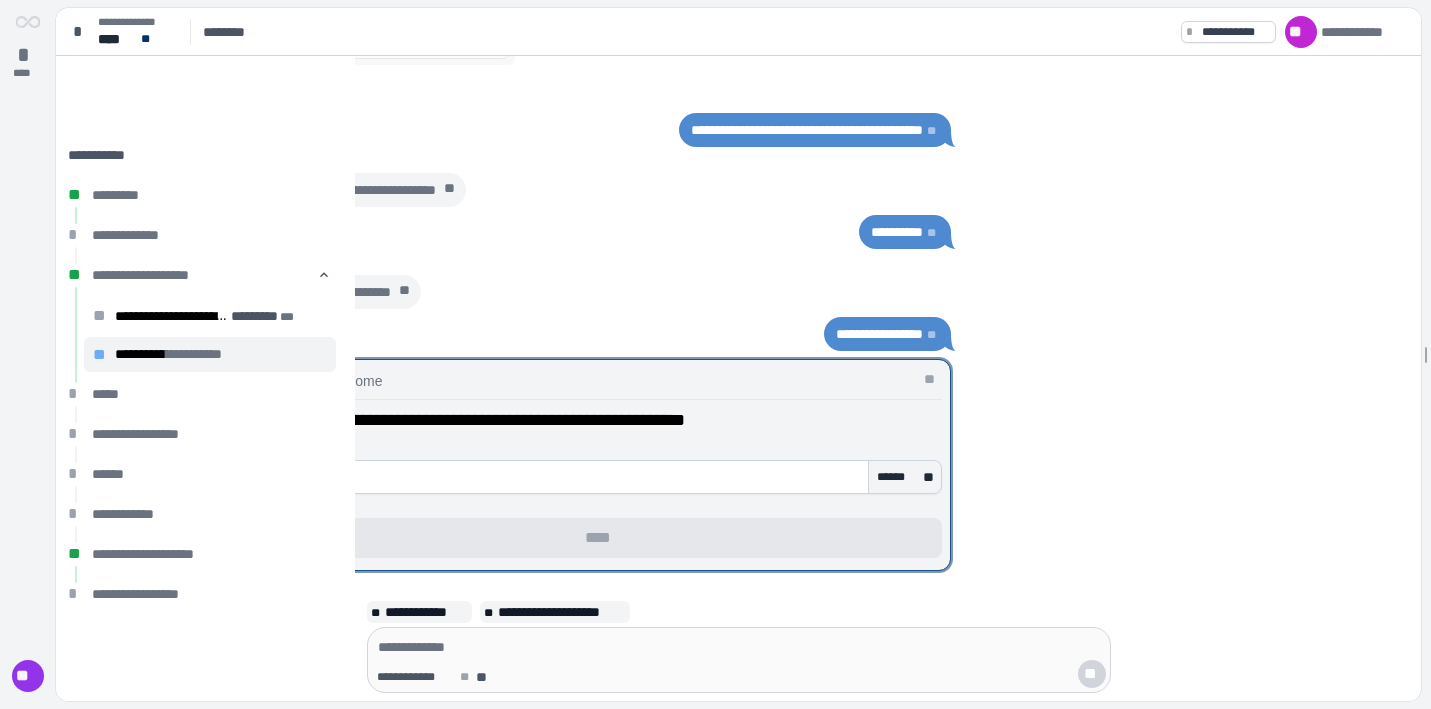 click on "**********" at bounding box center [226, 354] 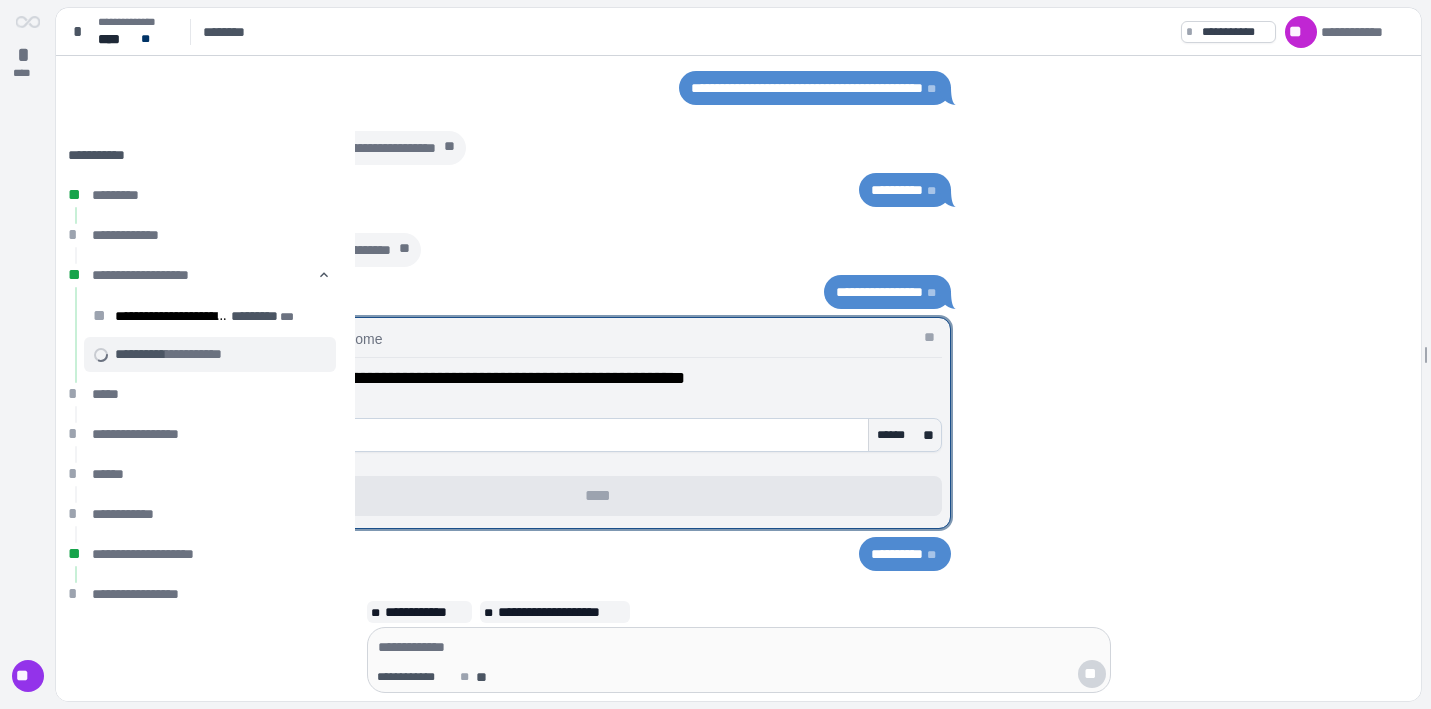 scroll, scrollTop: 0, scrollLeft: 0, axis: both 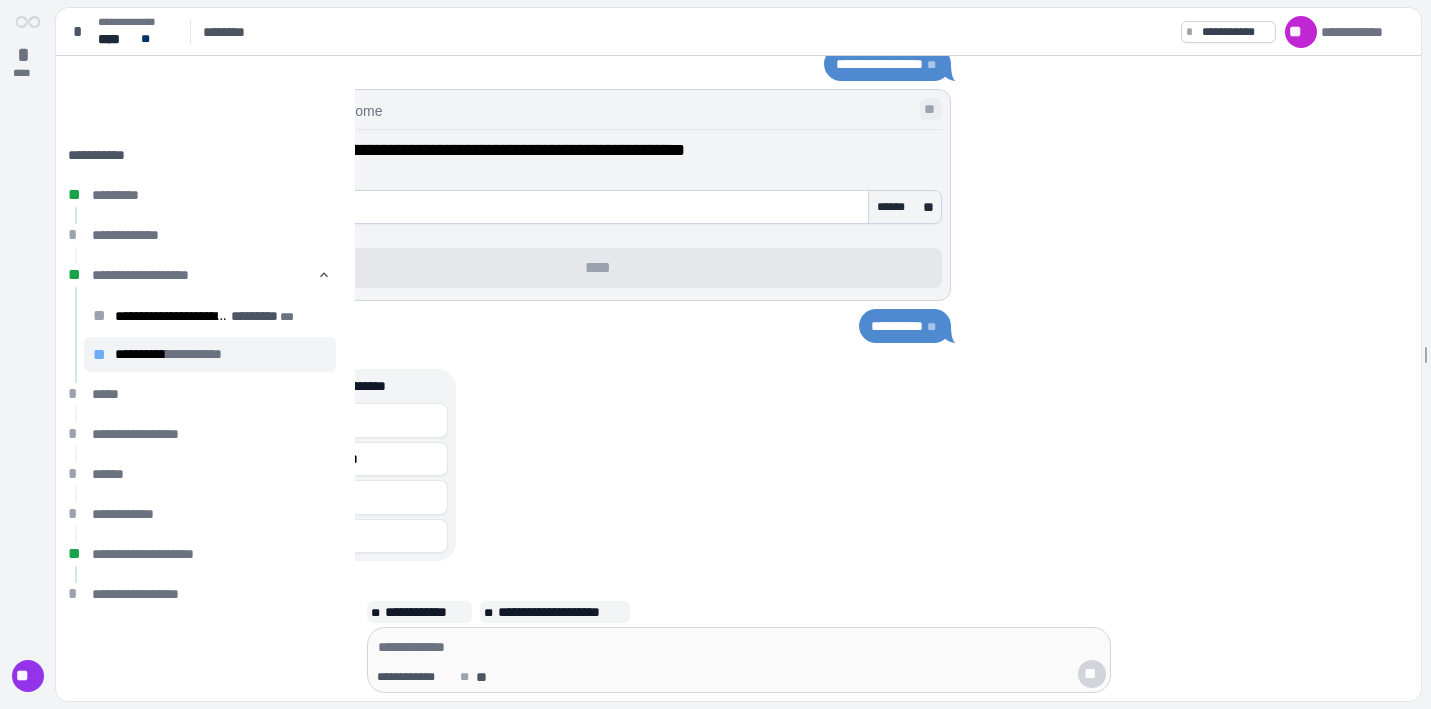 click on "**" at bounding box center (931, 109) 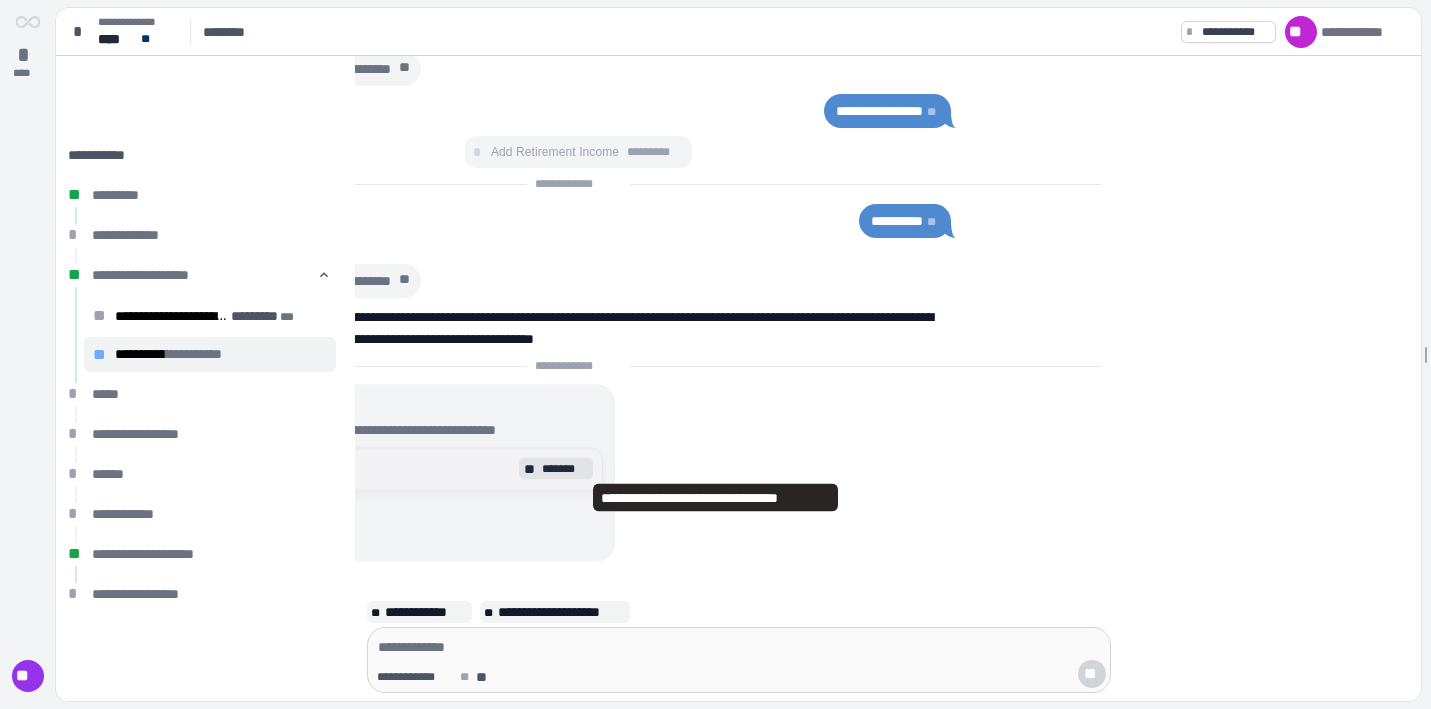 click on "*******" at bounding box center (565, 469) 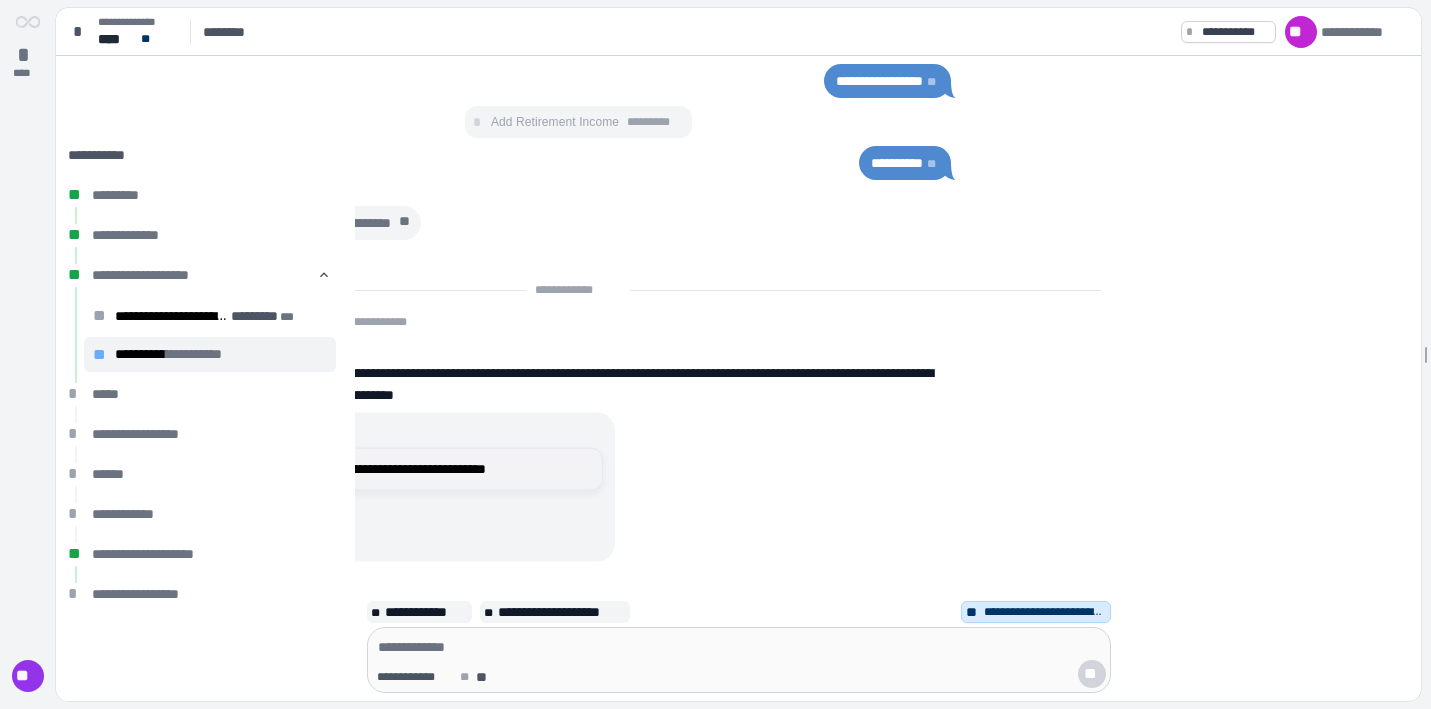 click on "**********" at bounding box center (422, 469) 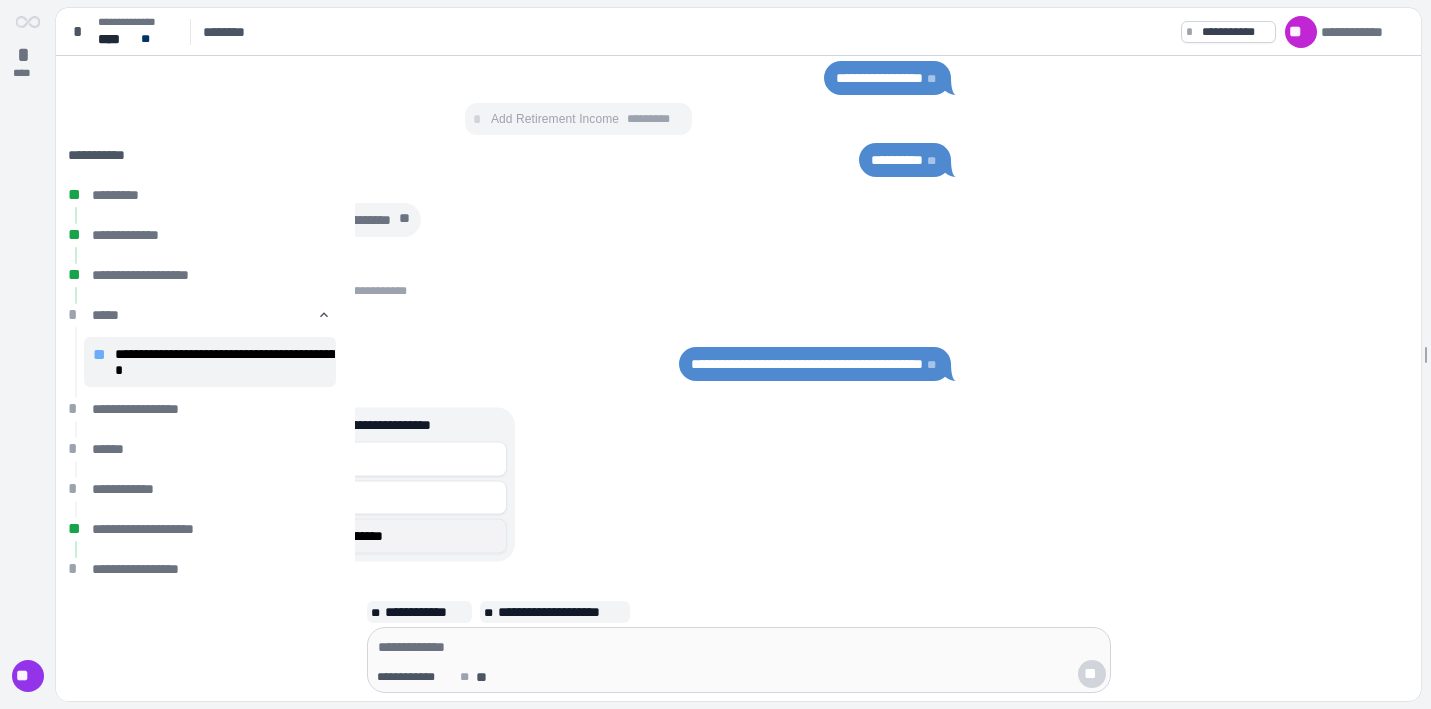 click on "*" at bounding box center [232, 536] 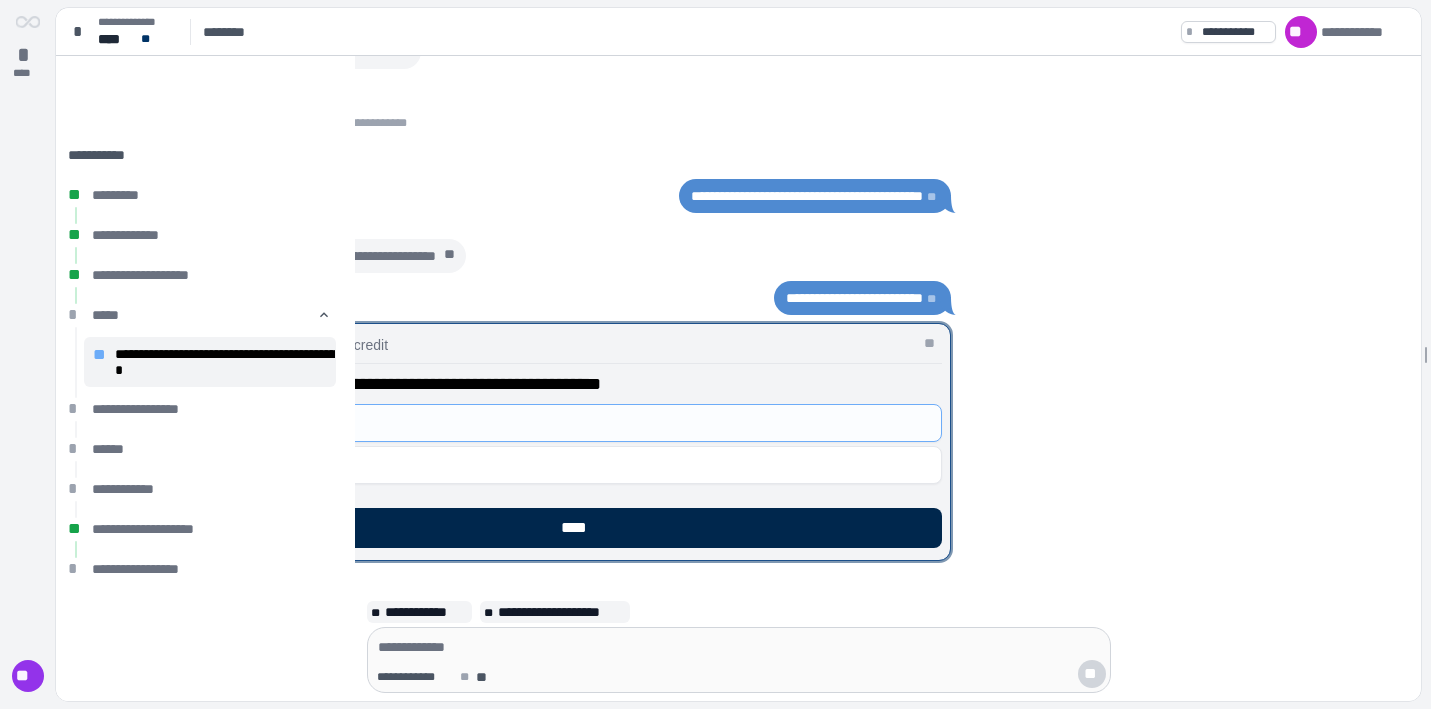 click on "****" at bounding box center [579, 528] 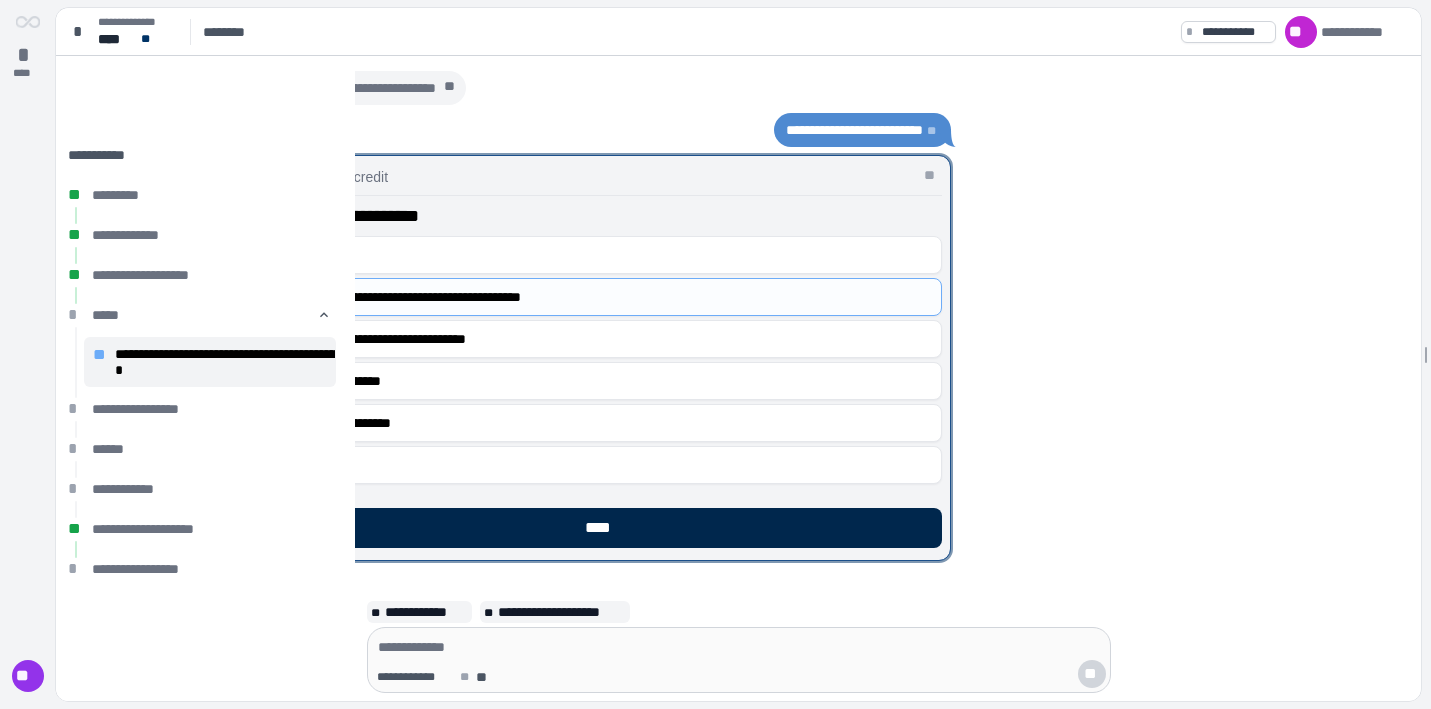 click on "****" at bounding box center (603, 528) 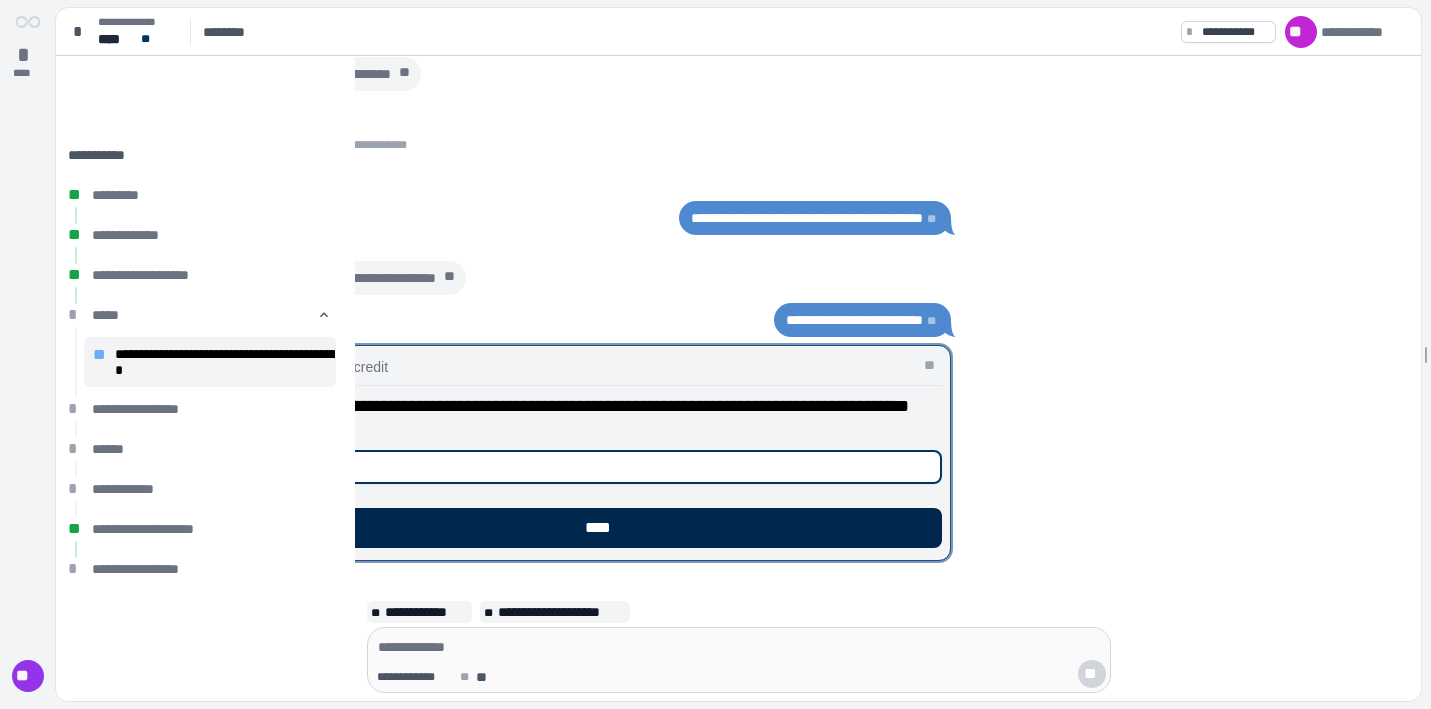 type on "*******" 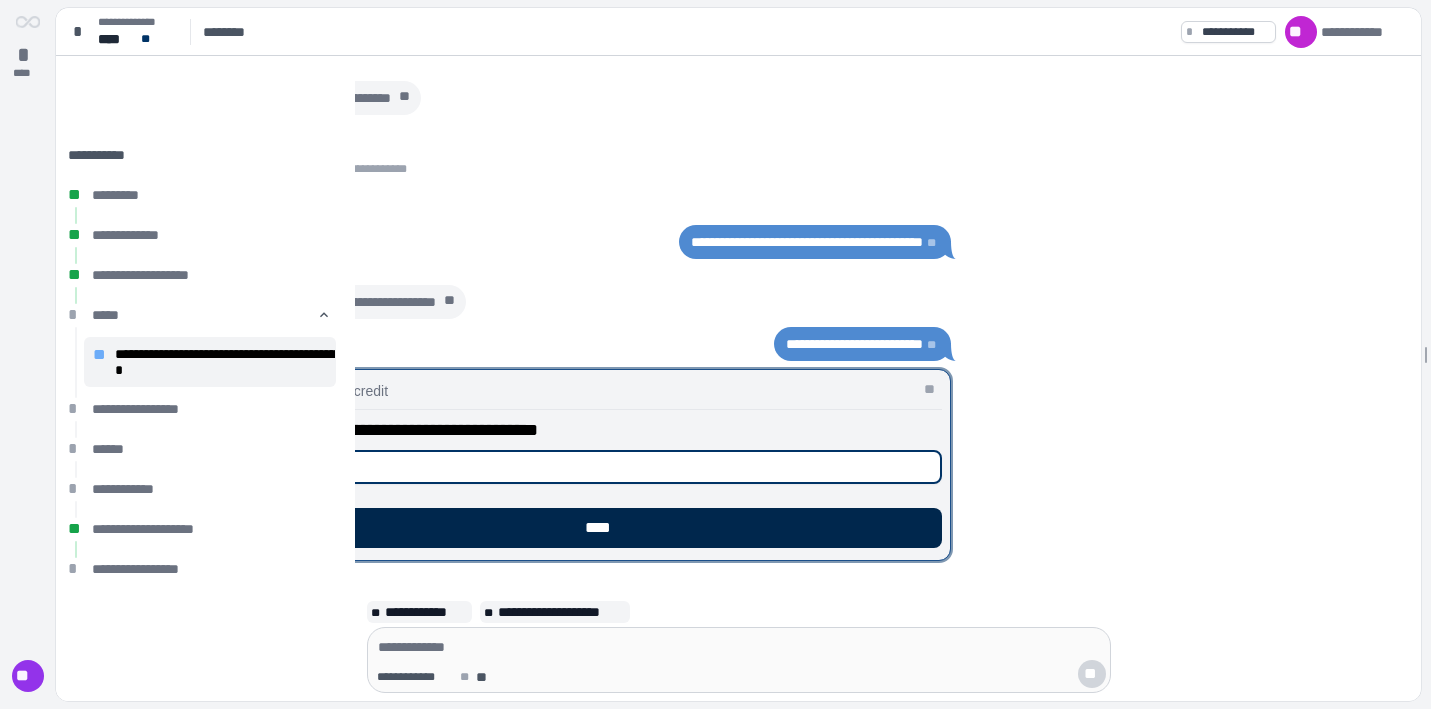 type on "**********" 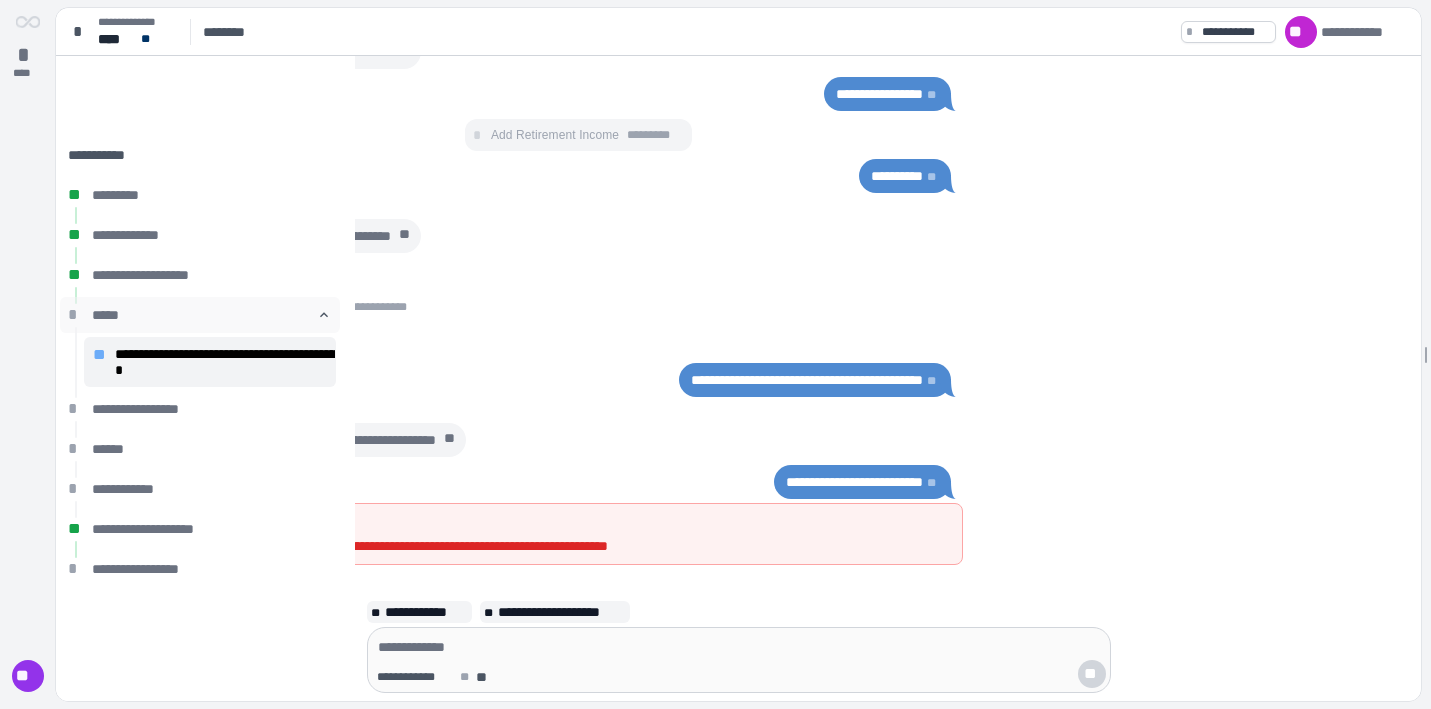 click on "*****" at bounding box center (205, 315) 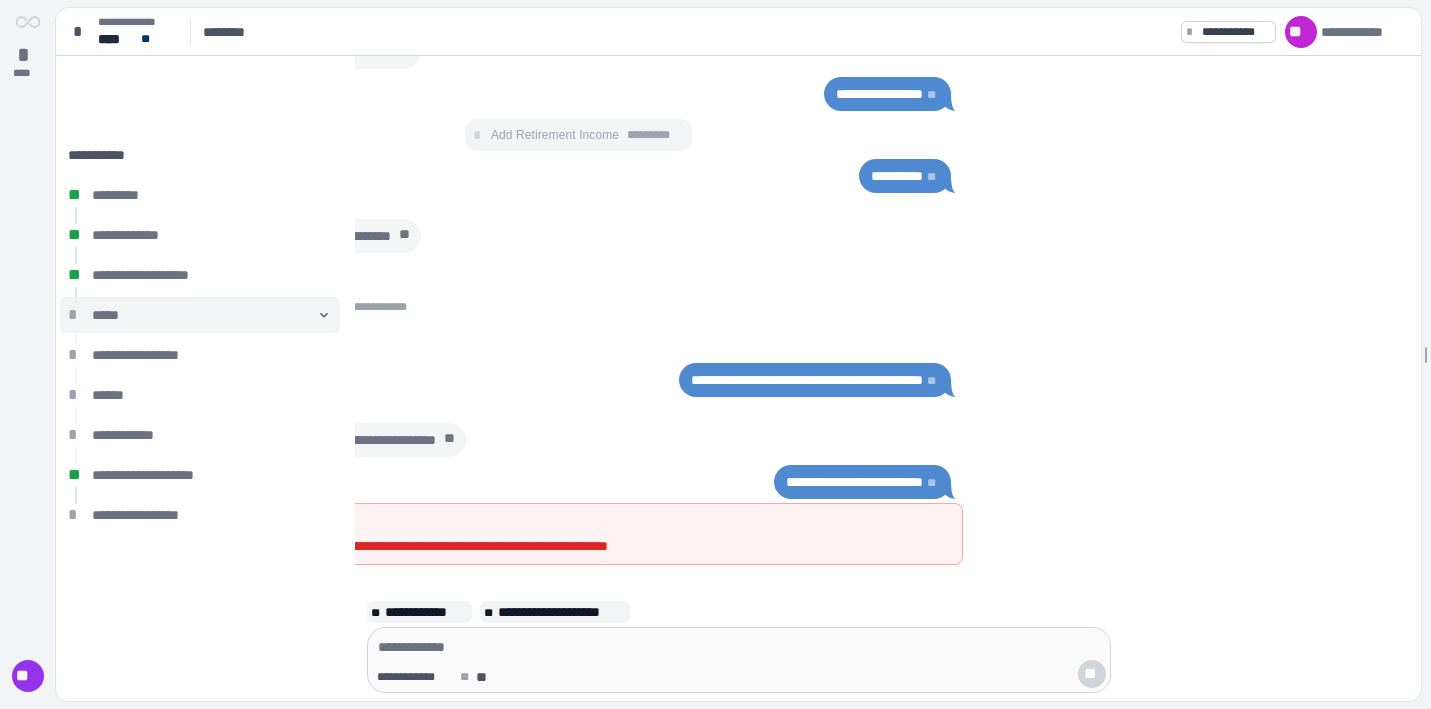 click on "*****" at bounding box center [205, 315] 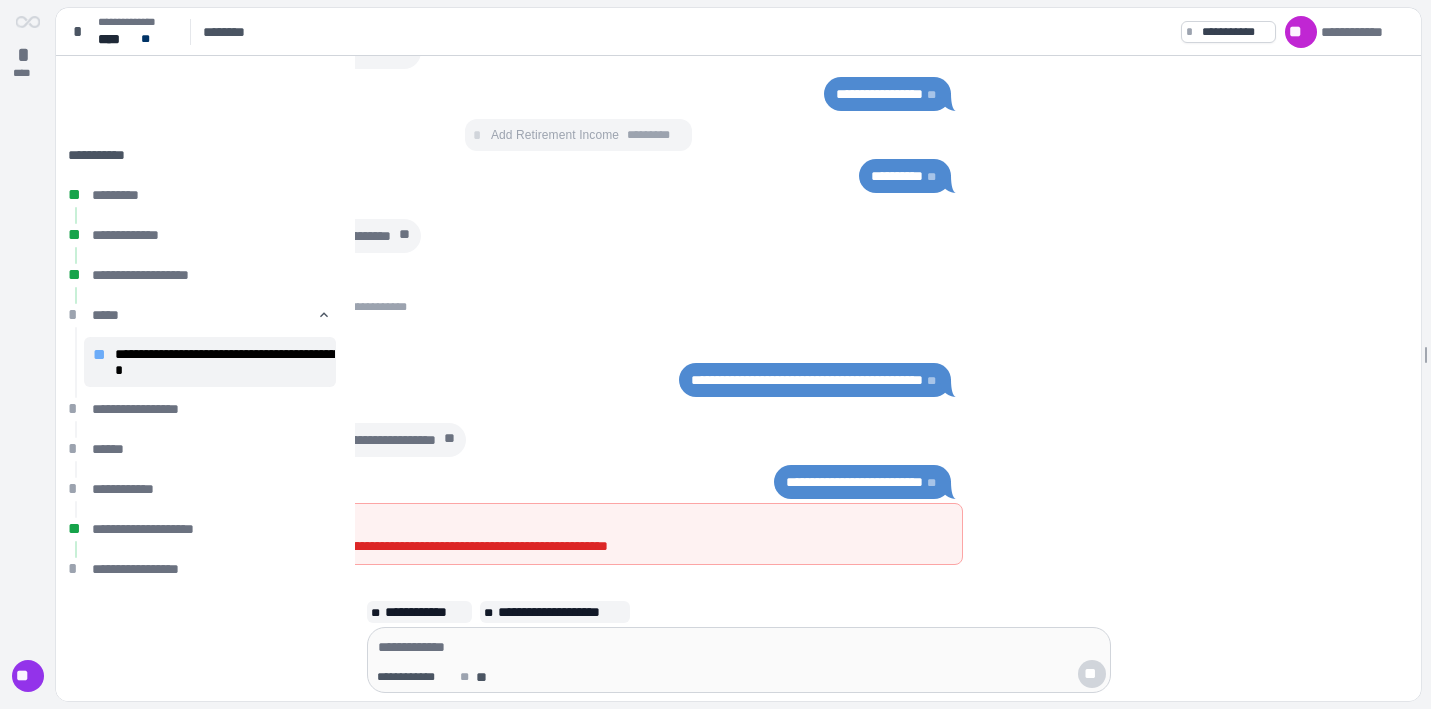 click on "**********" at bounding box center (226, 362) 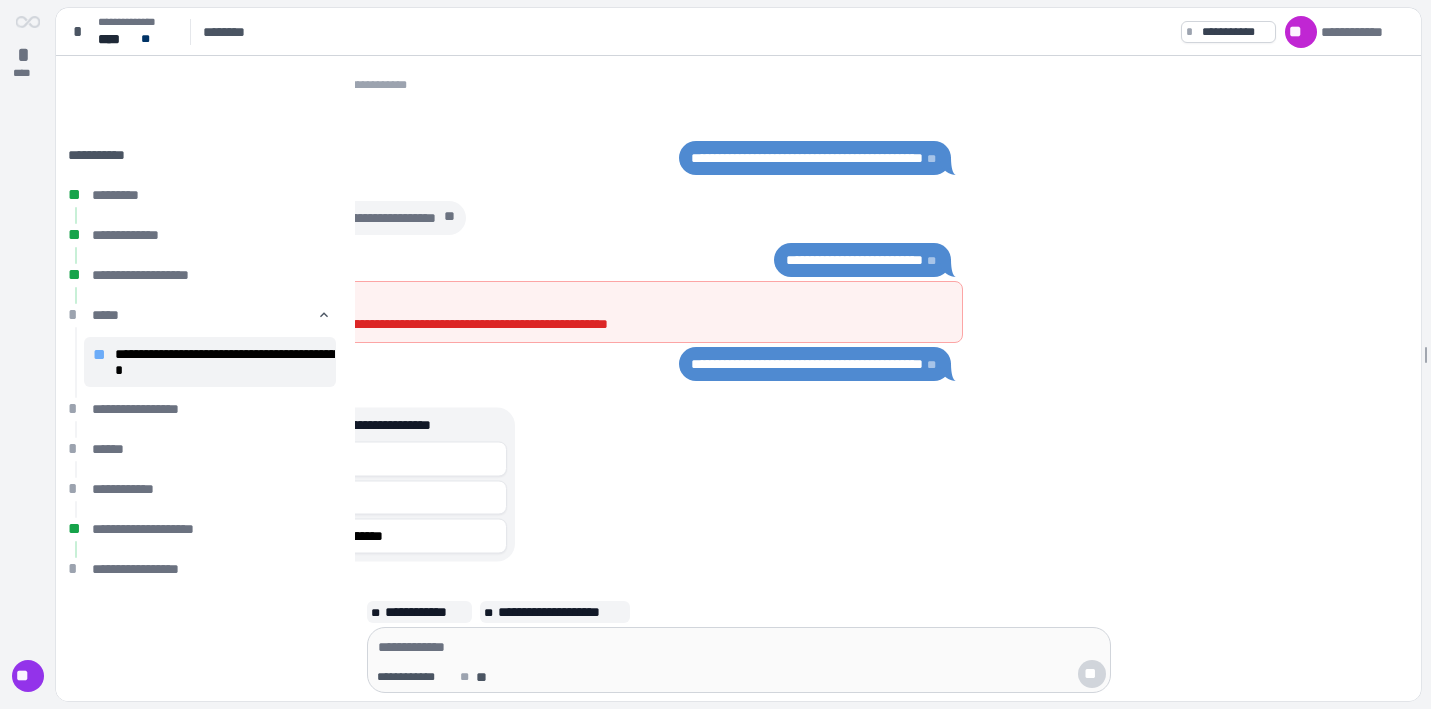 click on "**********" at bounding box center (854, 261) 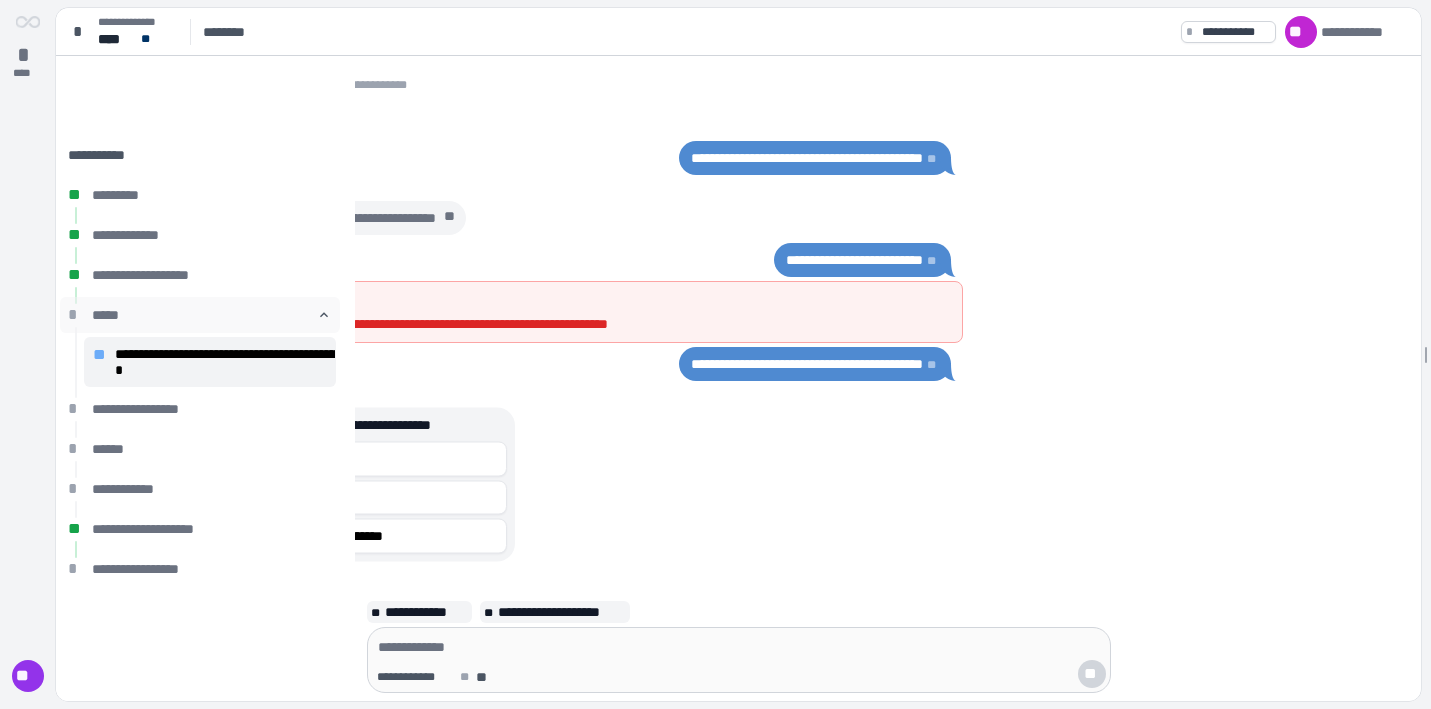 click on "󰅃" at bounding box center (324, 315) 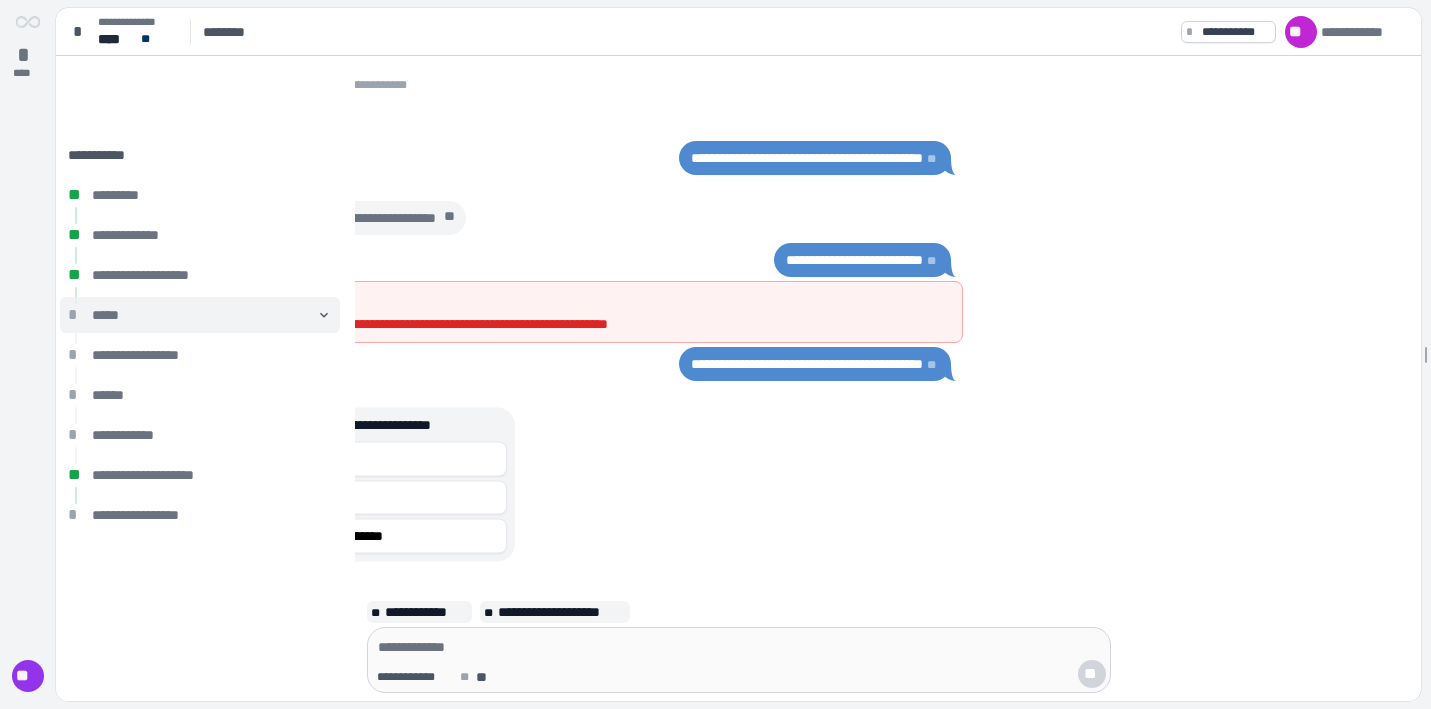 scroll, scrollTop: 0, scrollLeft: 0, axis: both 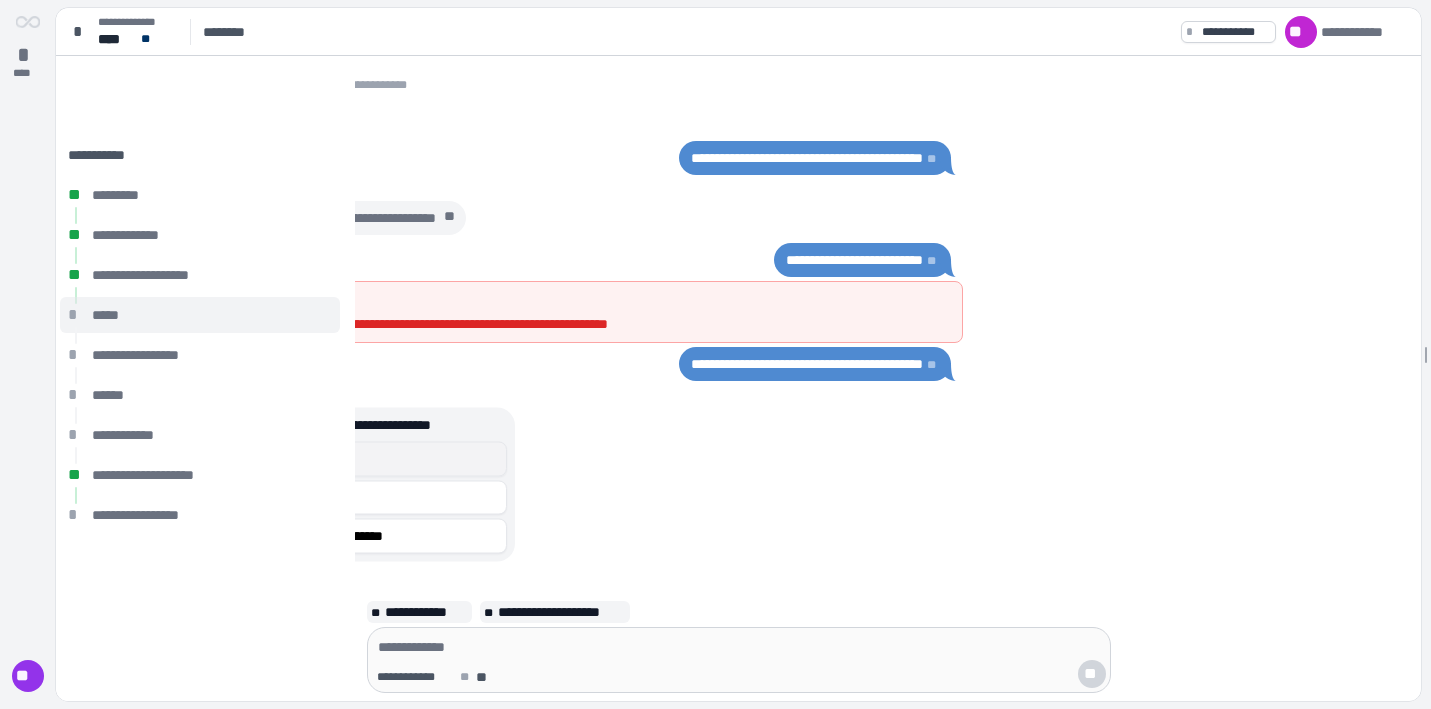 click on "*" at bounding box center (232, 459) 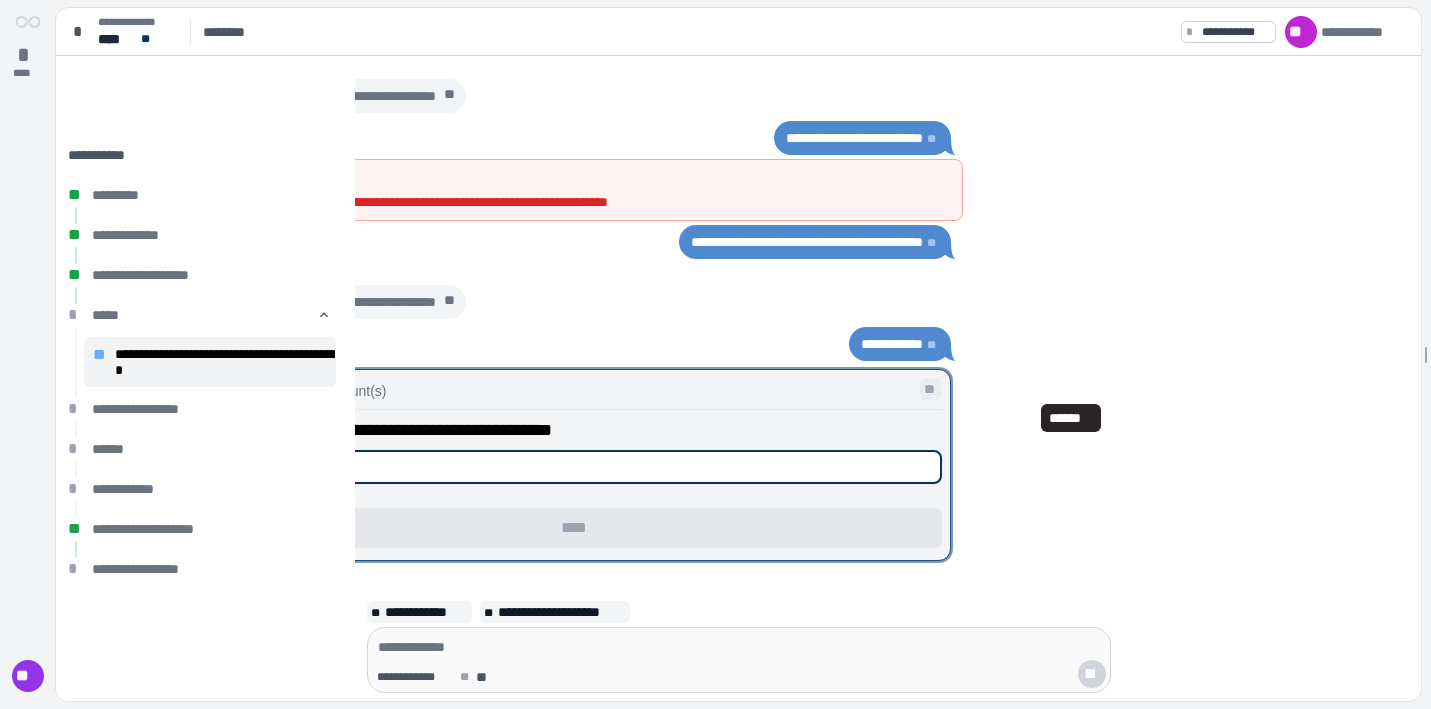 click on "**" at bounding box center [931, 389] 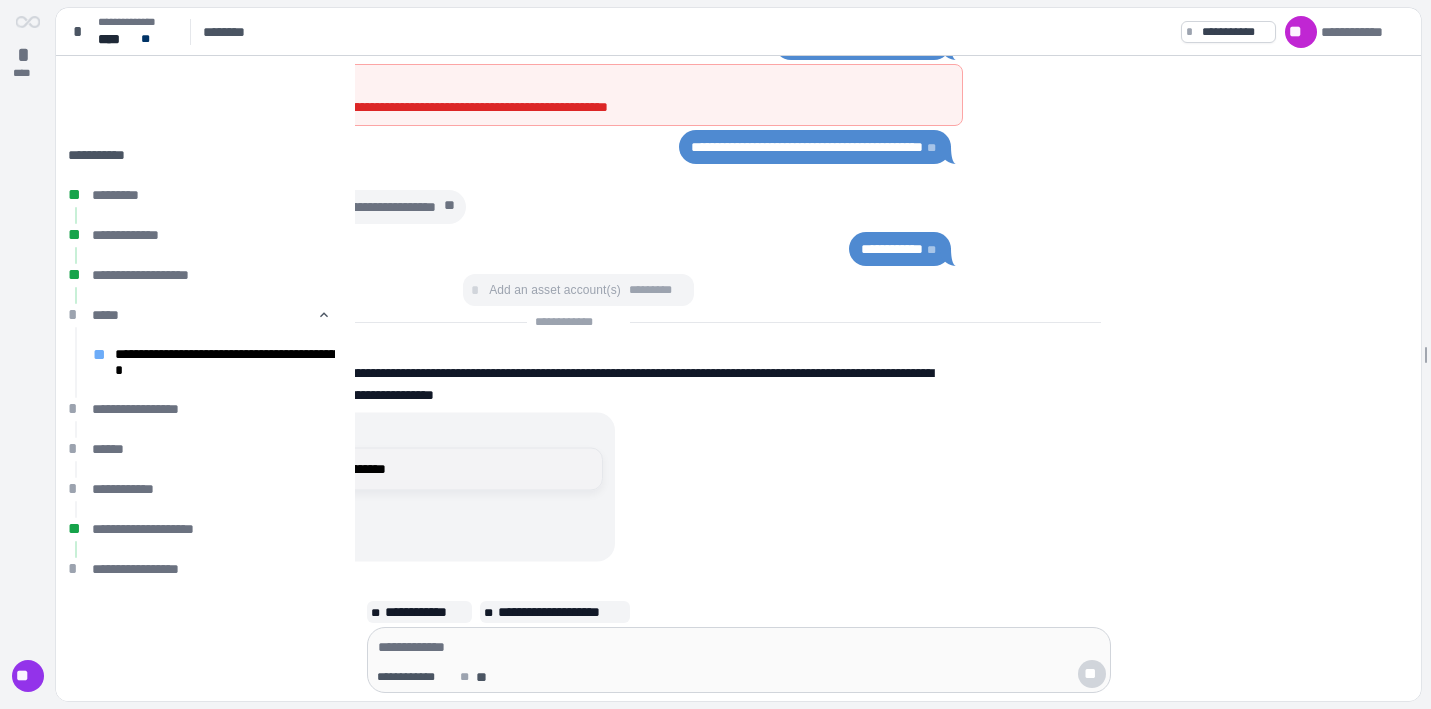 click on "**********" at bounding box center (422, 469) 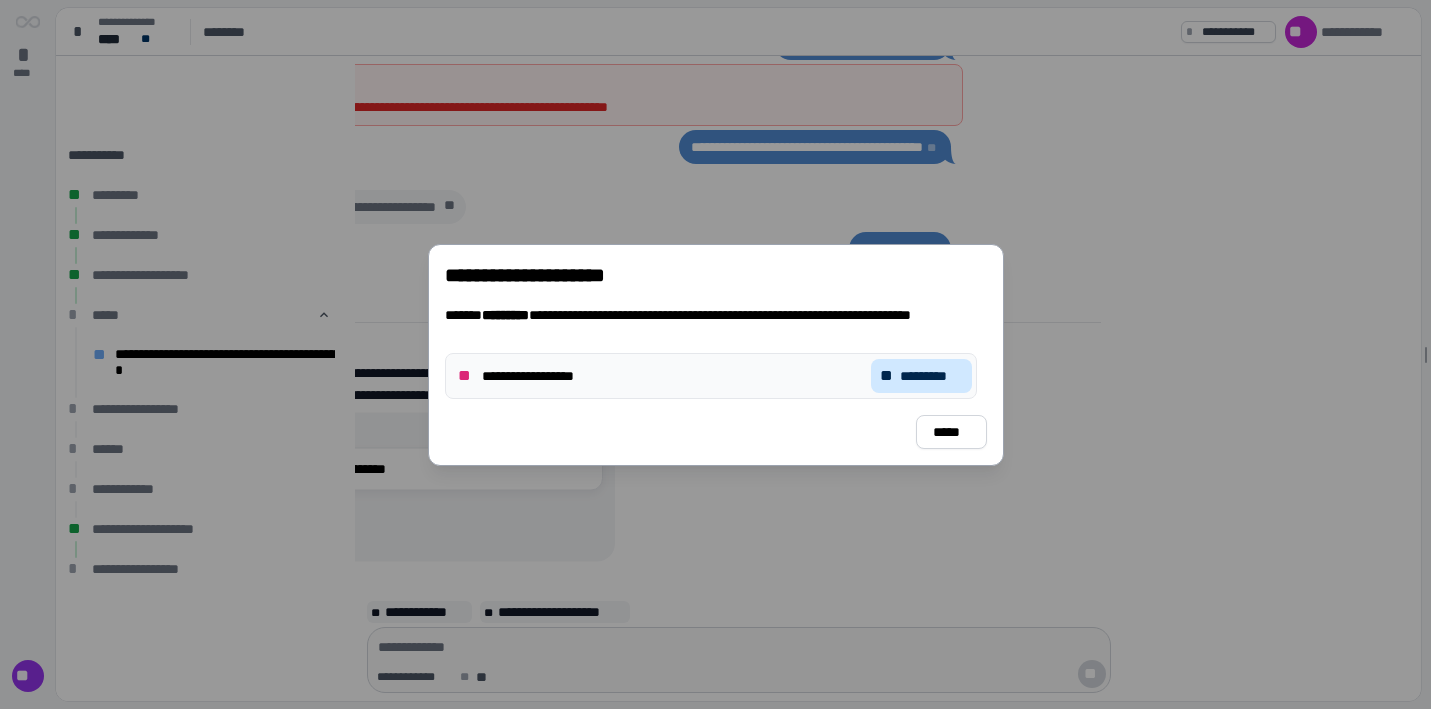 click on "*********" at bounding box center (930, 376) 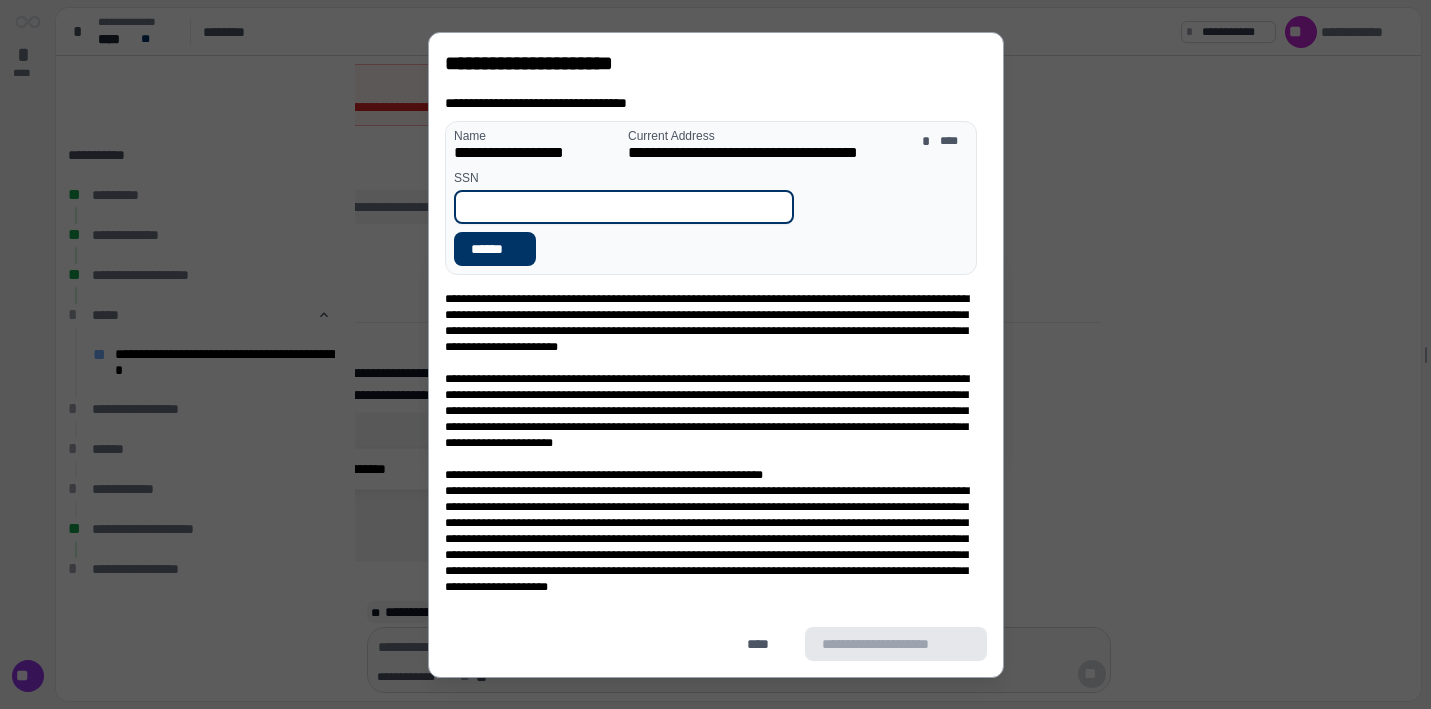 click at bounding box center [624, 207] 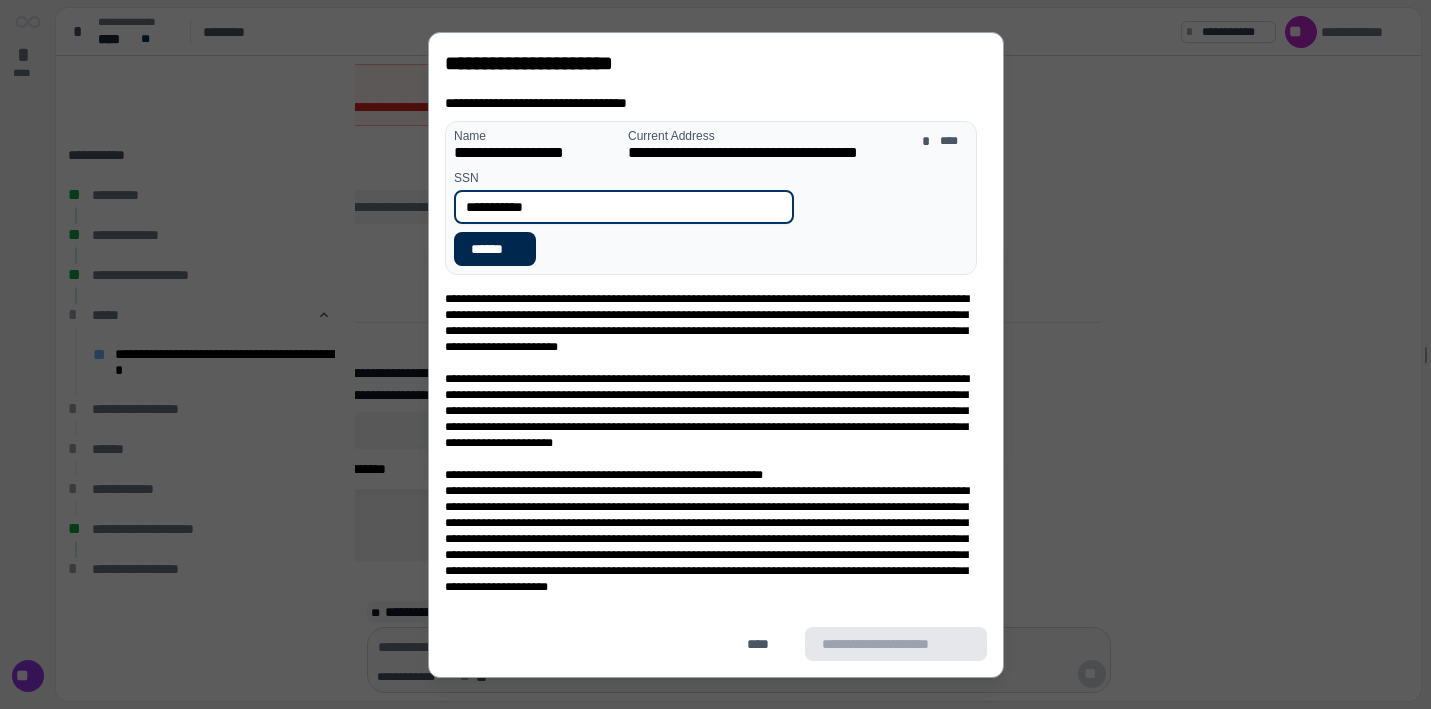 type on "**********" 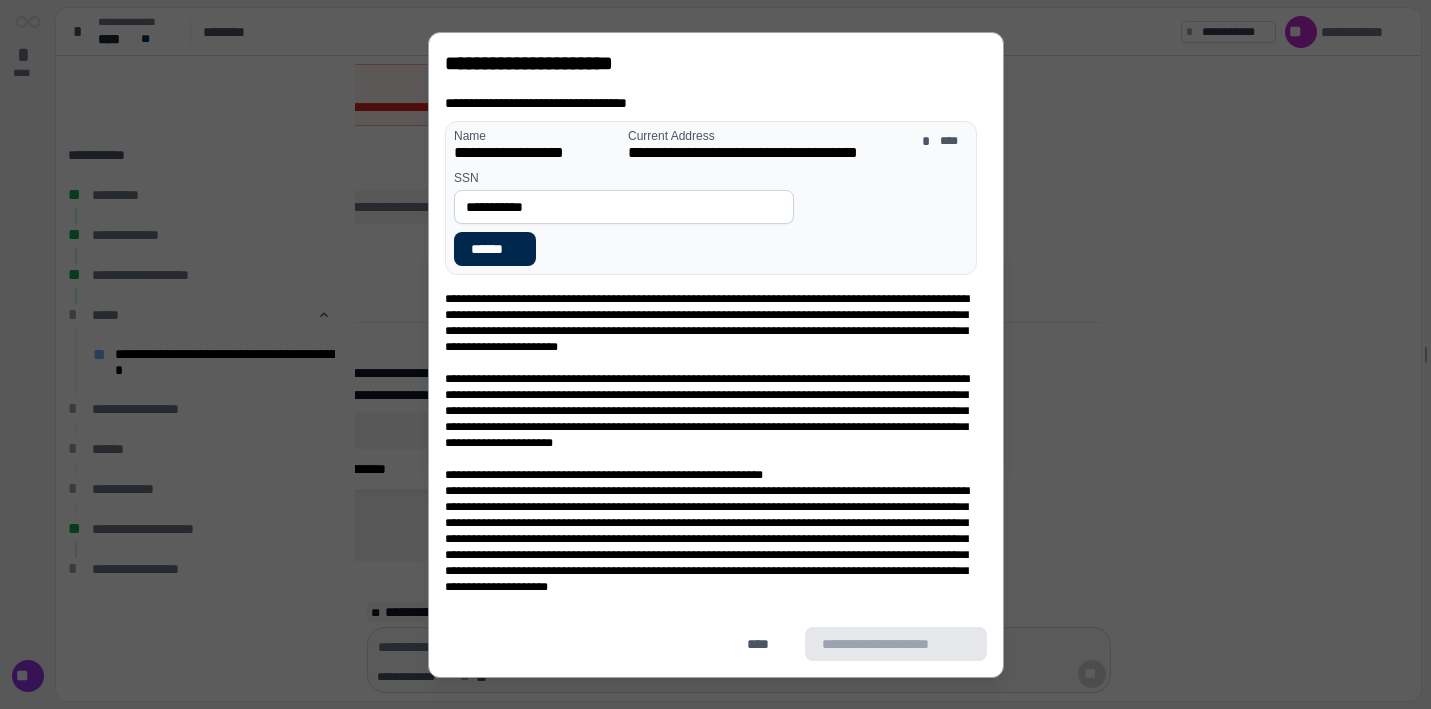 click on "******" at bounding box center [495, 249] 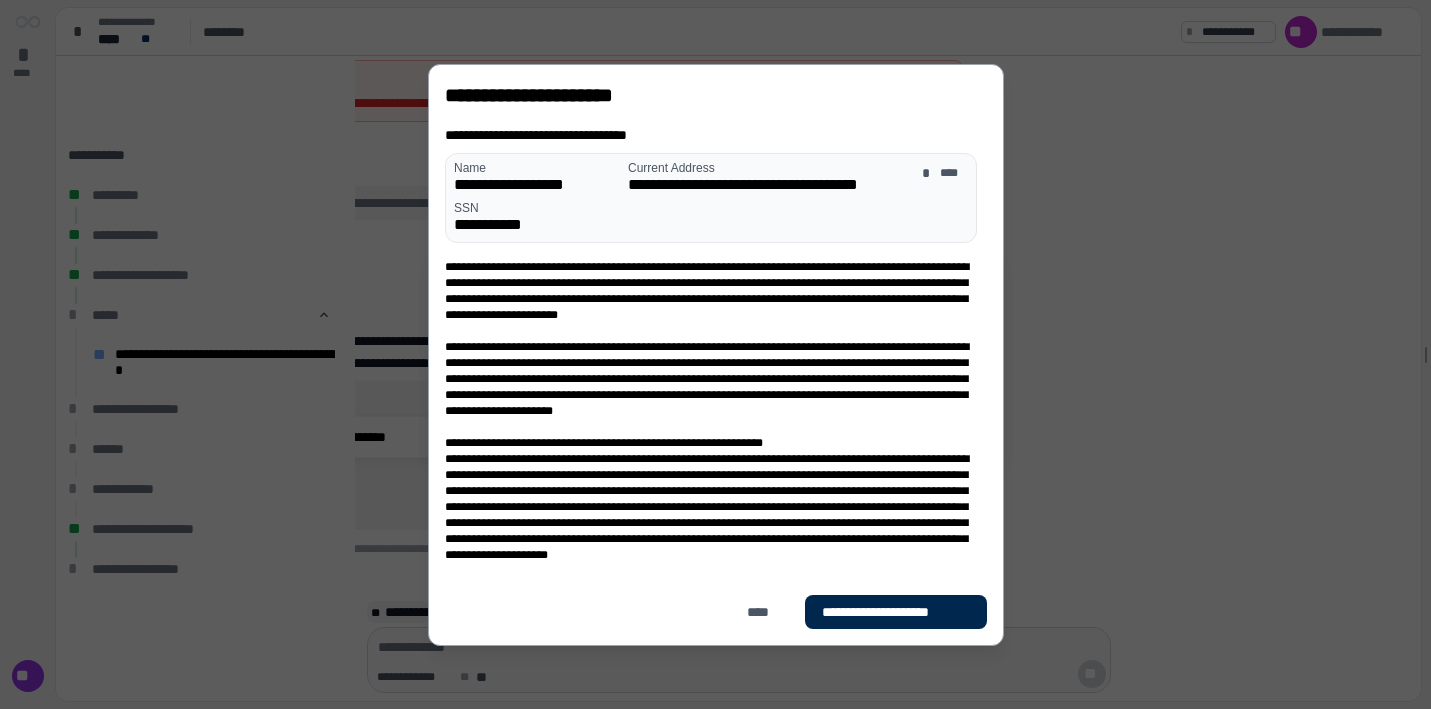 click on "**********" at bounding box center (895, 612) 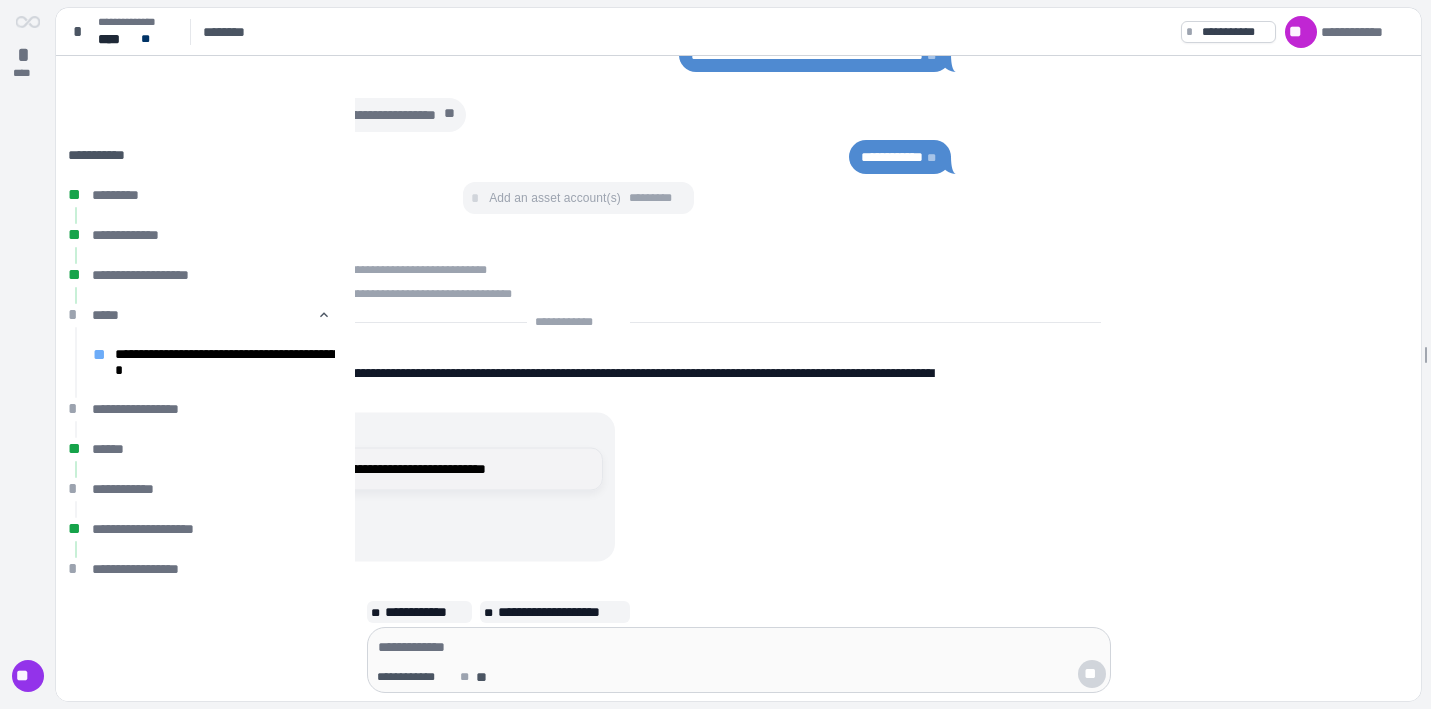click on "**********" at bounding box center [422, 469] 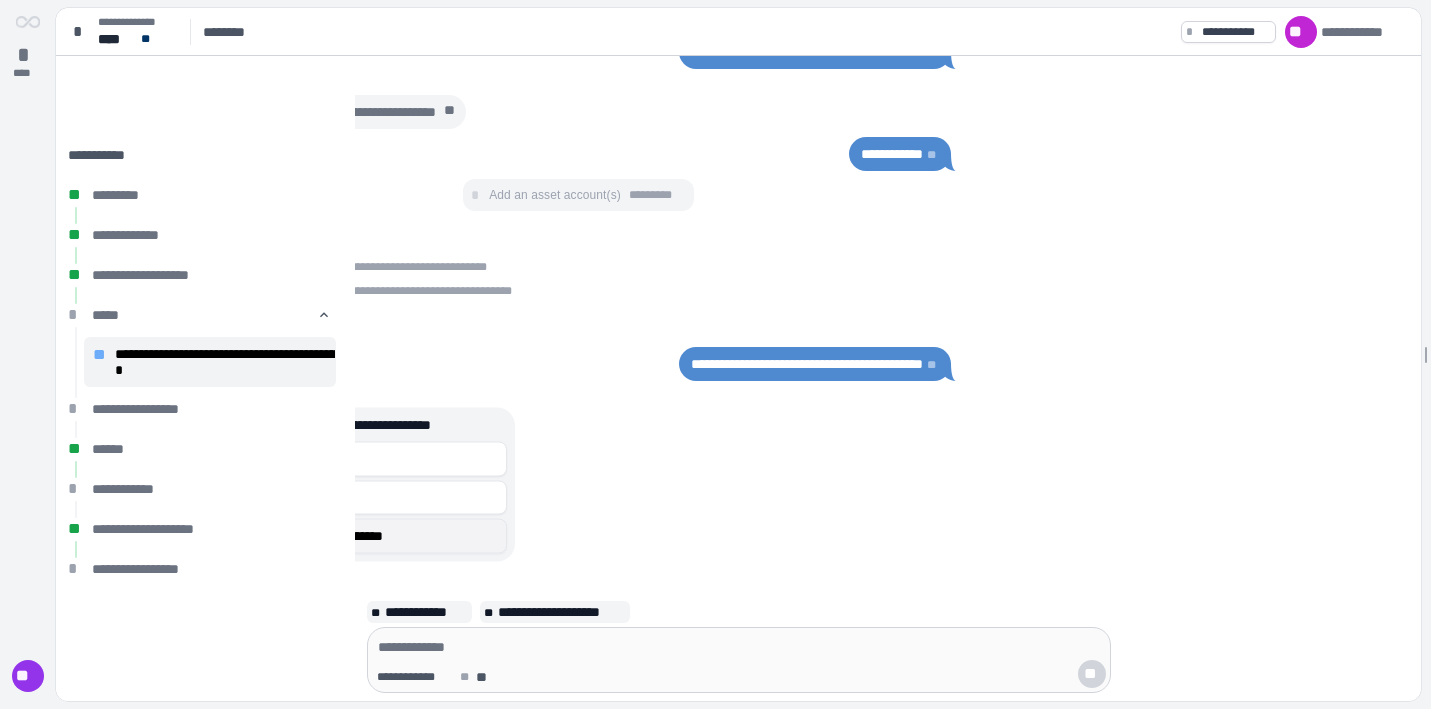 click on "*" at bounding box center (232, 536) 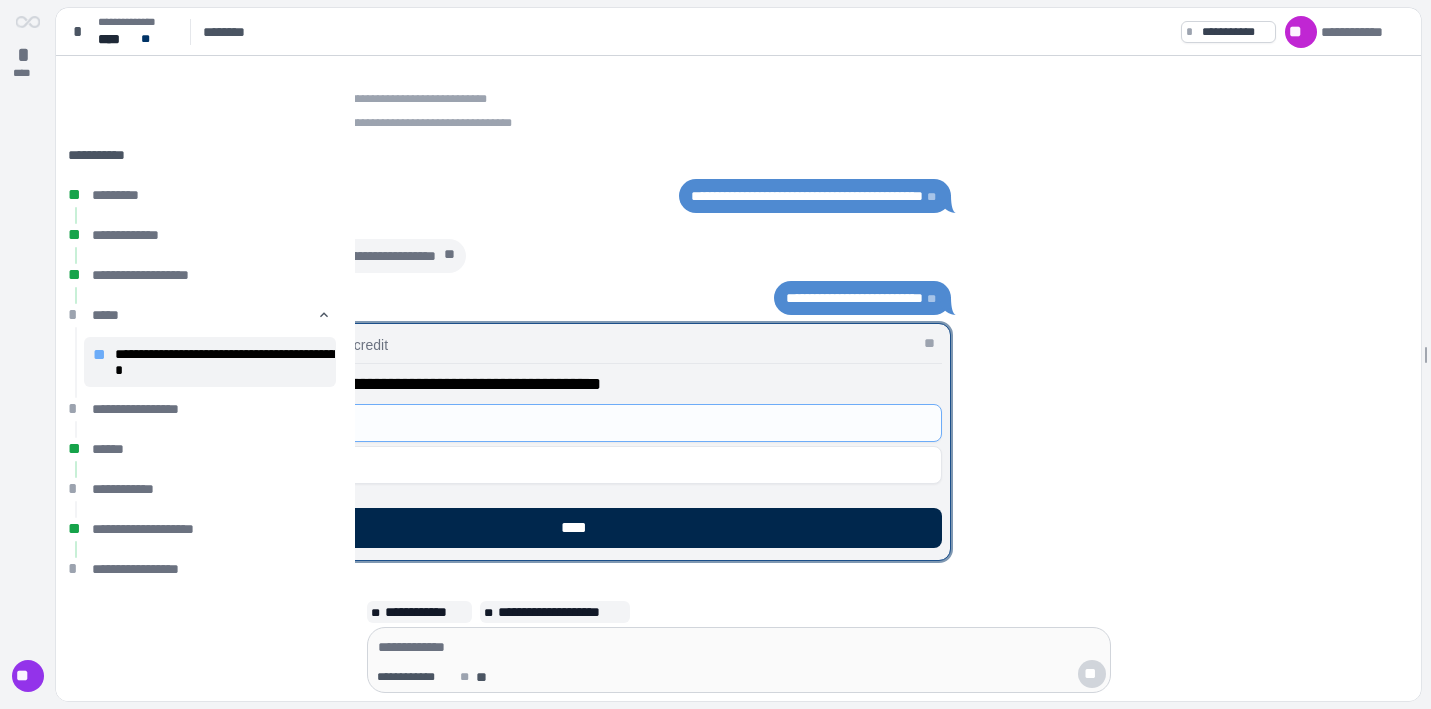 click on "****" at bounding box center (579, 528) 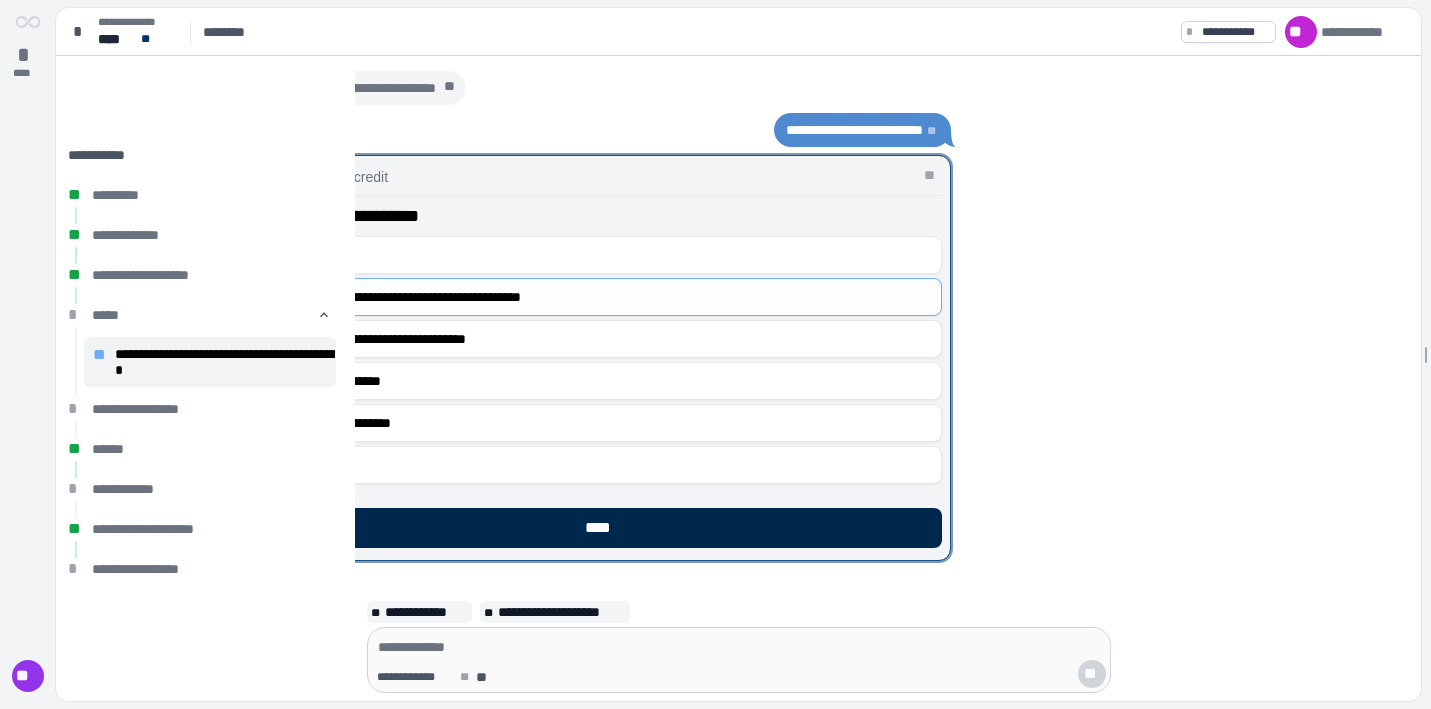 click on "****" at bounding box center [603, 528] 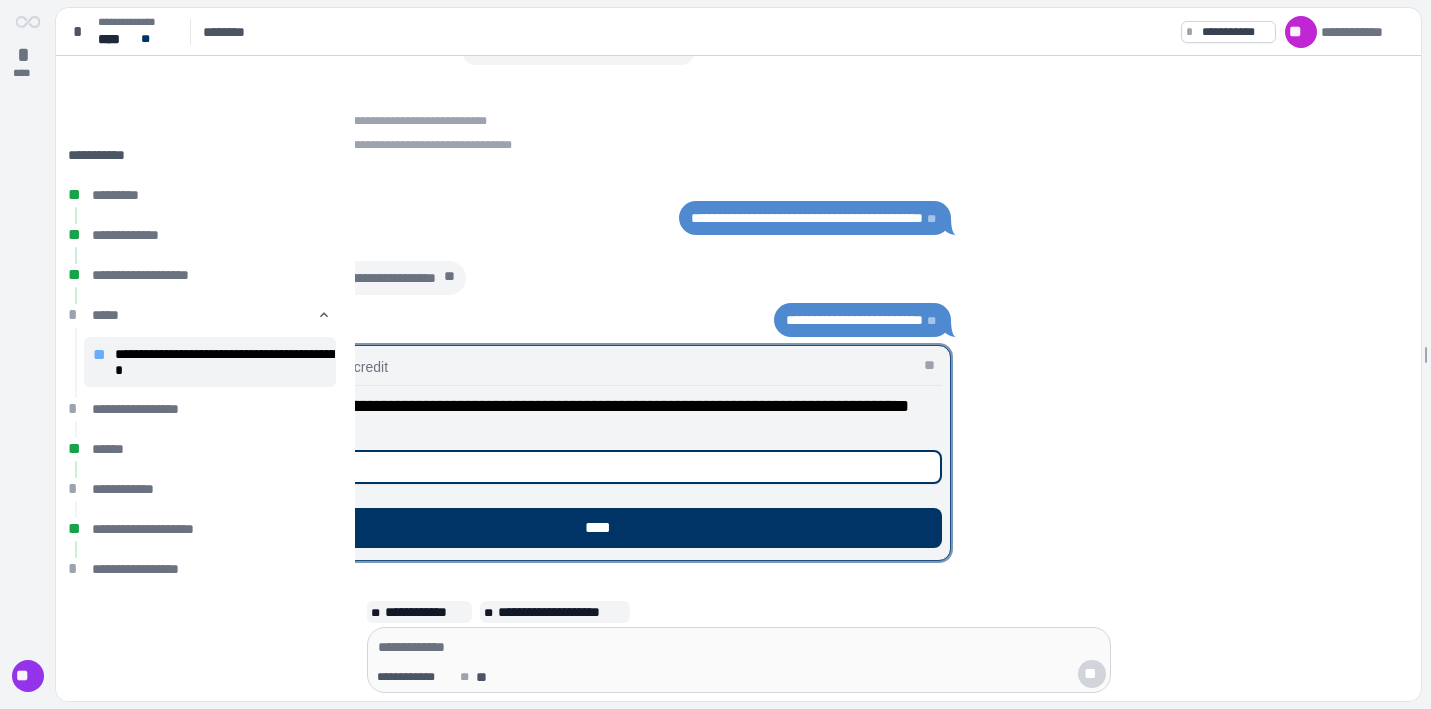 click on "*******" at bounding box center [579, 467] 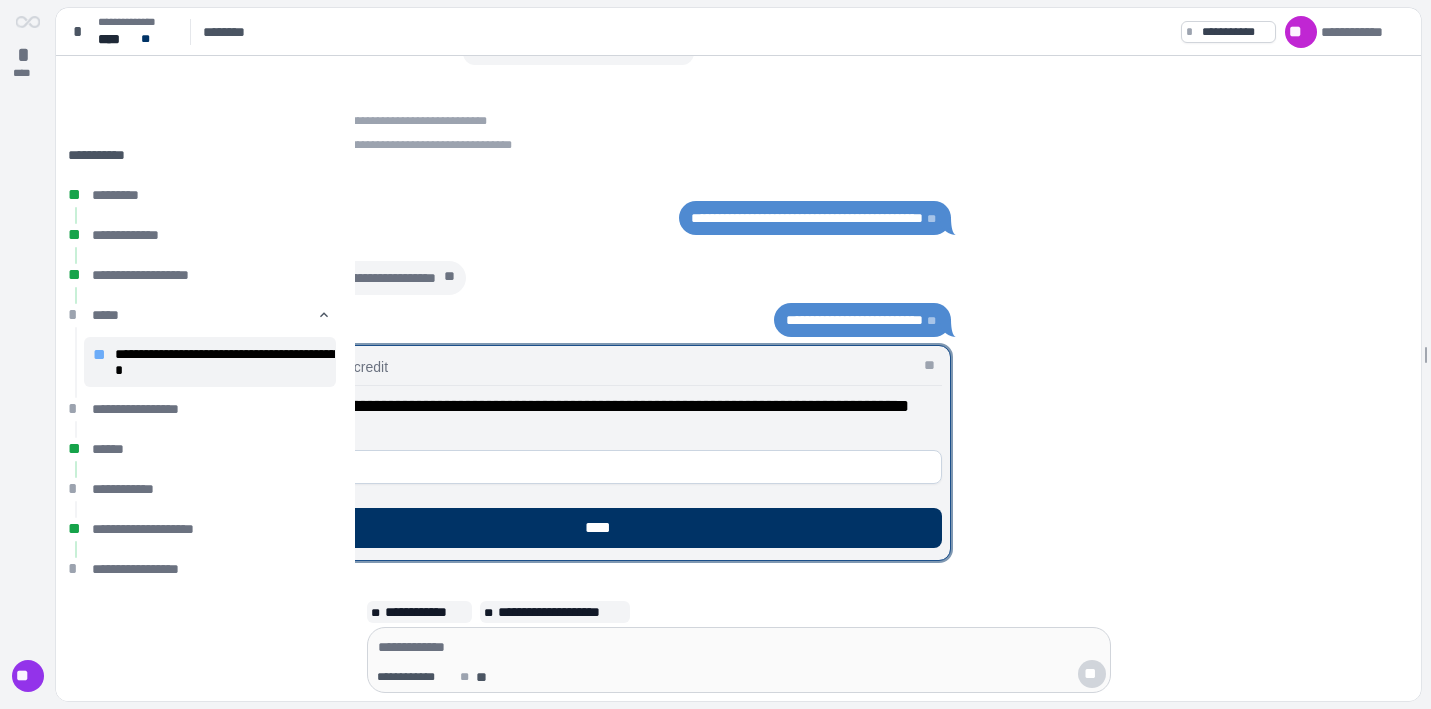 click 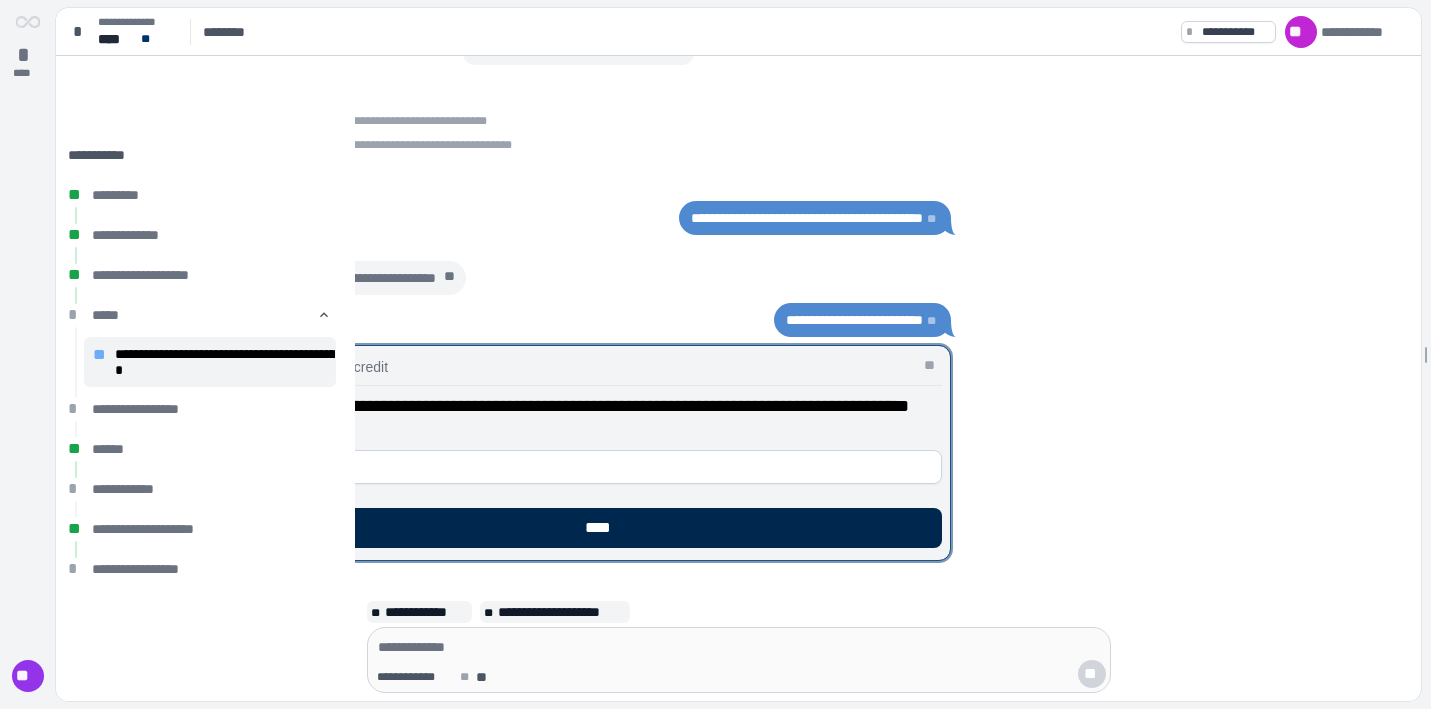 click on "****" at bounding box center [603, 528] 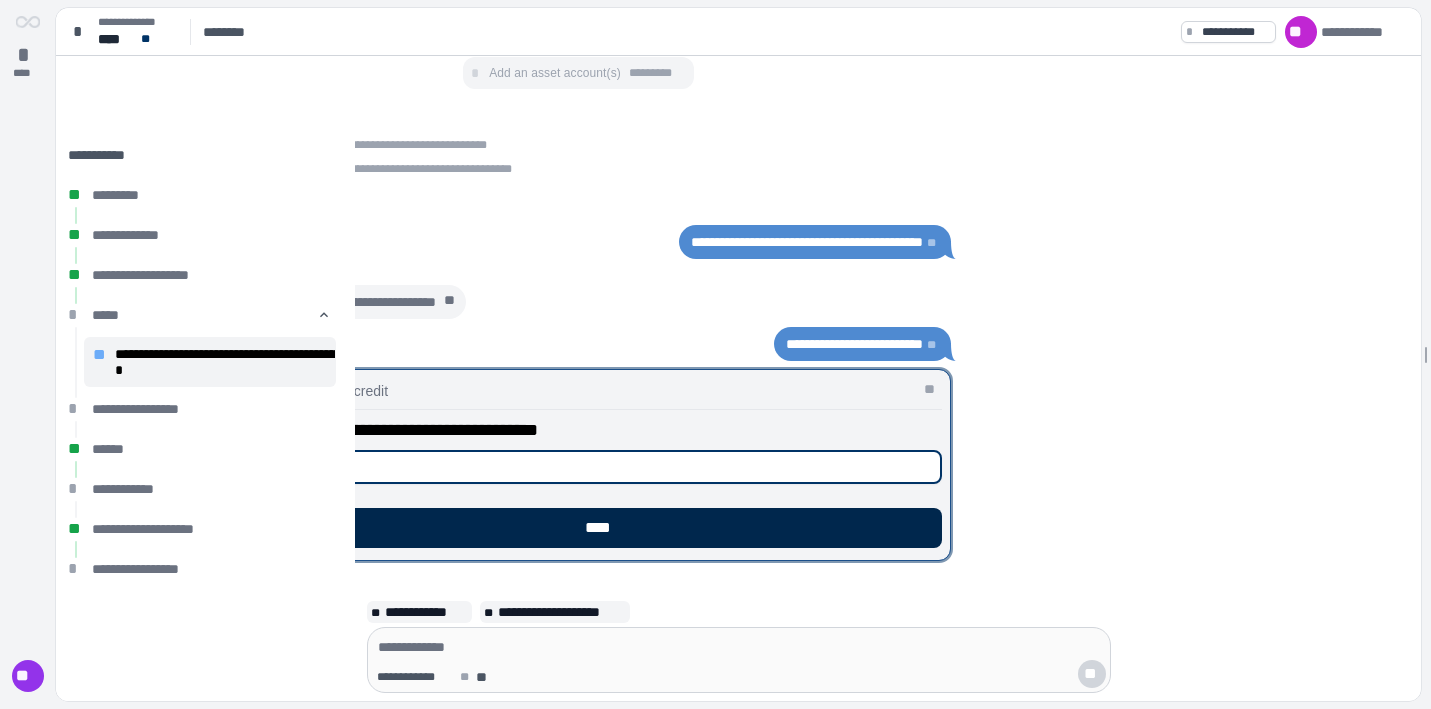 type on "**********" 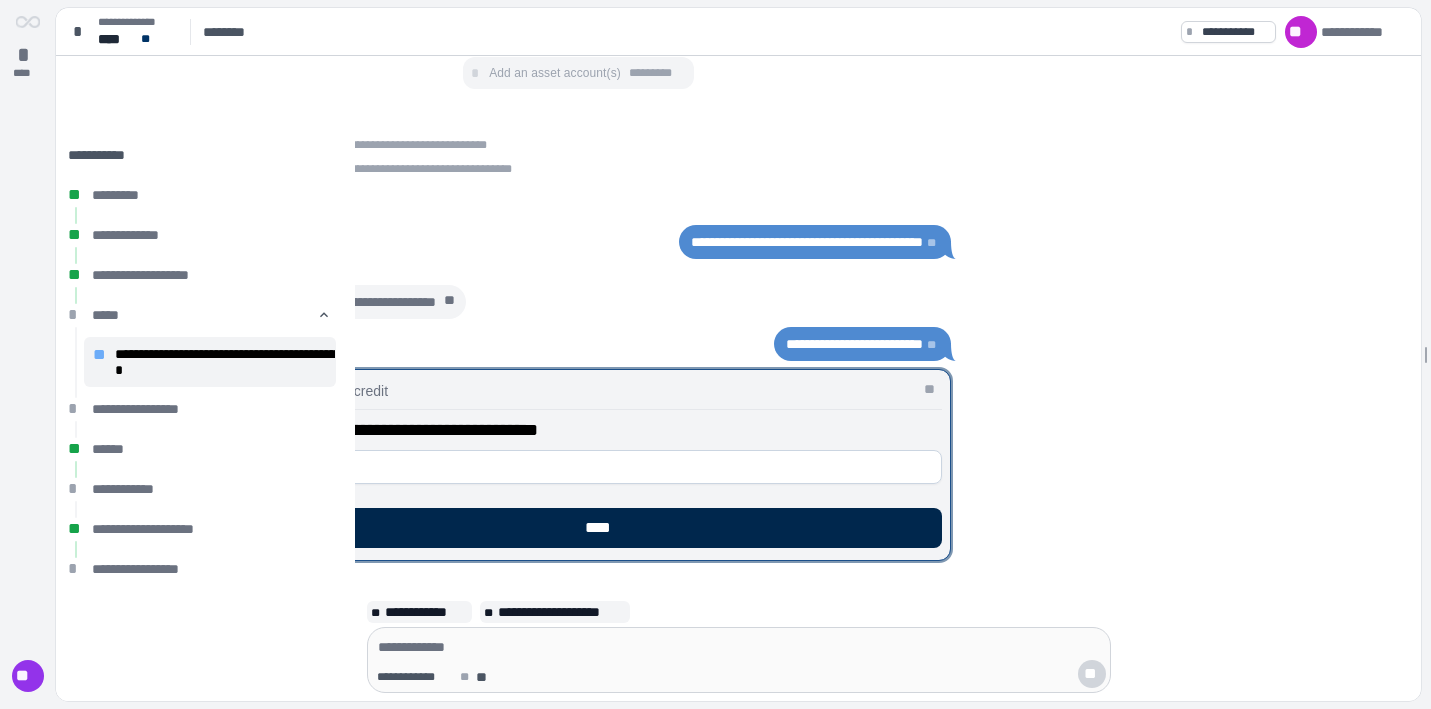 click on "****" at bounding box center (603, 528) 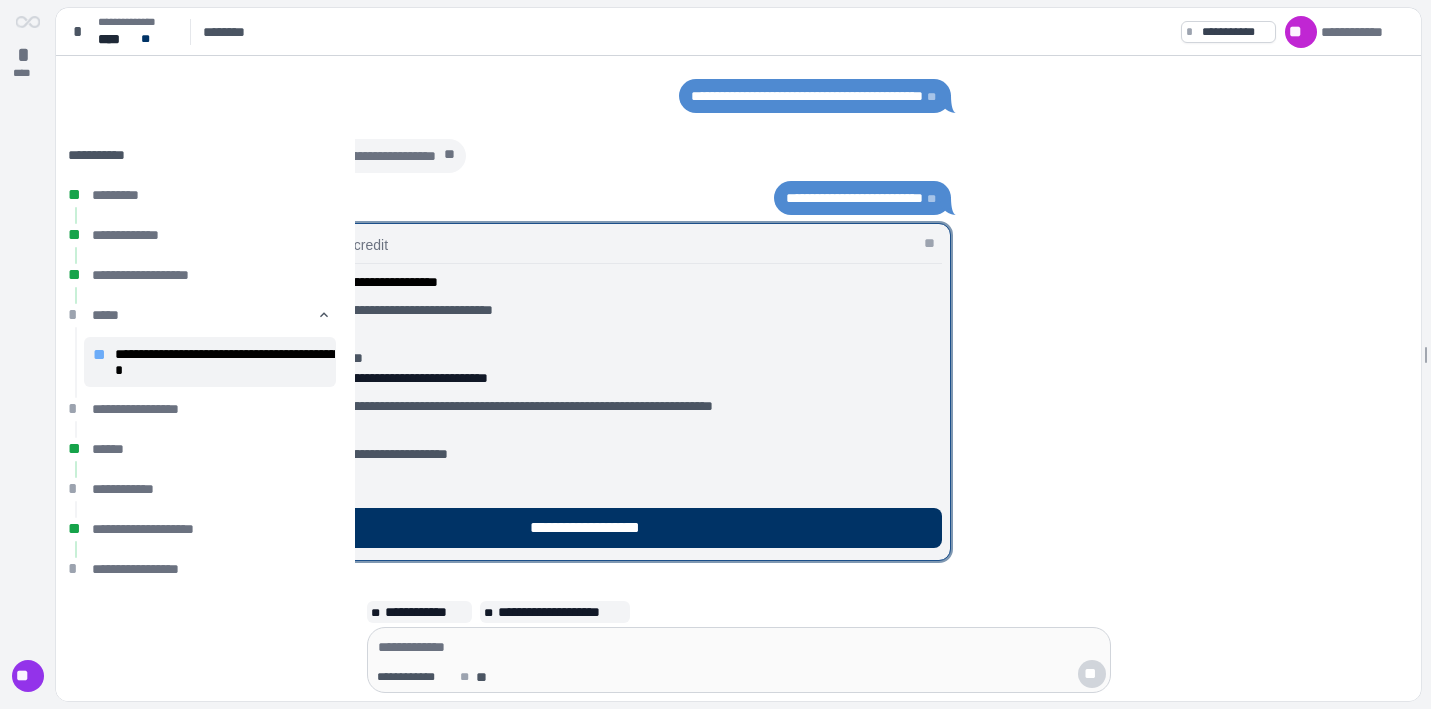 click on "**" at bounding box center [236, 528] 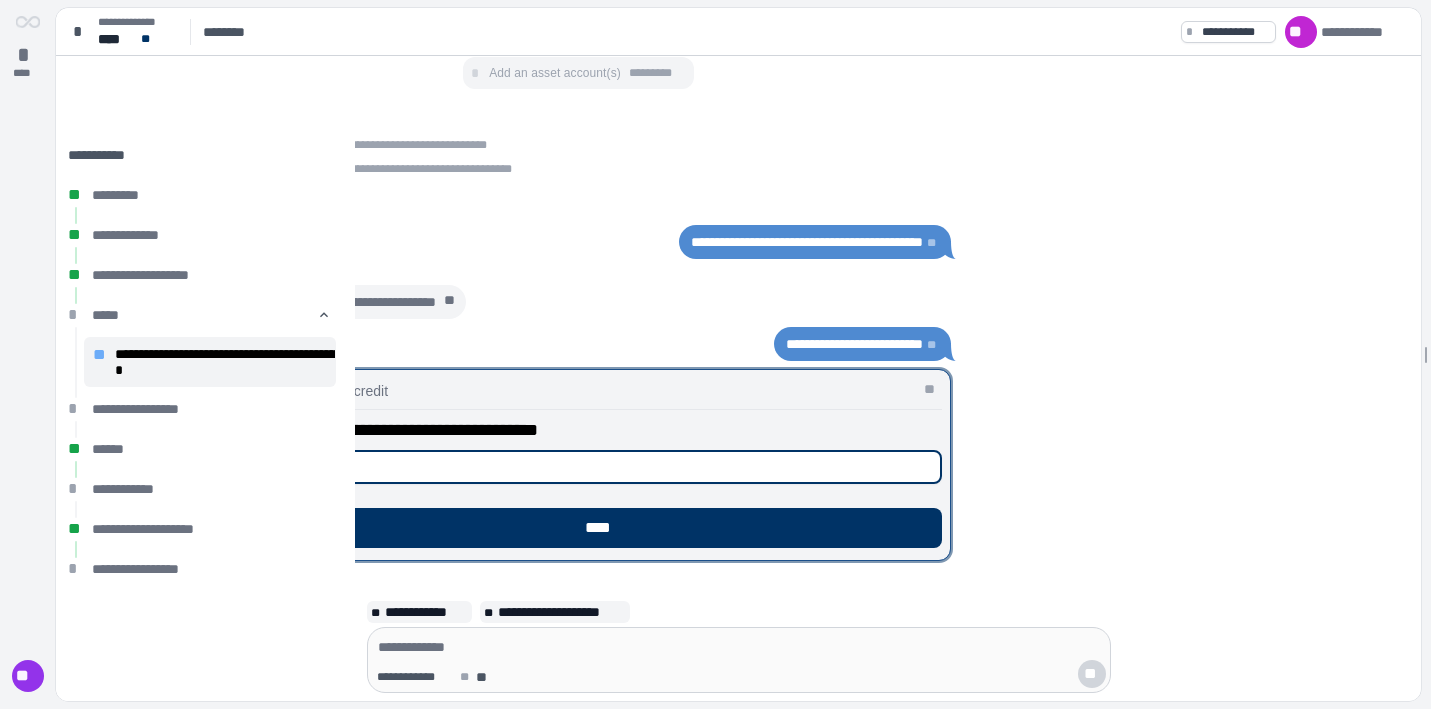 click on "**" at bounding box center (236, 528) 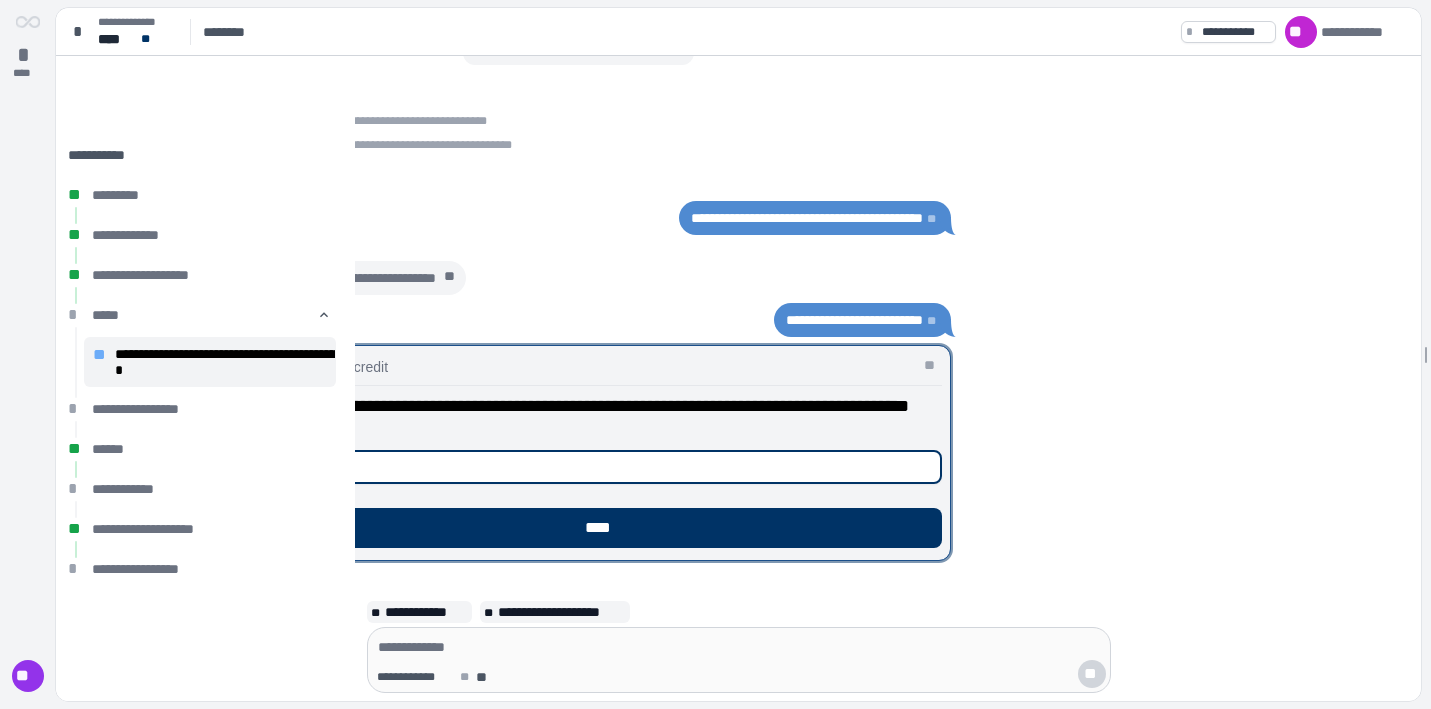 click on "******" at bounding box center (579, 467) 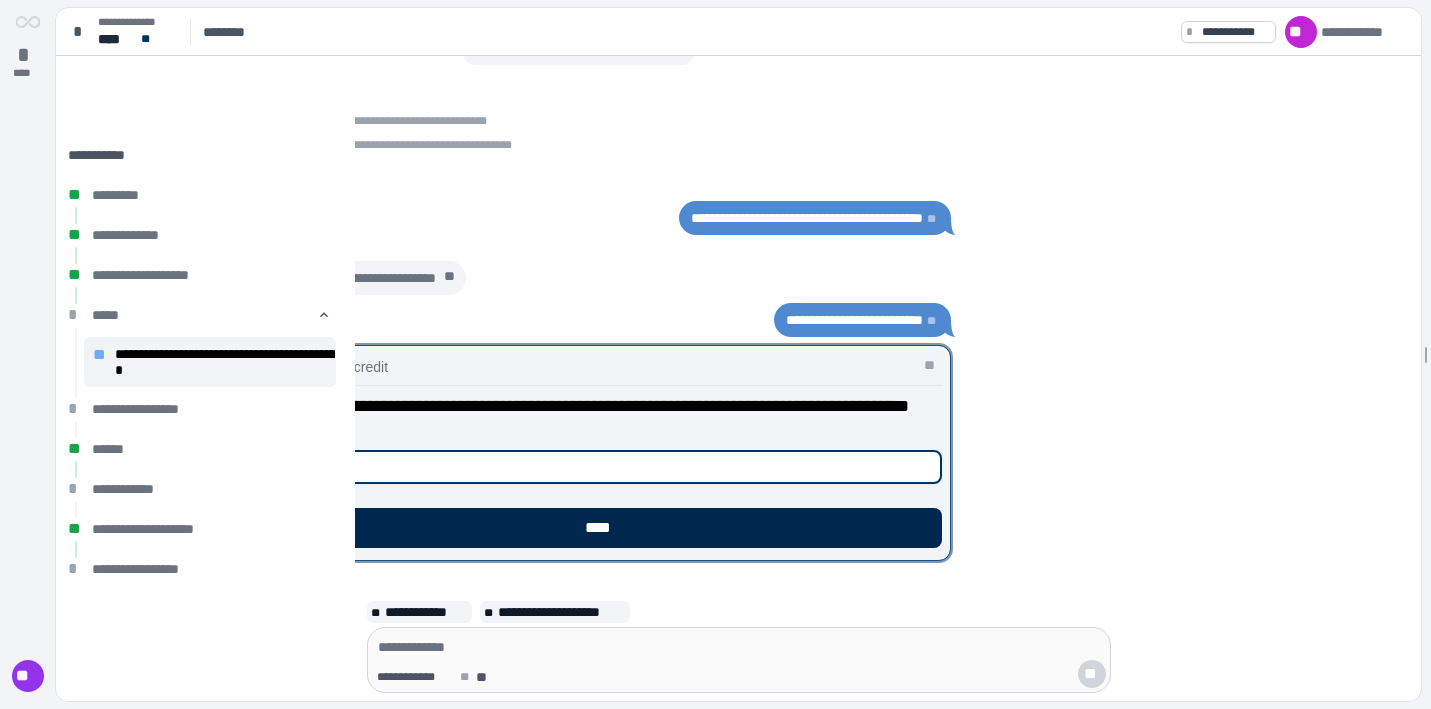 type on "******" 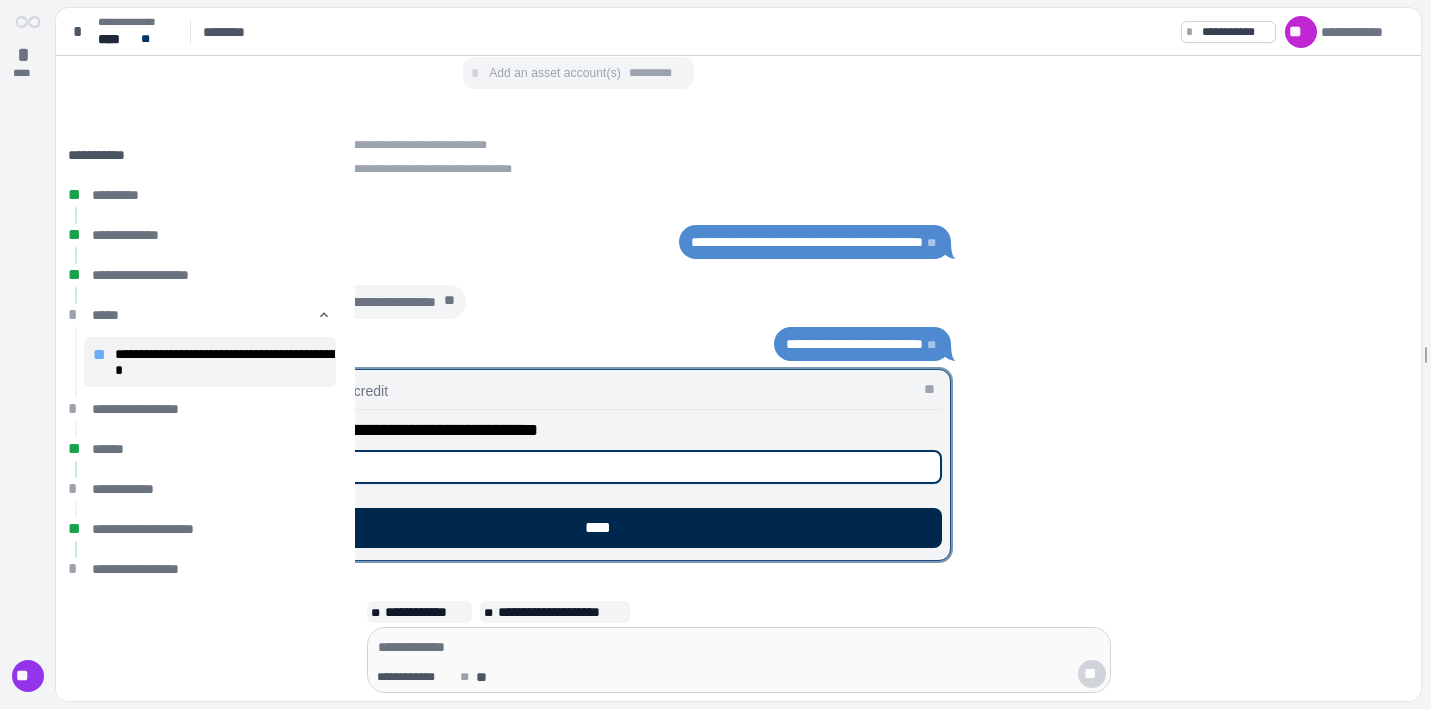 click on "****" at bounding box center [603, 528] 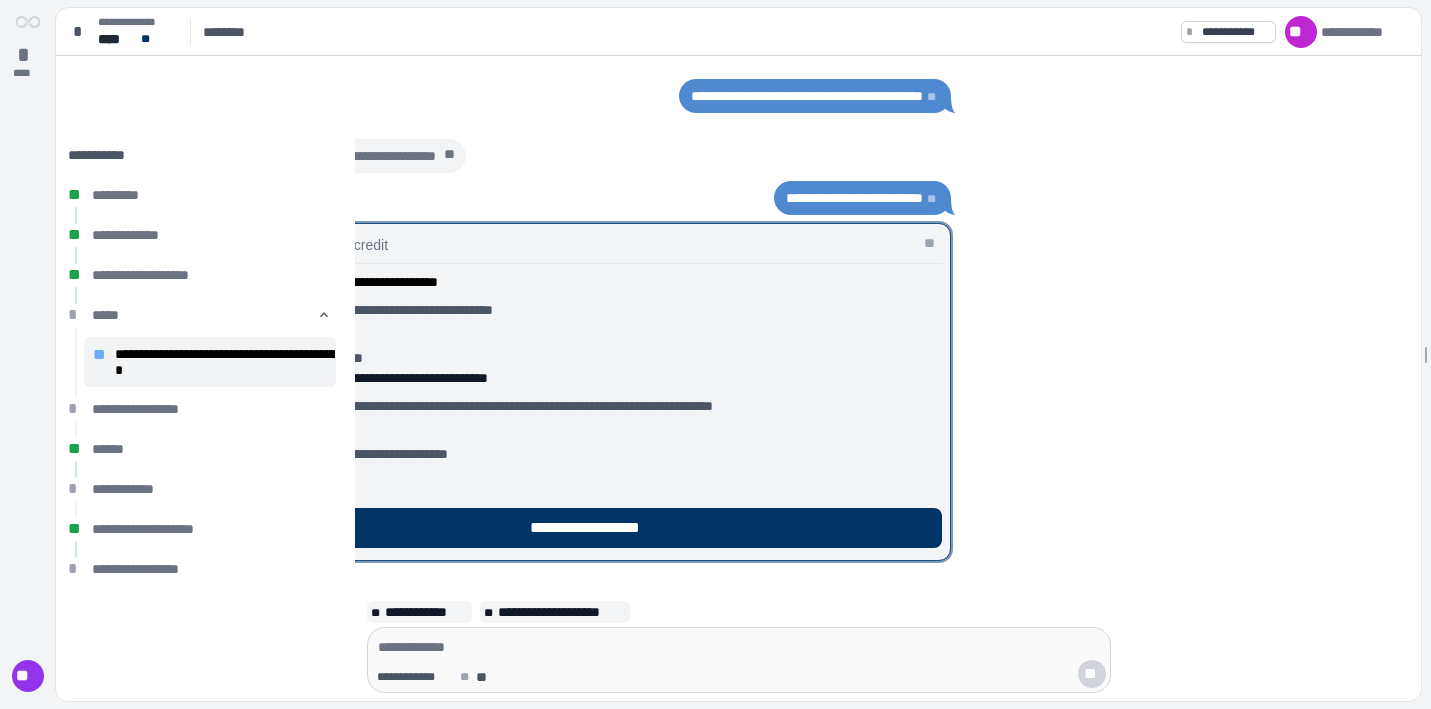 click on "**********" at bounding box center [603, 528] 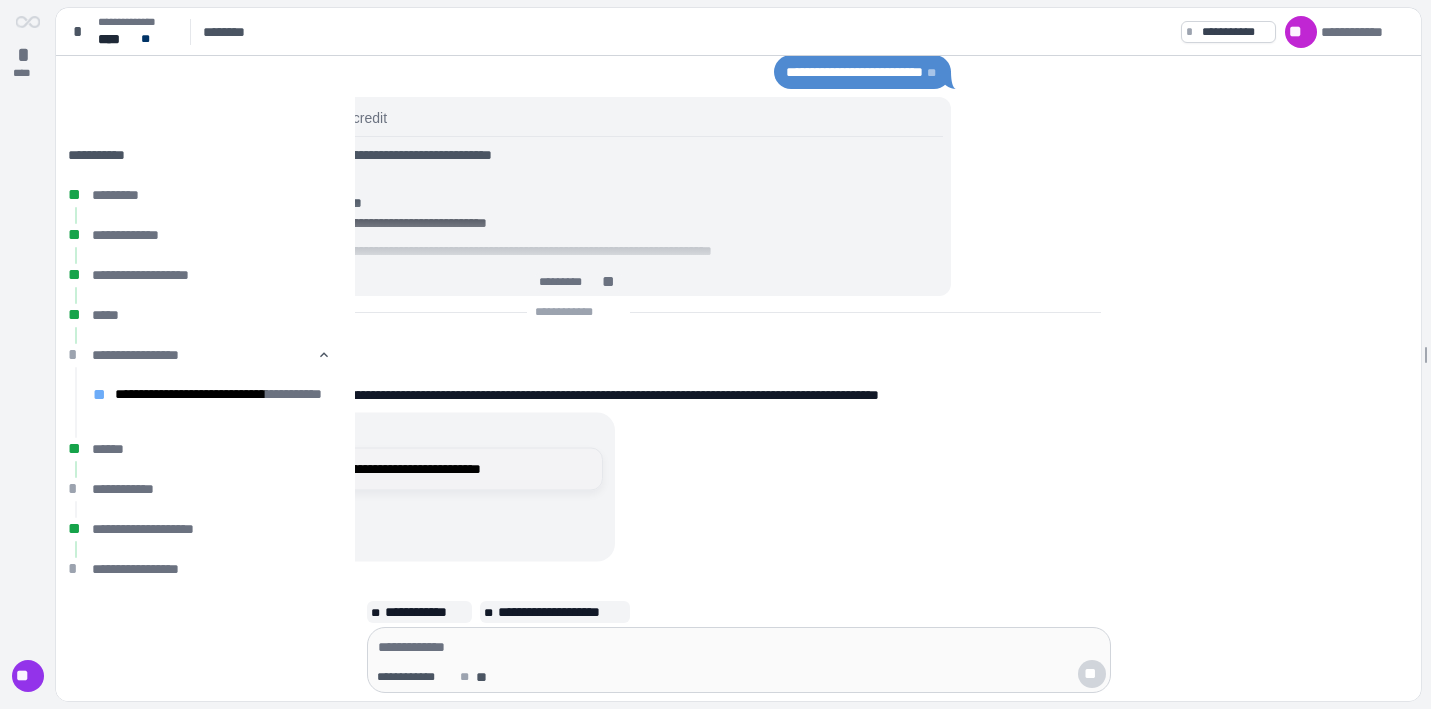 click on "**********" at bounding box center [422, 469] 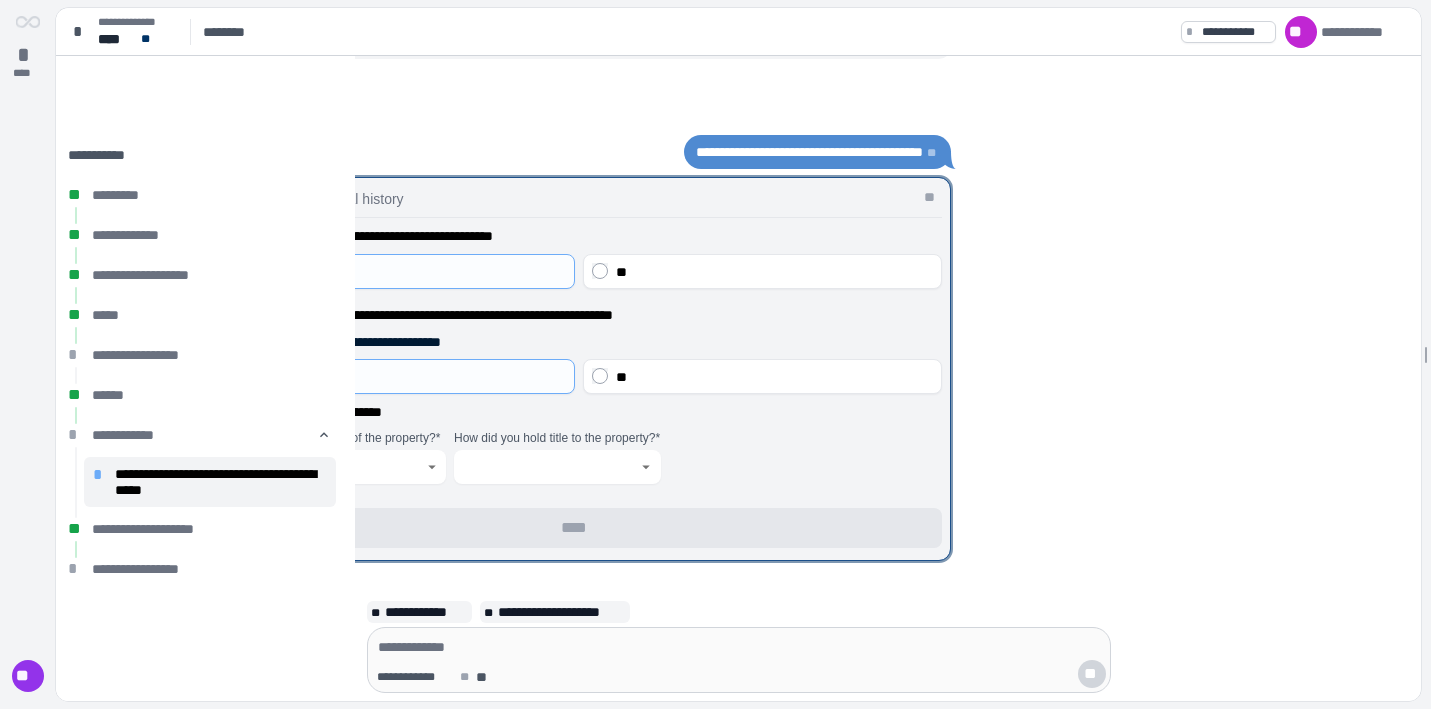 click 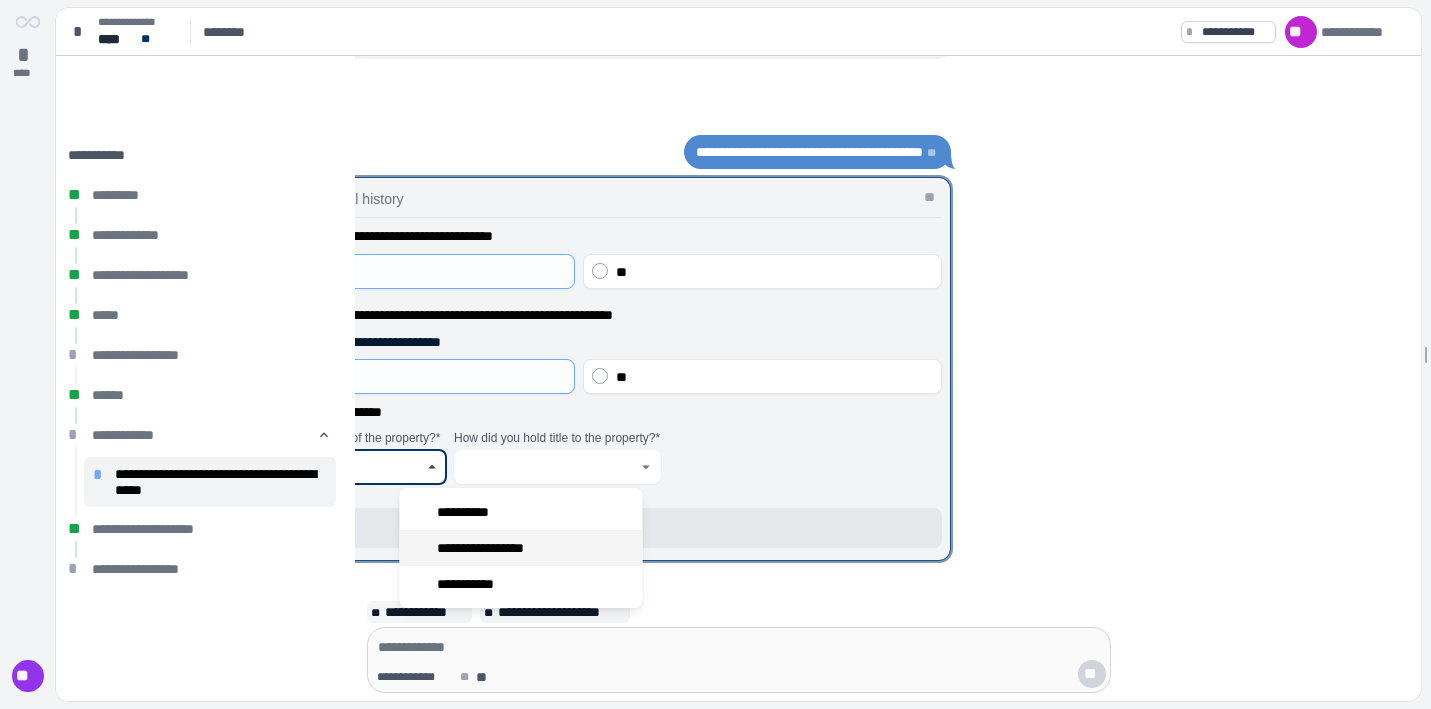 click on "**********" at bounding box center (497, 548) 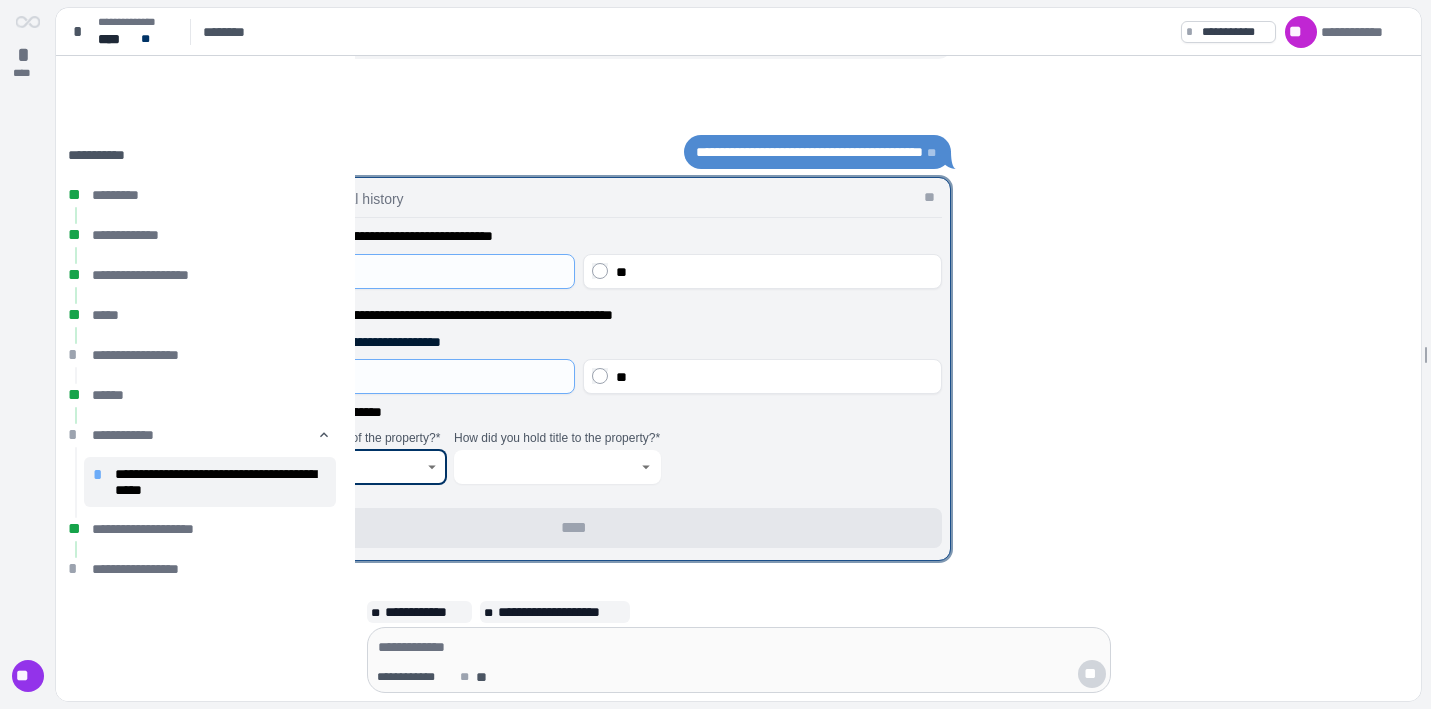 click 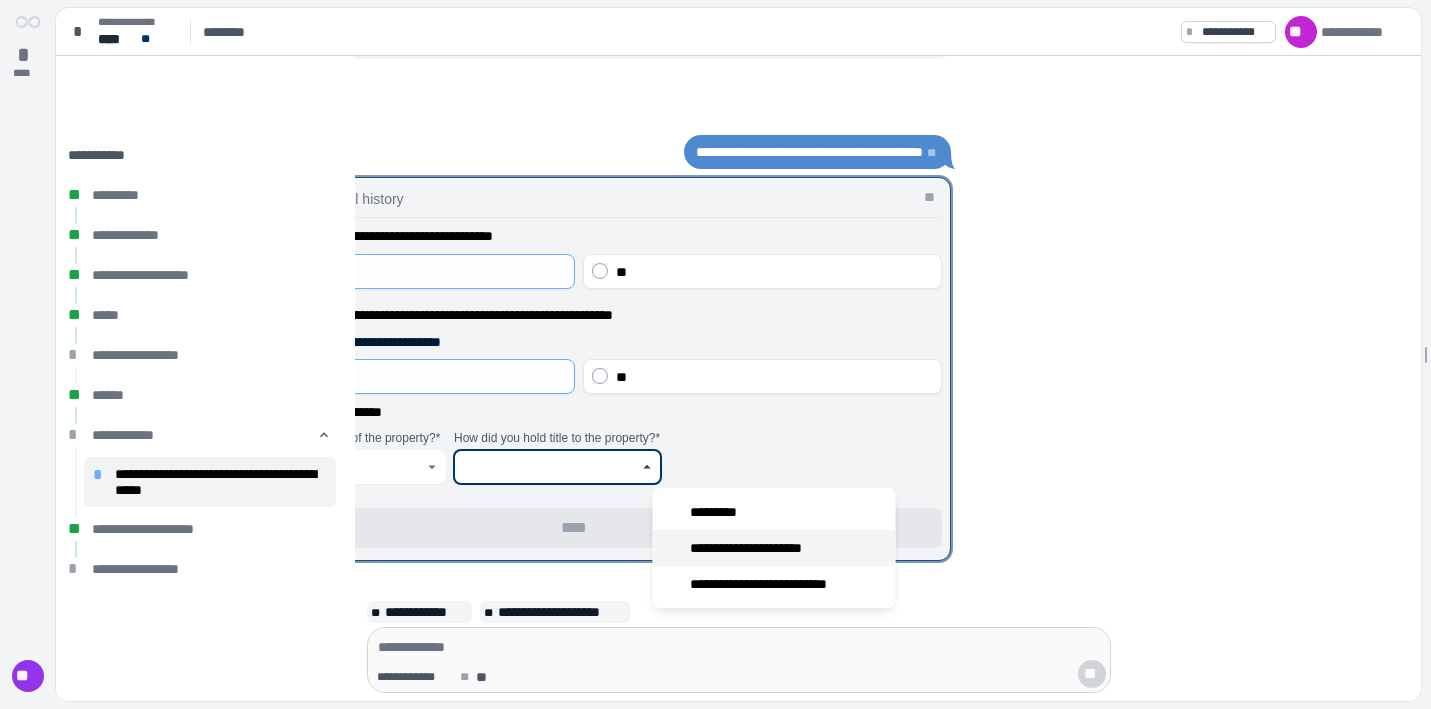 click on "**********" at bounding box center (774, 548) 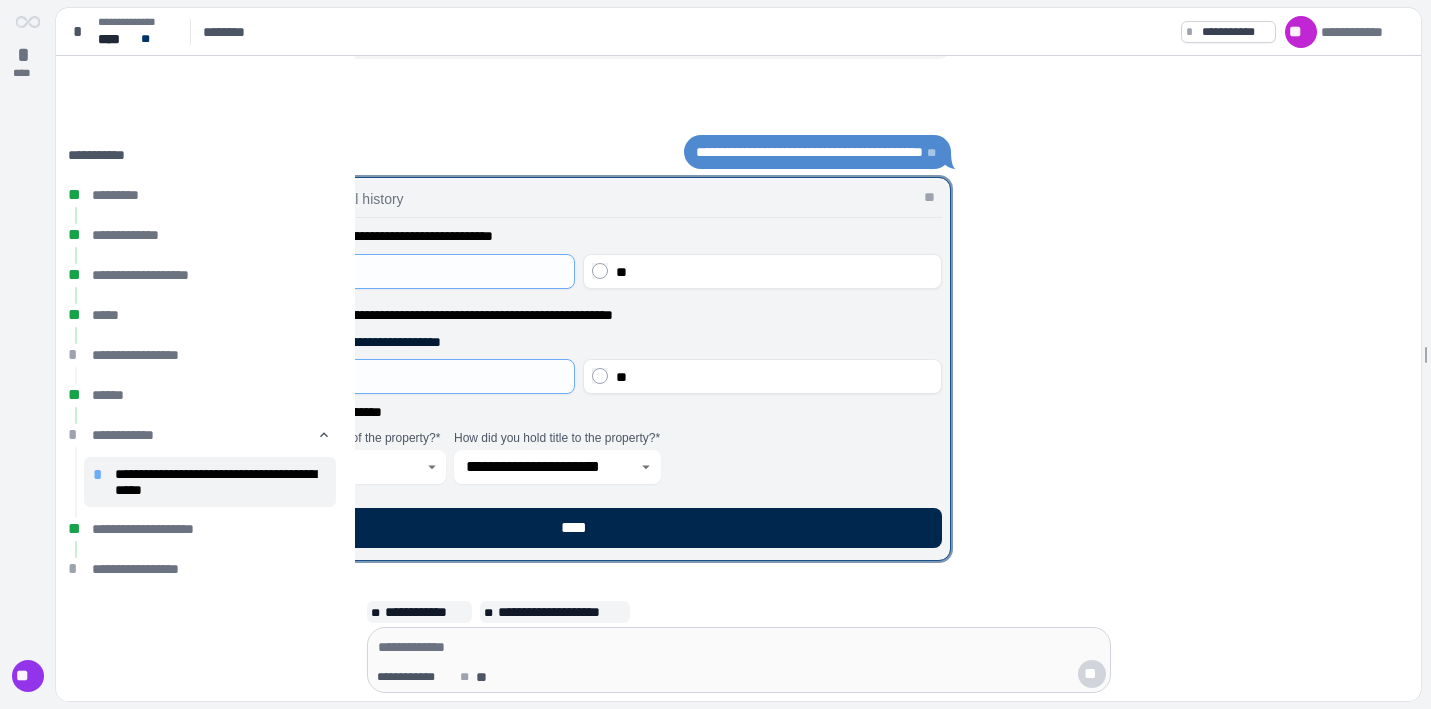 click on "****" at bounding box center [579, 528] 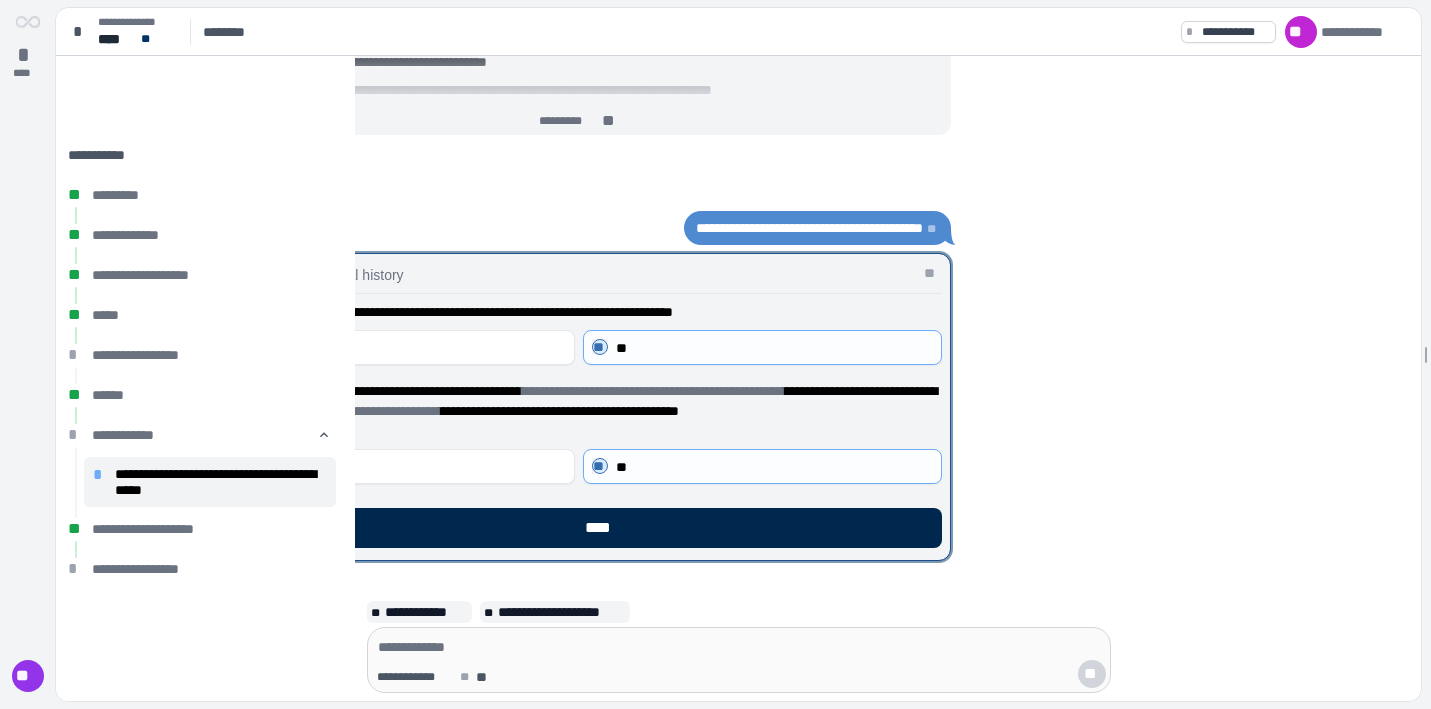 click on "****" at bounding box center [602, 528] 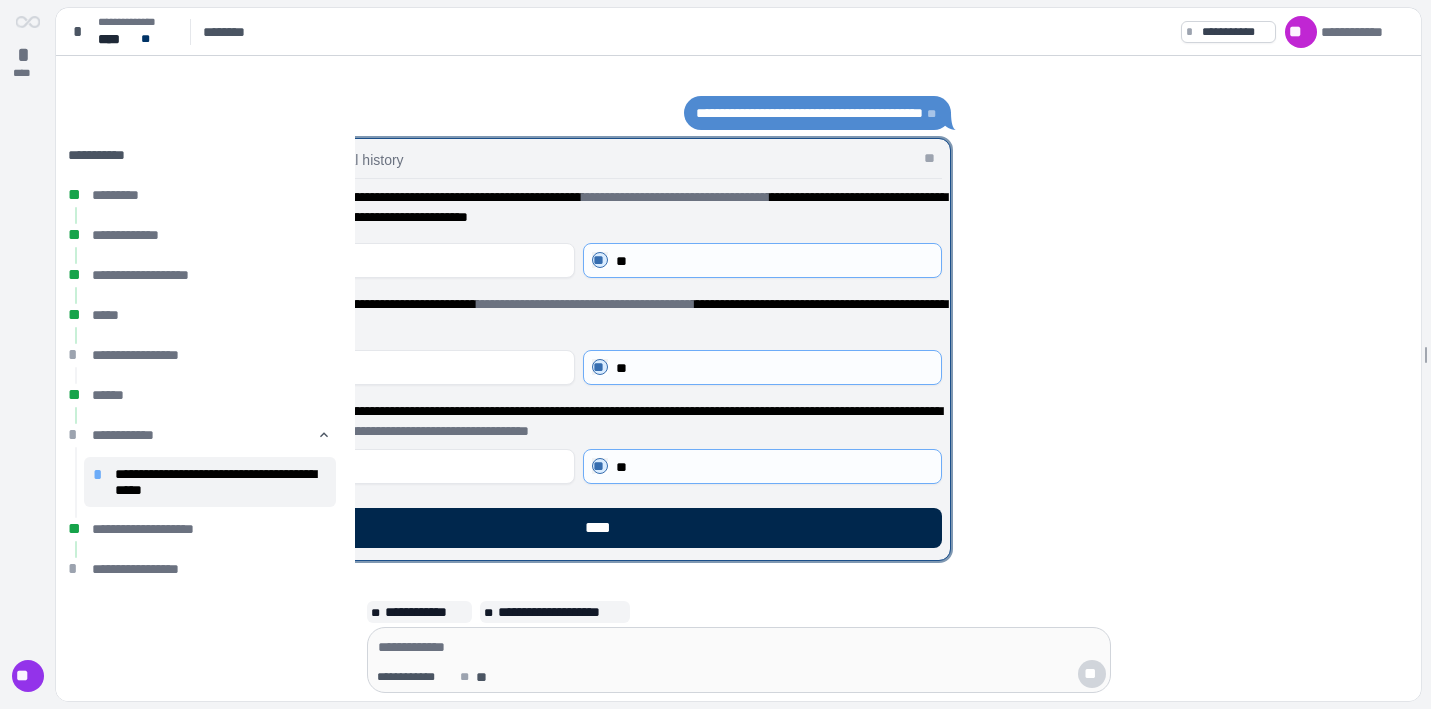 click on "****" at bounding box center [602, 528] 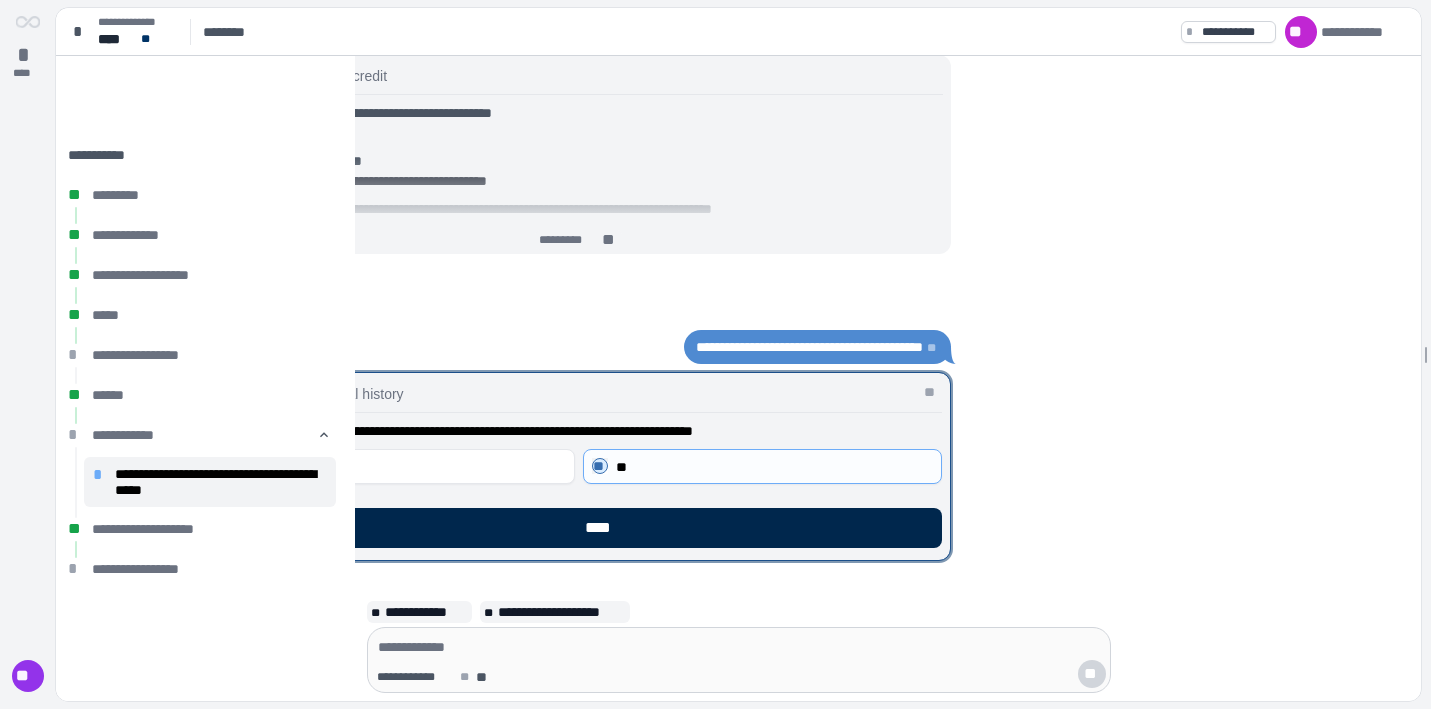 click on "****" at bounding box center [602, 528] 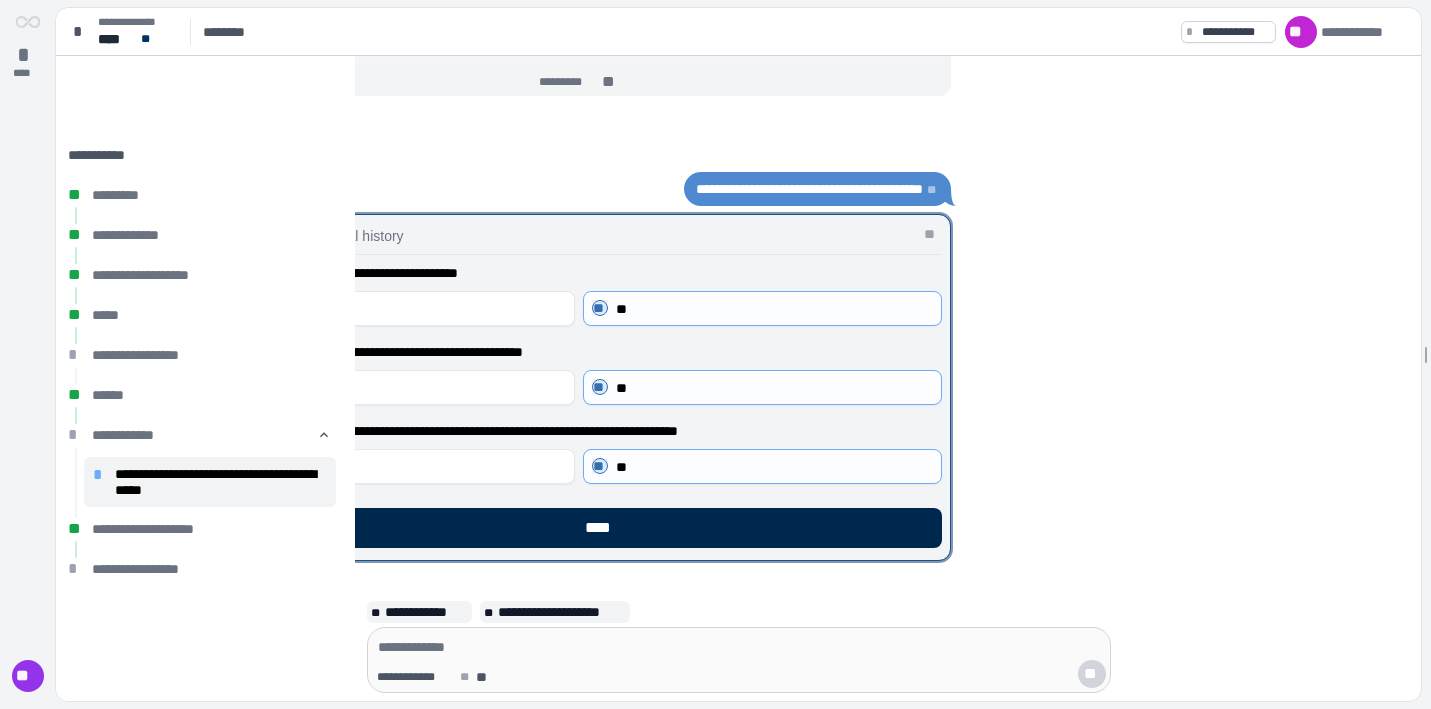 click on "****" at bounding box center [602, 528] 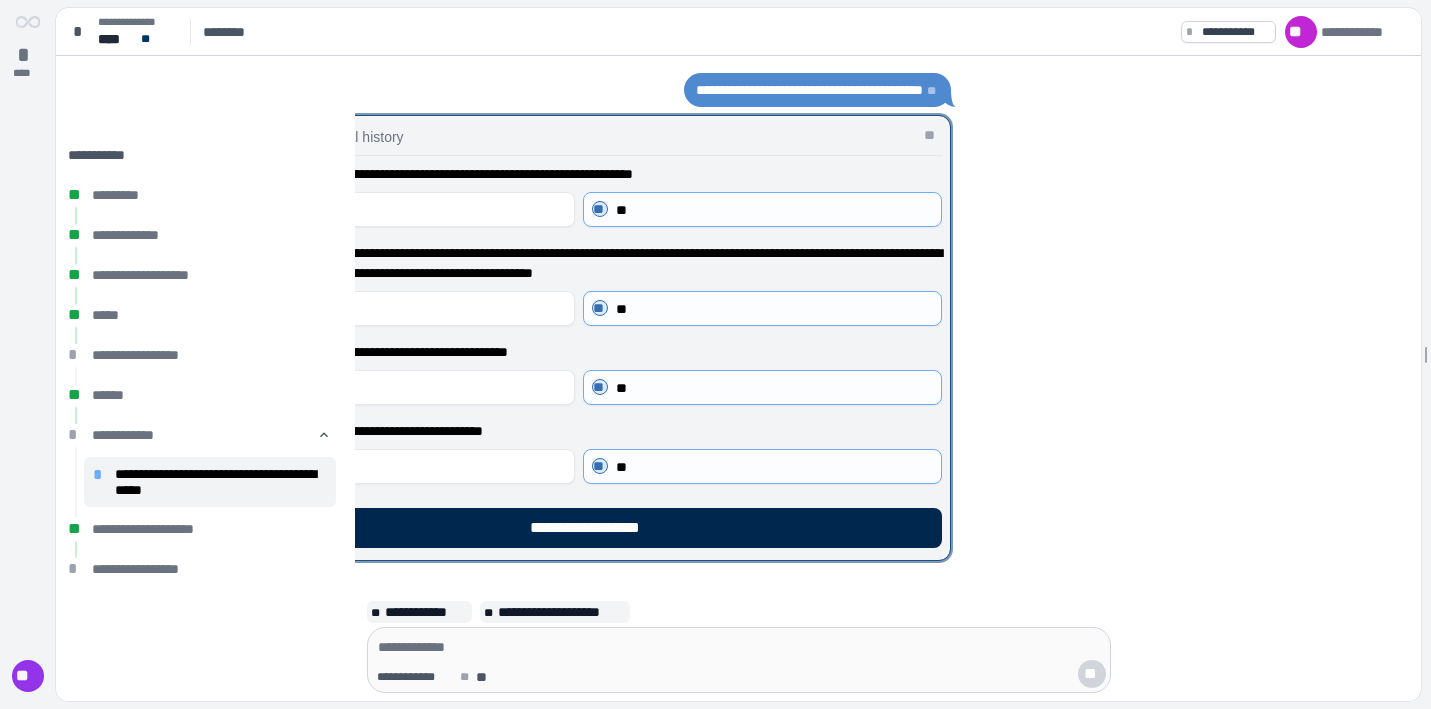 click on "**********" at bounding box center [603, 528] 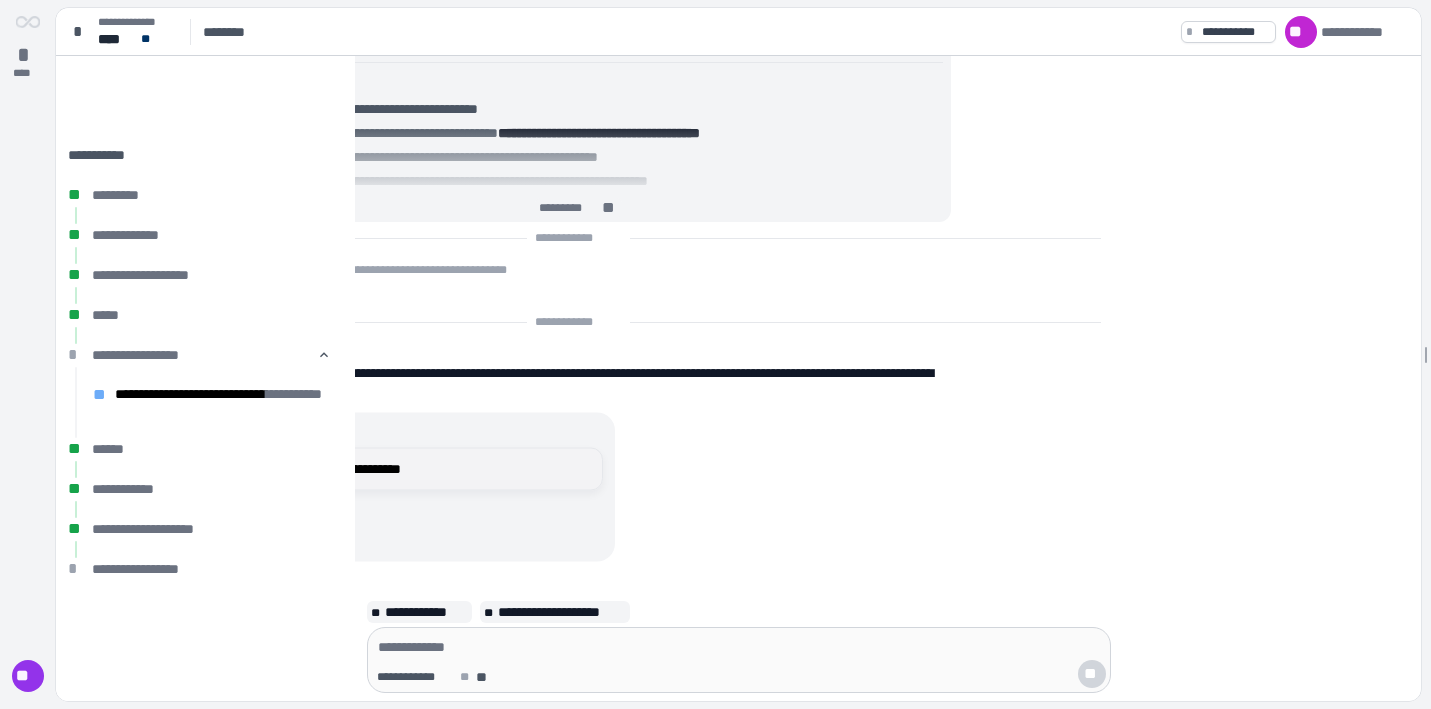 click on "**********" at bounding box center (422, 469) 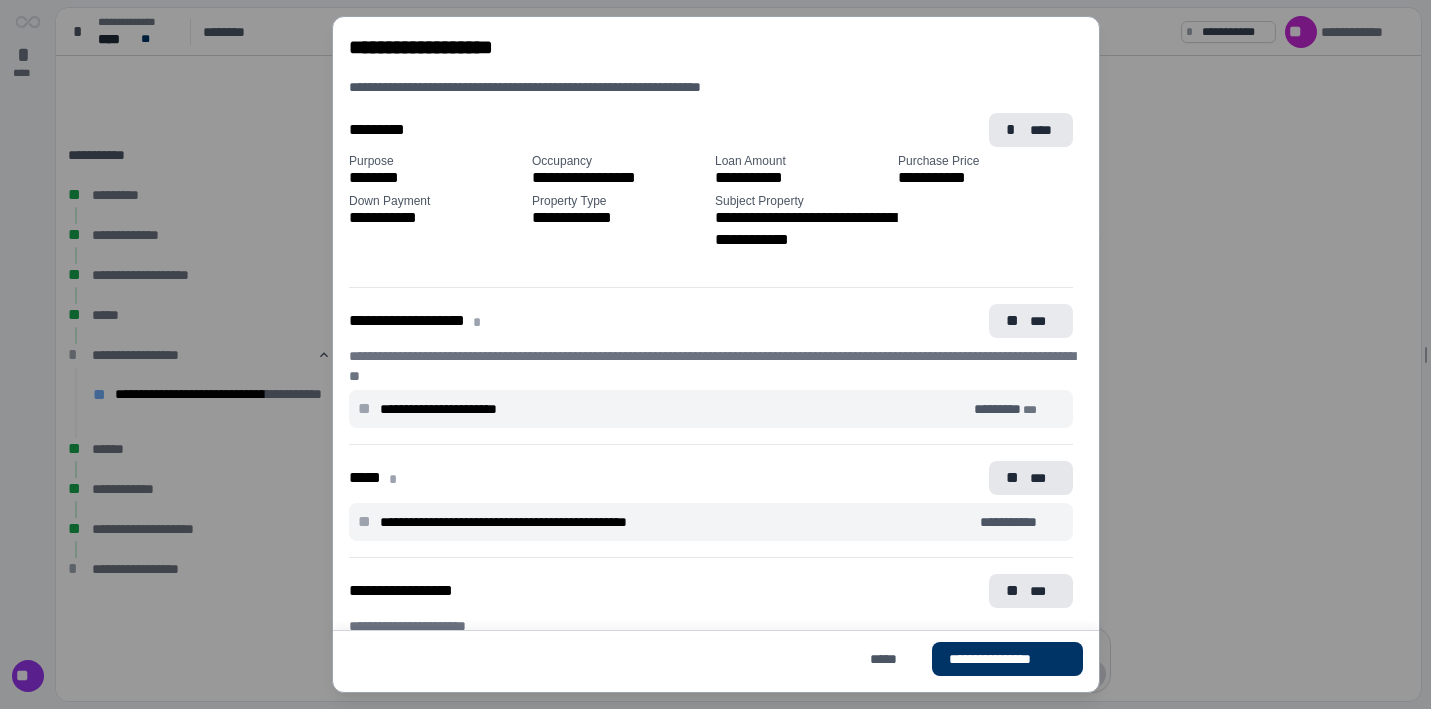 click on "***" at bounding box center [1042, 321] 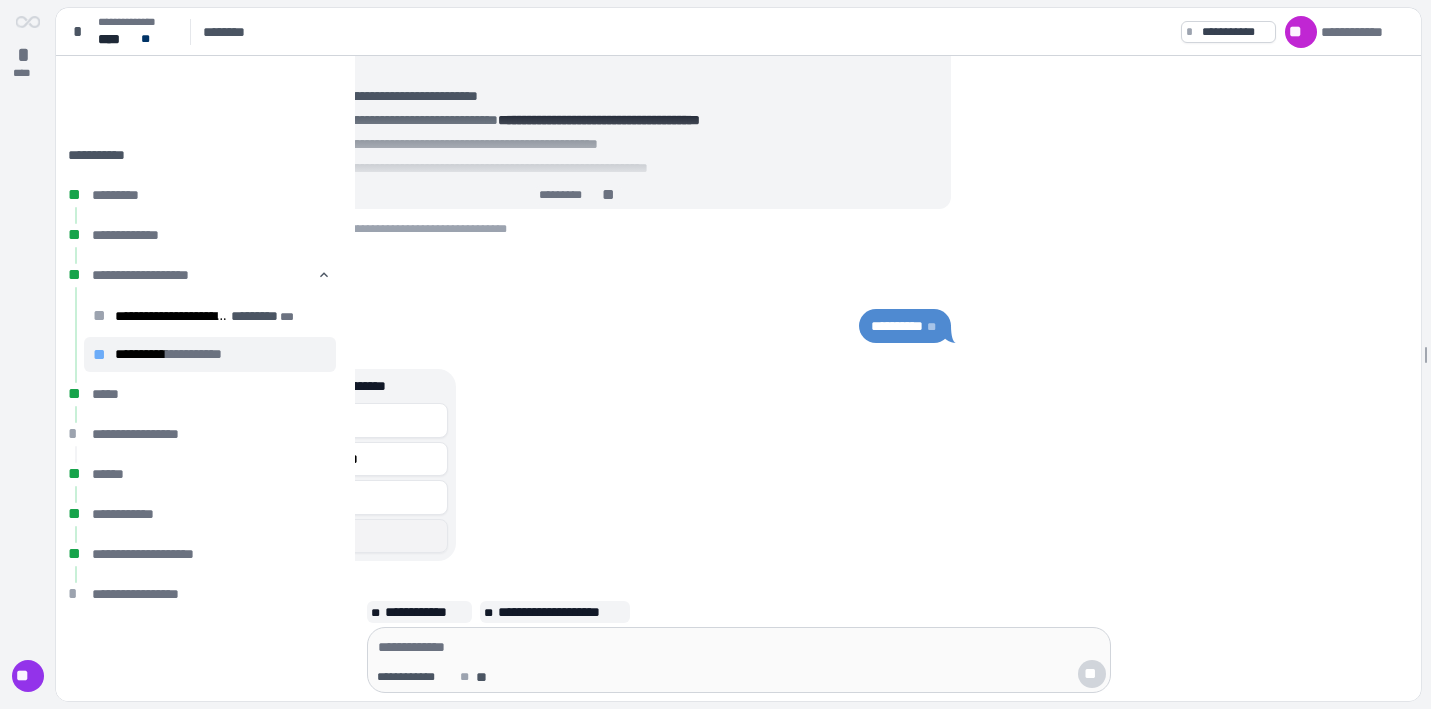 click on "*" at bounding box center [232, 536] 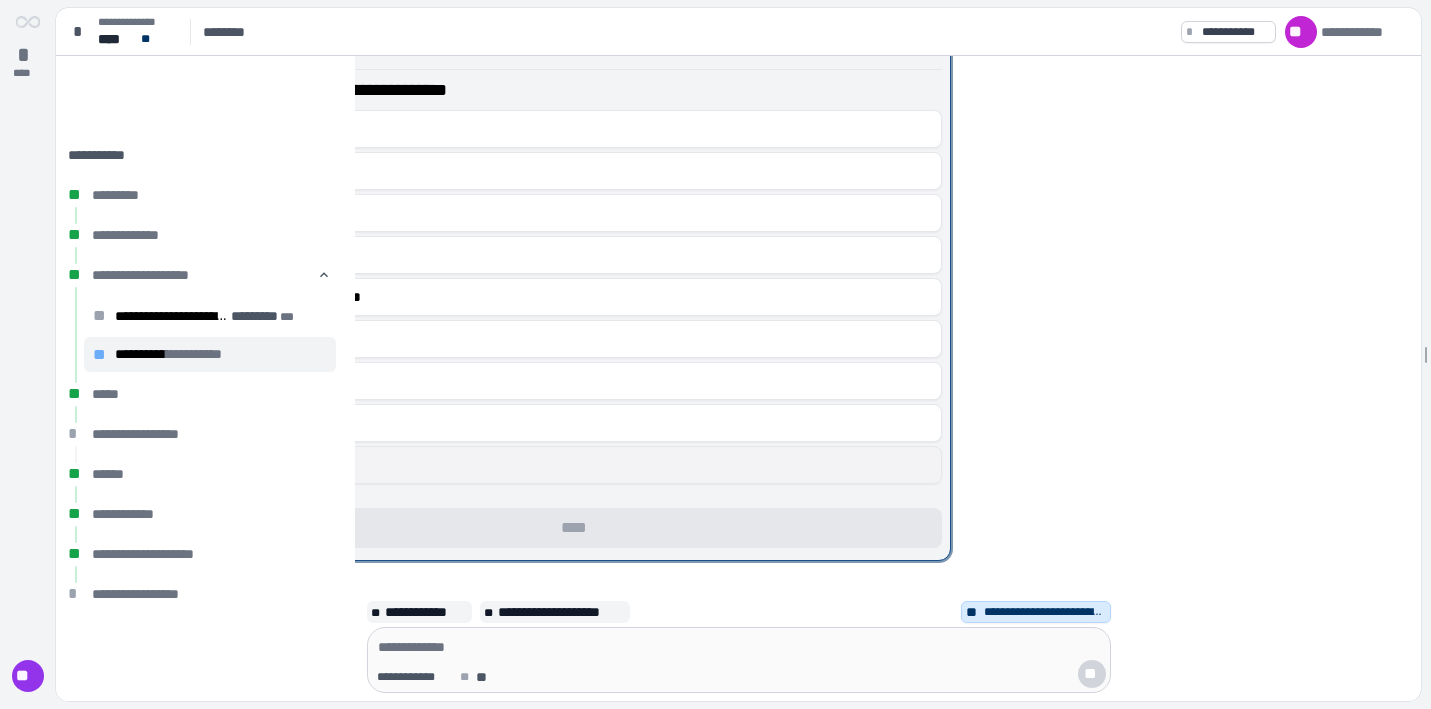 click on "**********" at bounding box center (591, 465) 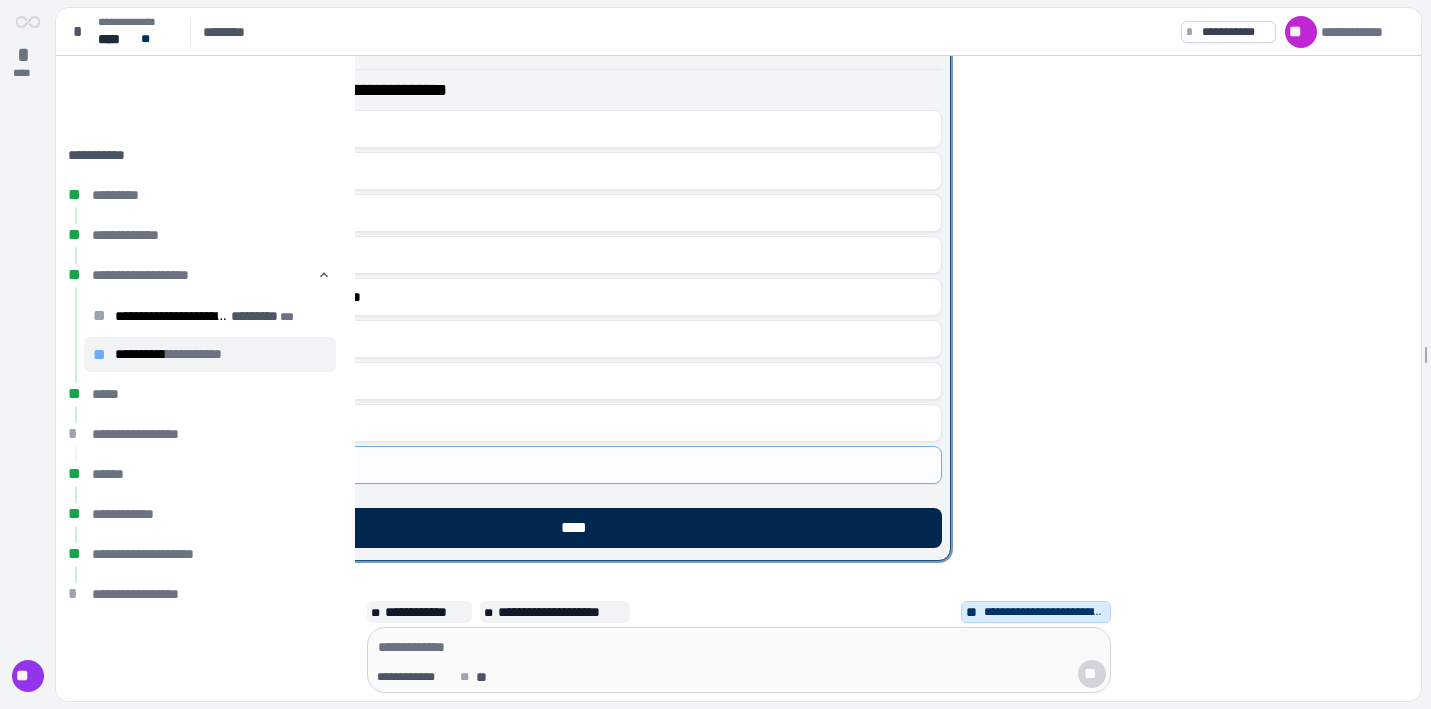 click on "****" at bounding box center [579, 528] 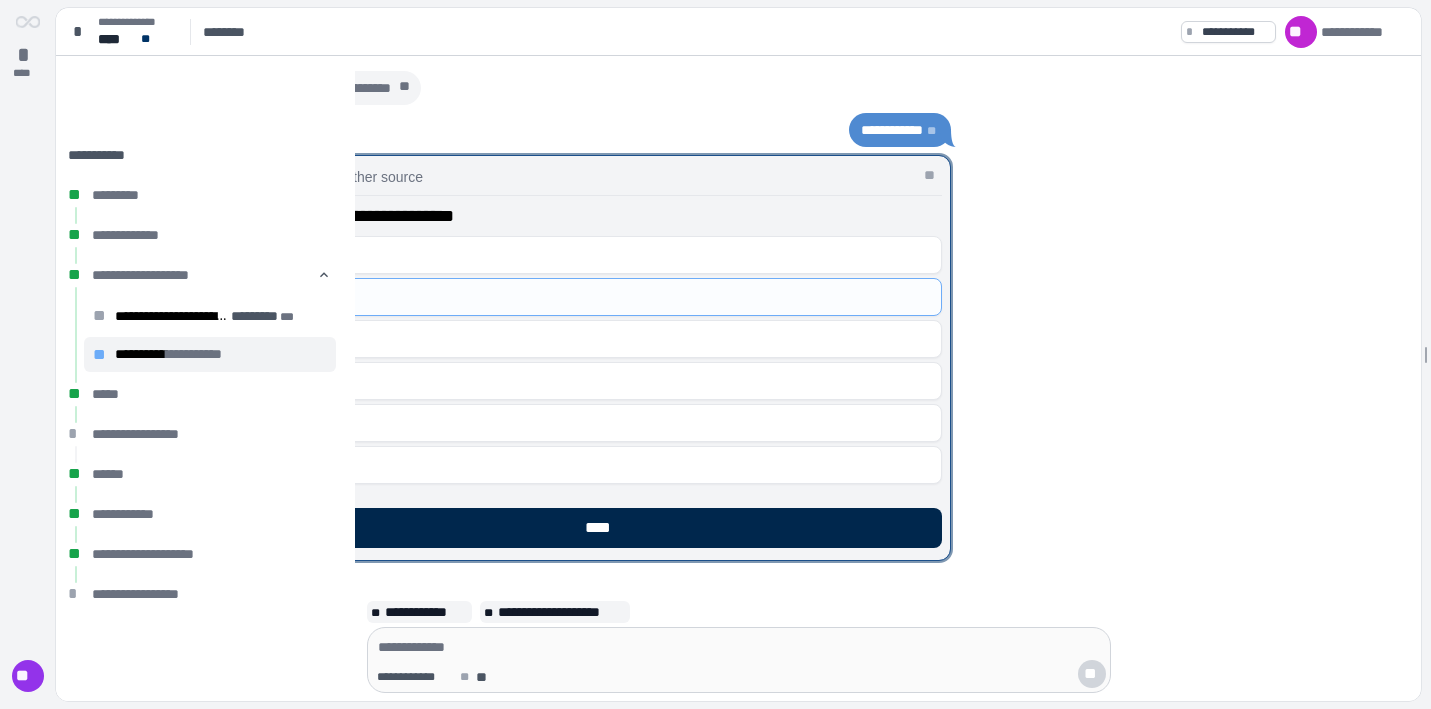 click on "****" at bounding box center (603, 528) 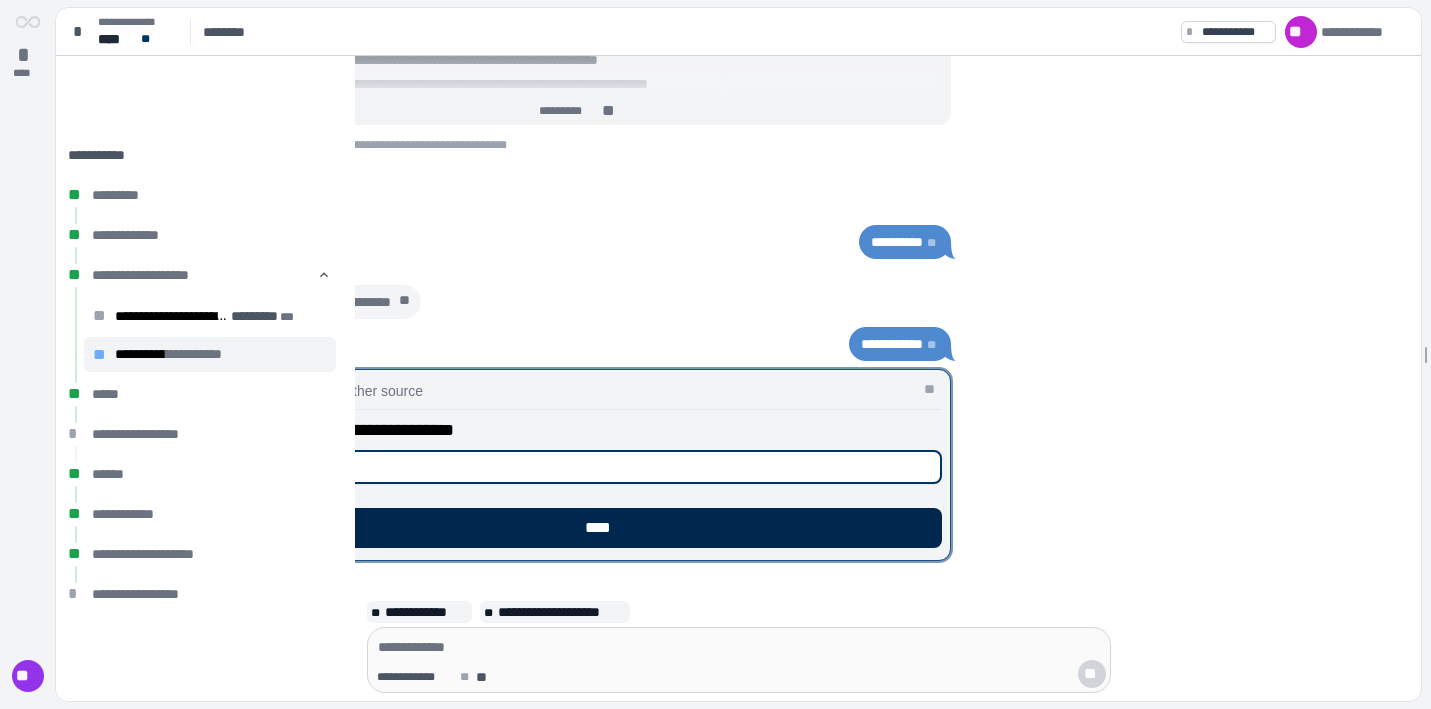 type on "********" 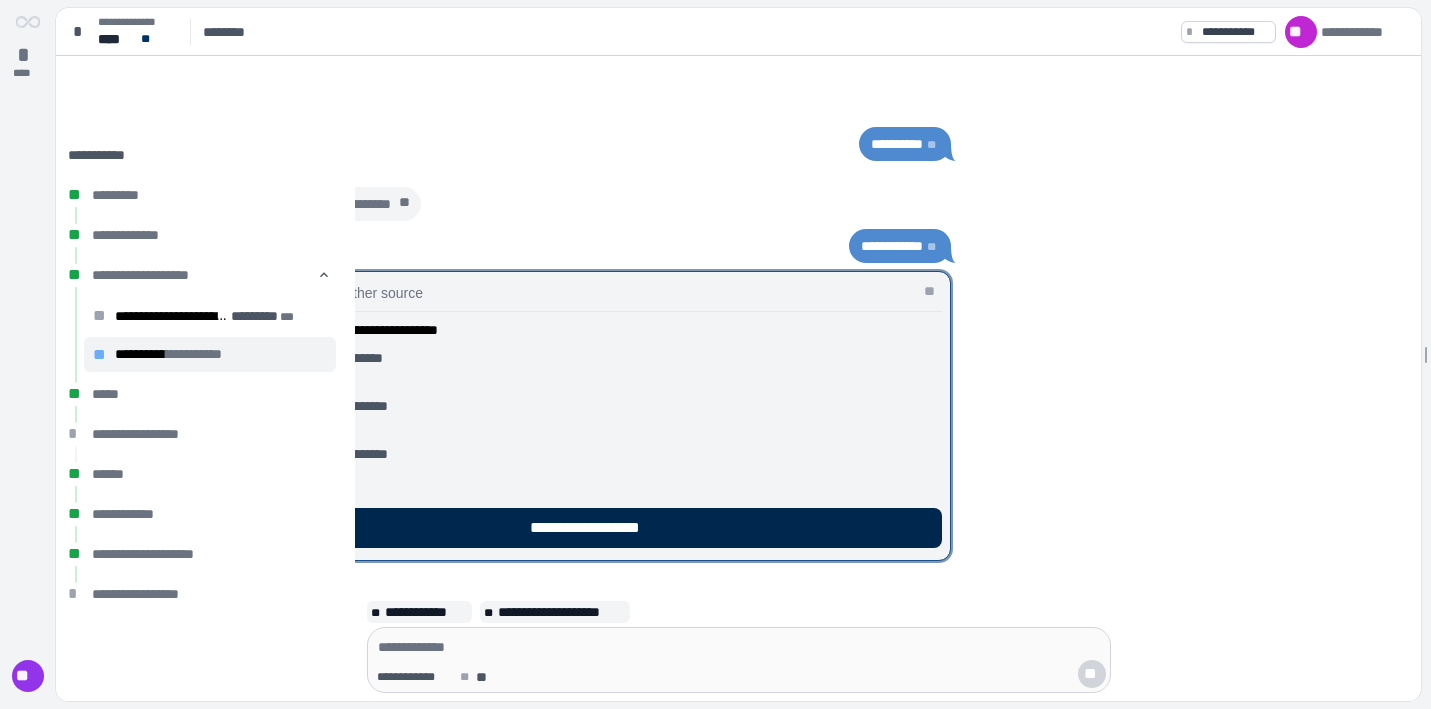 click on "**********" at bounding box center (603, 528) 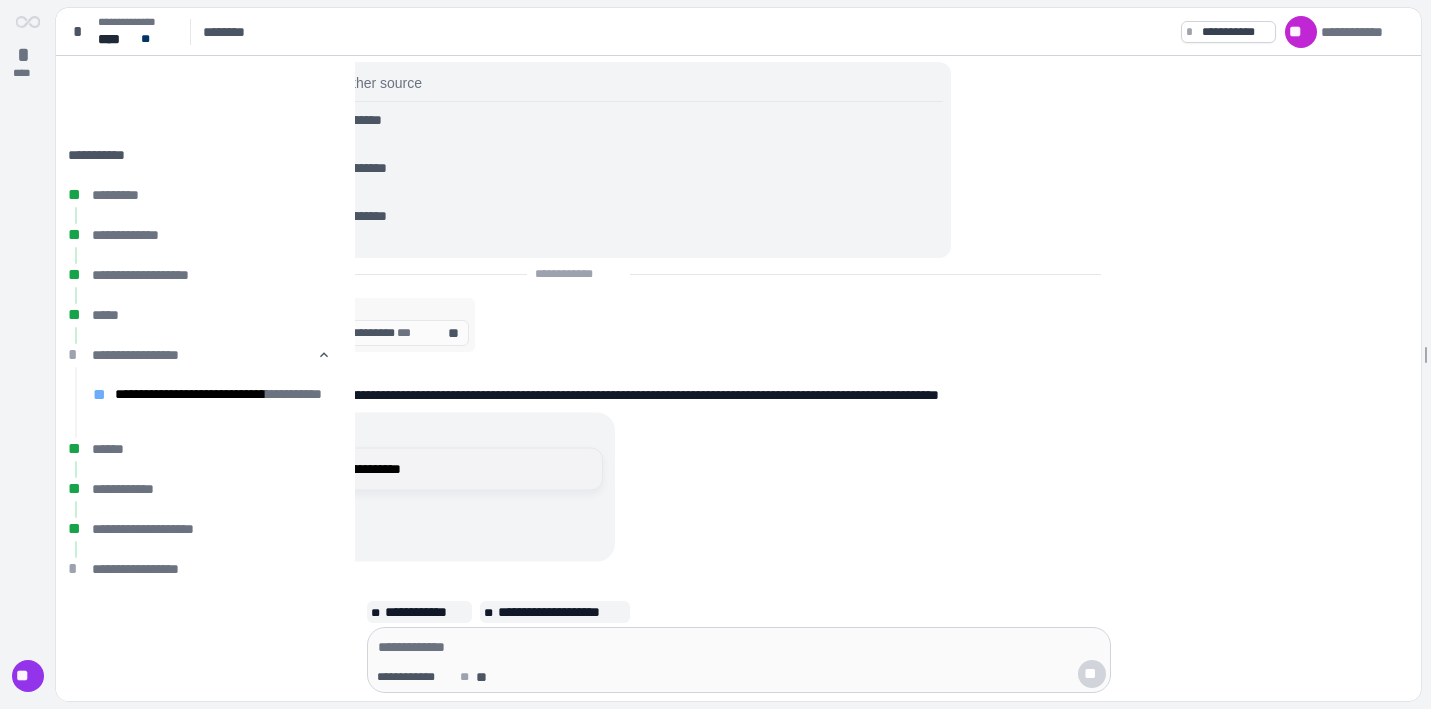 click on "**********" at bounding box center (422, 469) 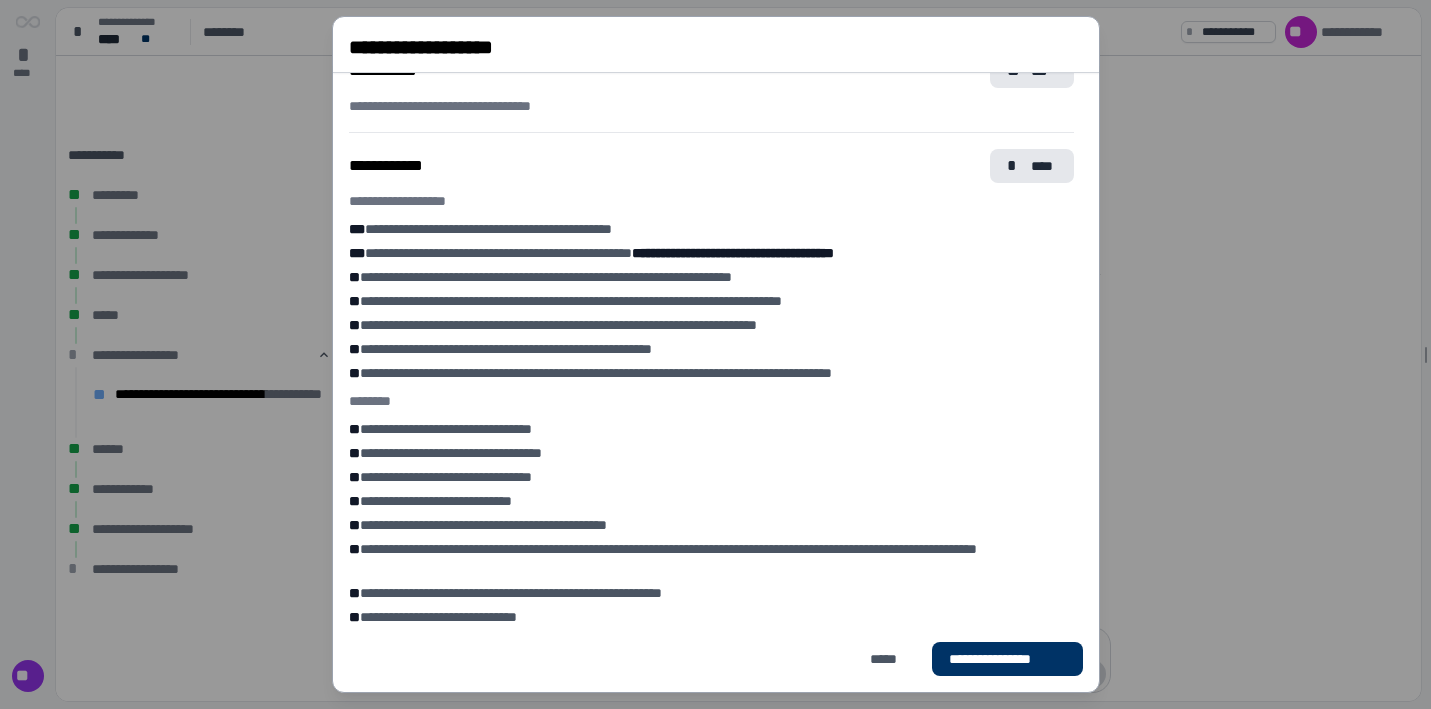 scroll, scrollTop: 657, scrollLeft: 0, axis: vertical 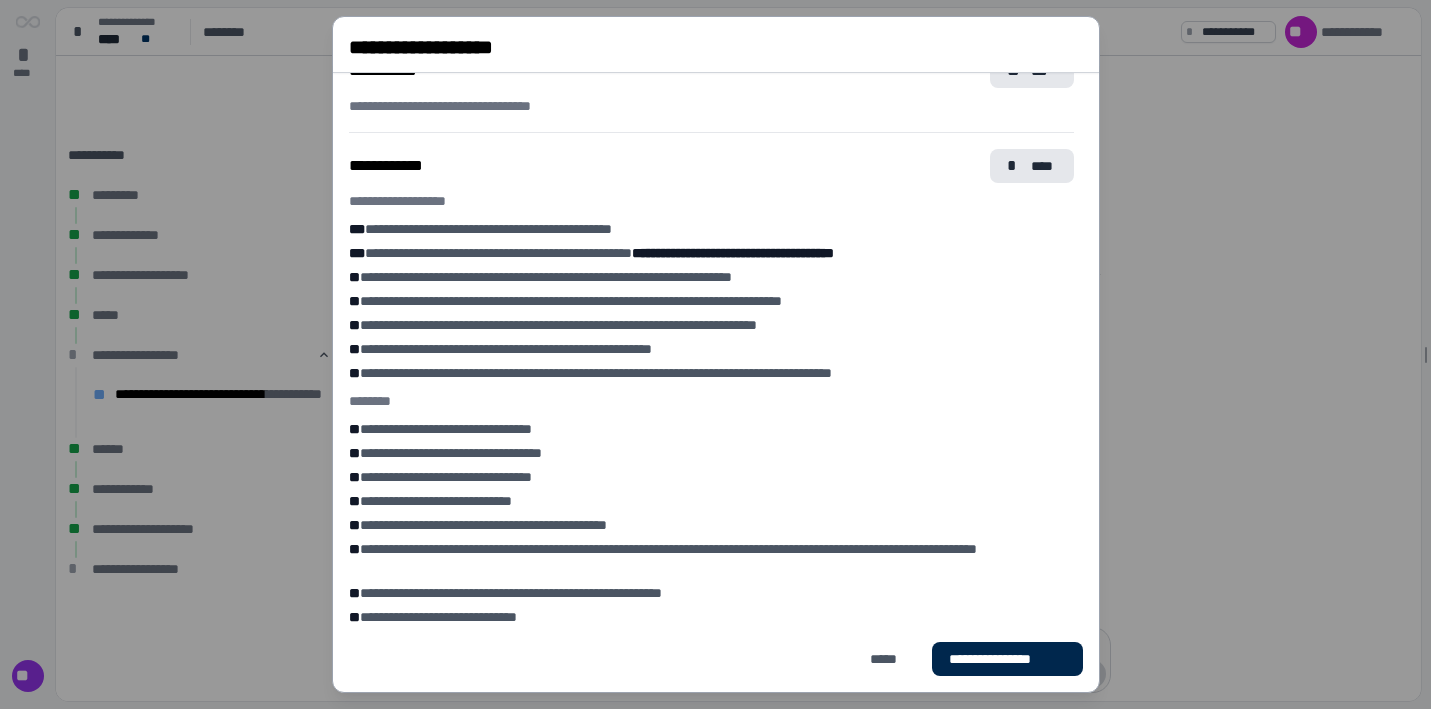 click on "**********" at bounding box center [1006, 659] 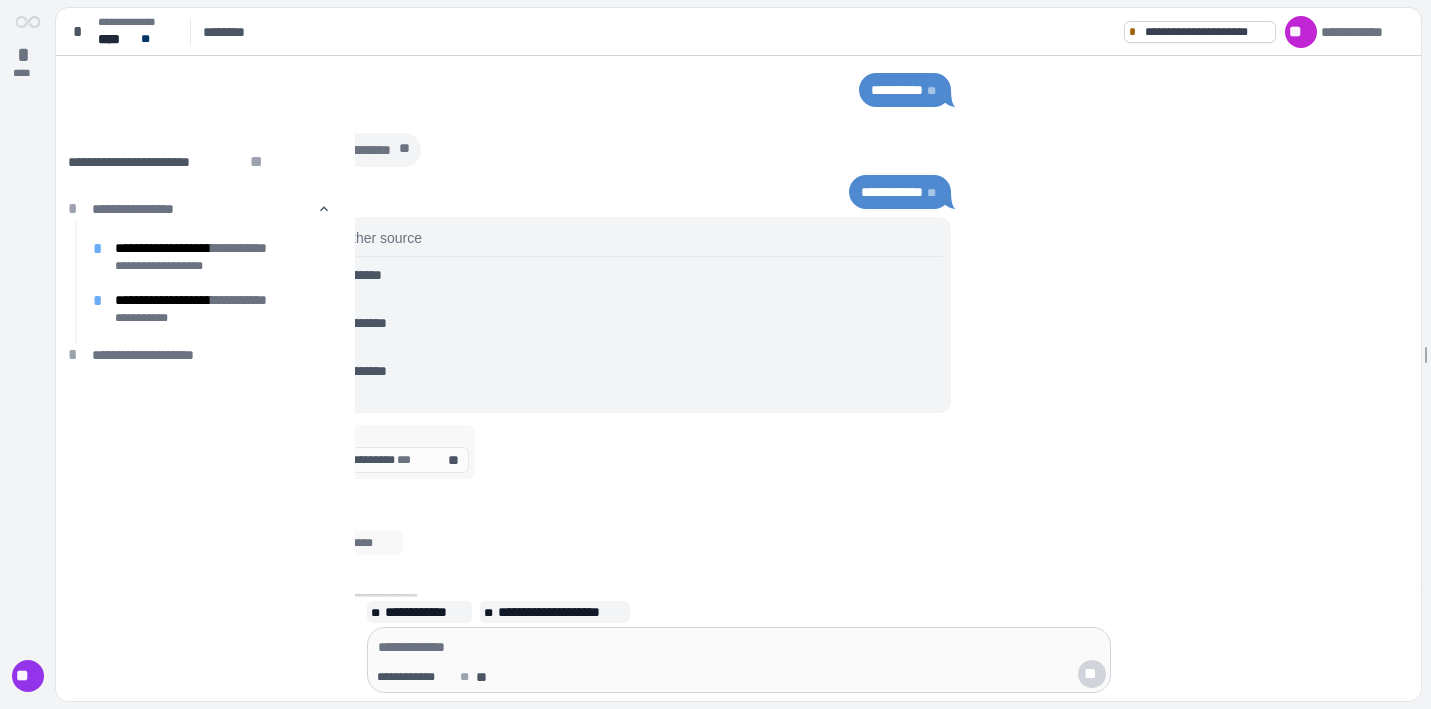 scroll, scrollTop: 0, scrollLeft: 0, axis: both 